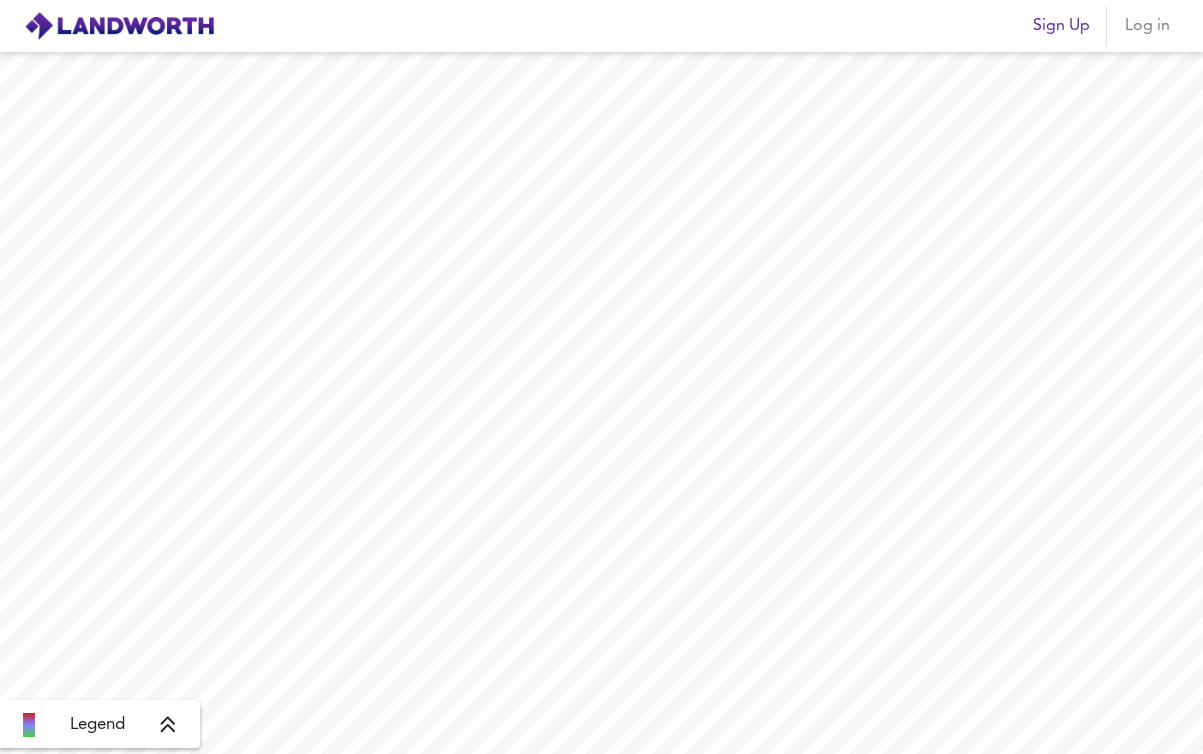 scroll, scrollTop: 0, scrollLeft: 0, axis: both 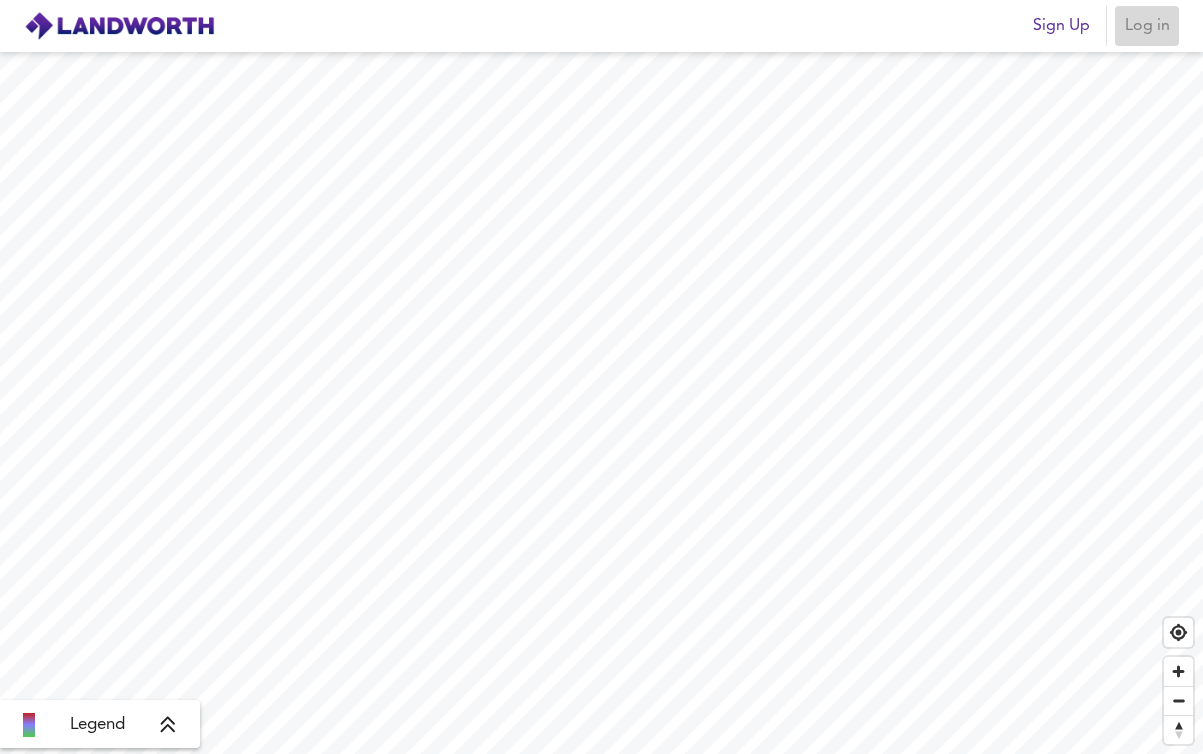 click on "Log in" at bounding box center (1147, 26) 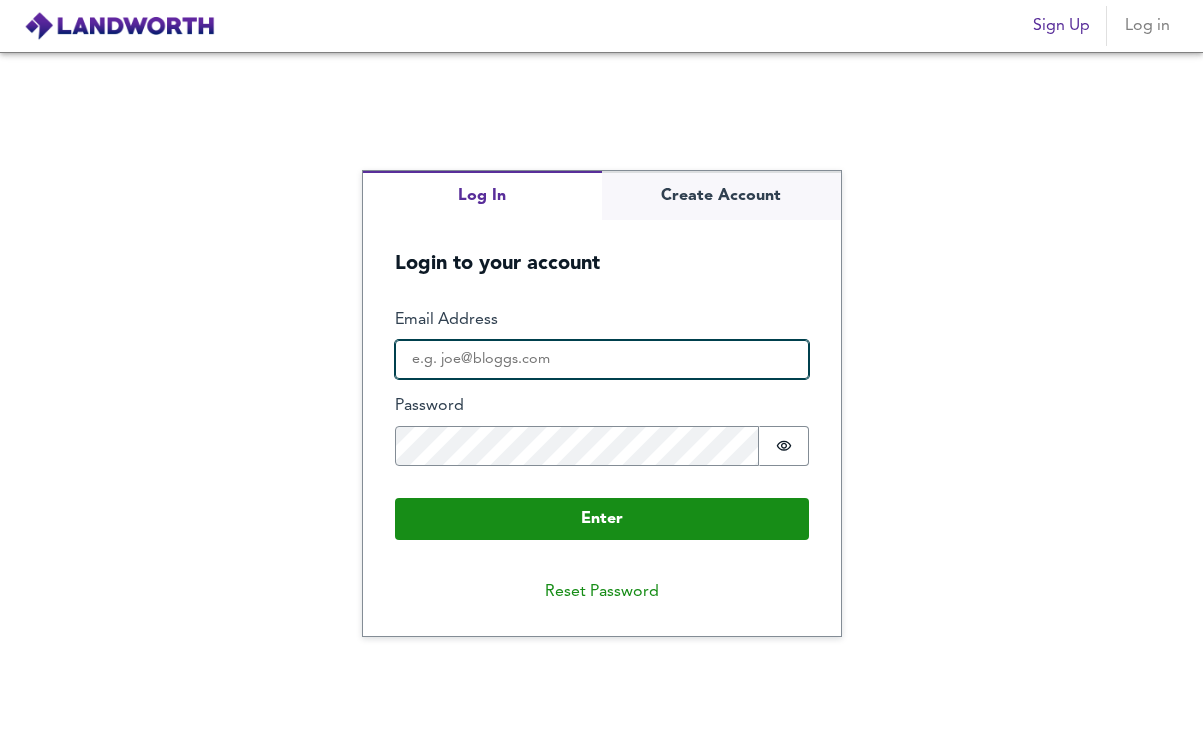 click on "Email Address" at bounding box center [602, 360] 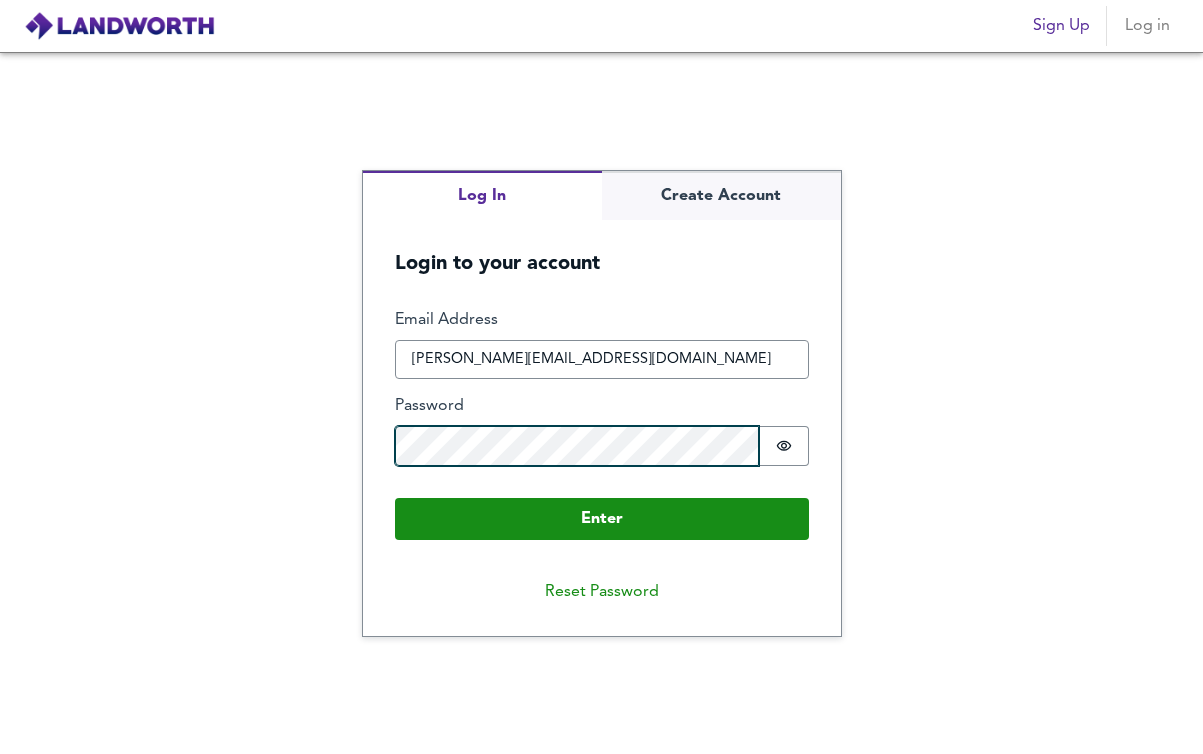 click on "Enter" at bounding box center (602, 519) 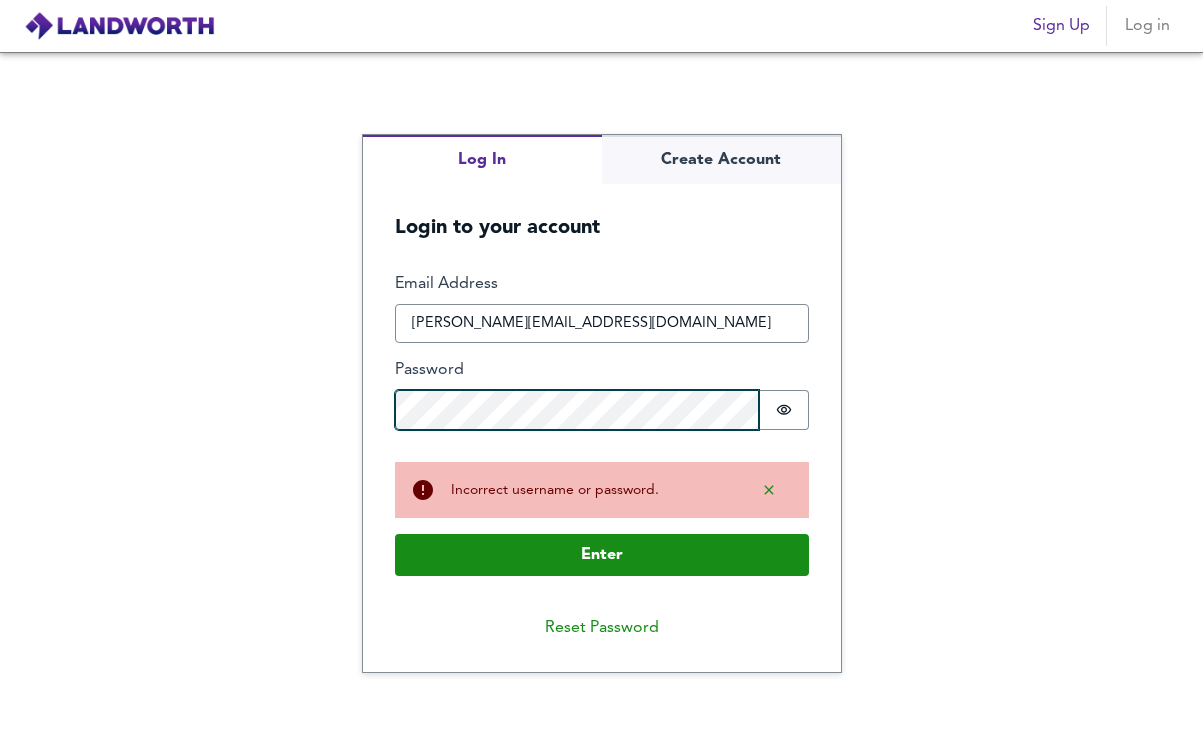 click on "Log In Create Account Login to your account Enter Email Address [EMAIL_ADDRESS][DOMAIN_NAME] Password Password is hidden Buffer Incorrect username or password. Enter Reset Password" at bounding box center [601, 403] 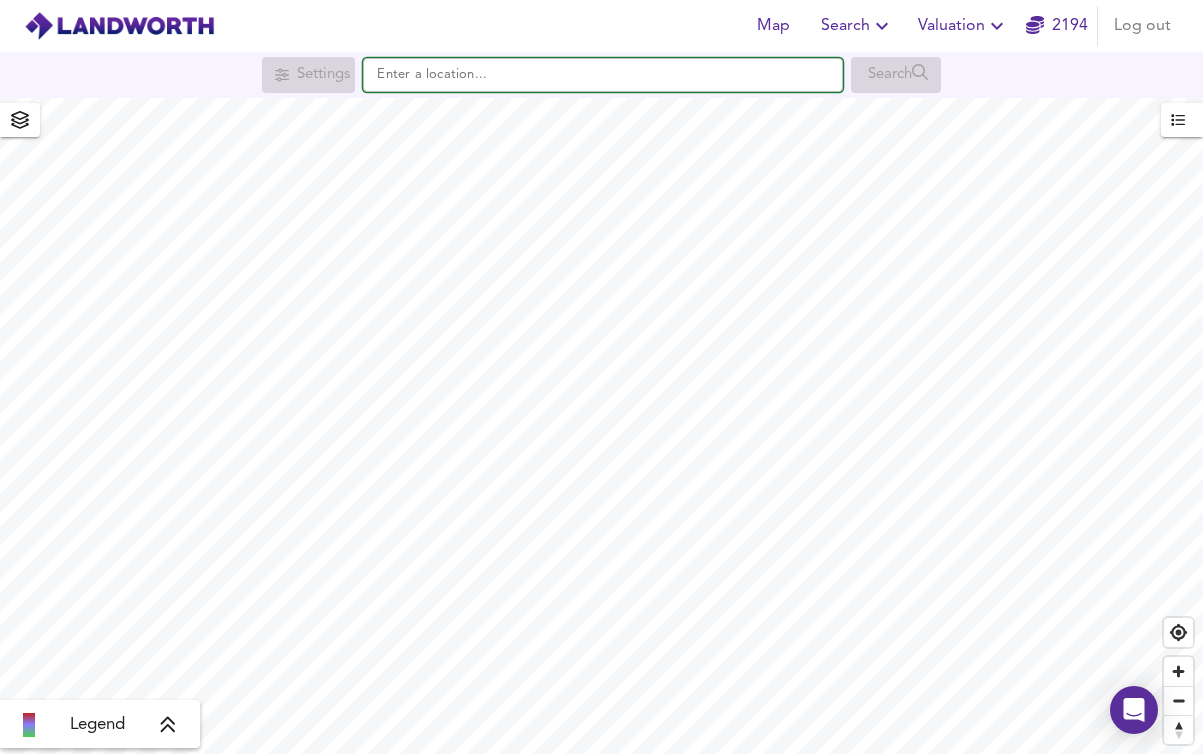 click at bounding box center [603, 75] 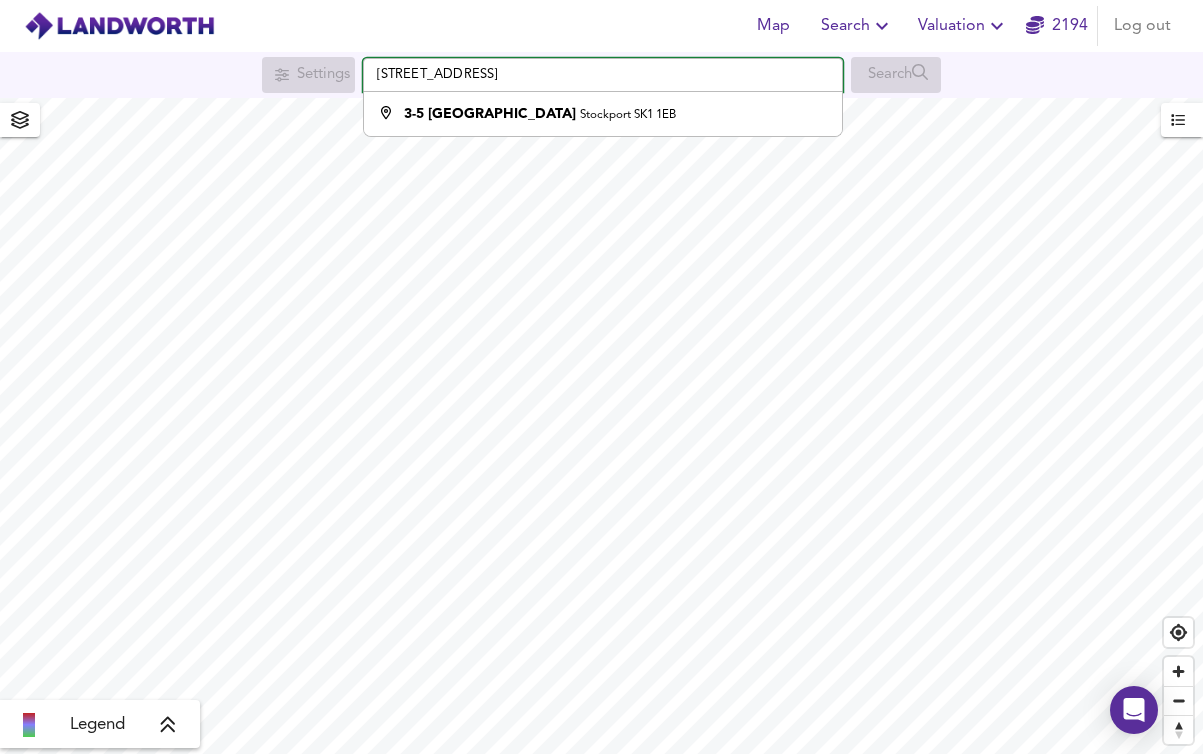 type on "[STREET_ADDRESS]" 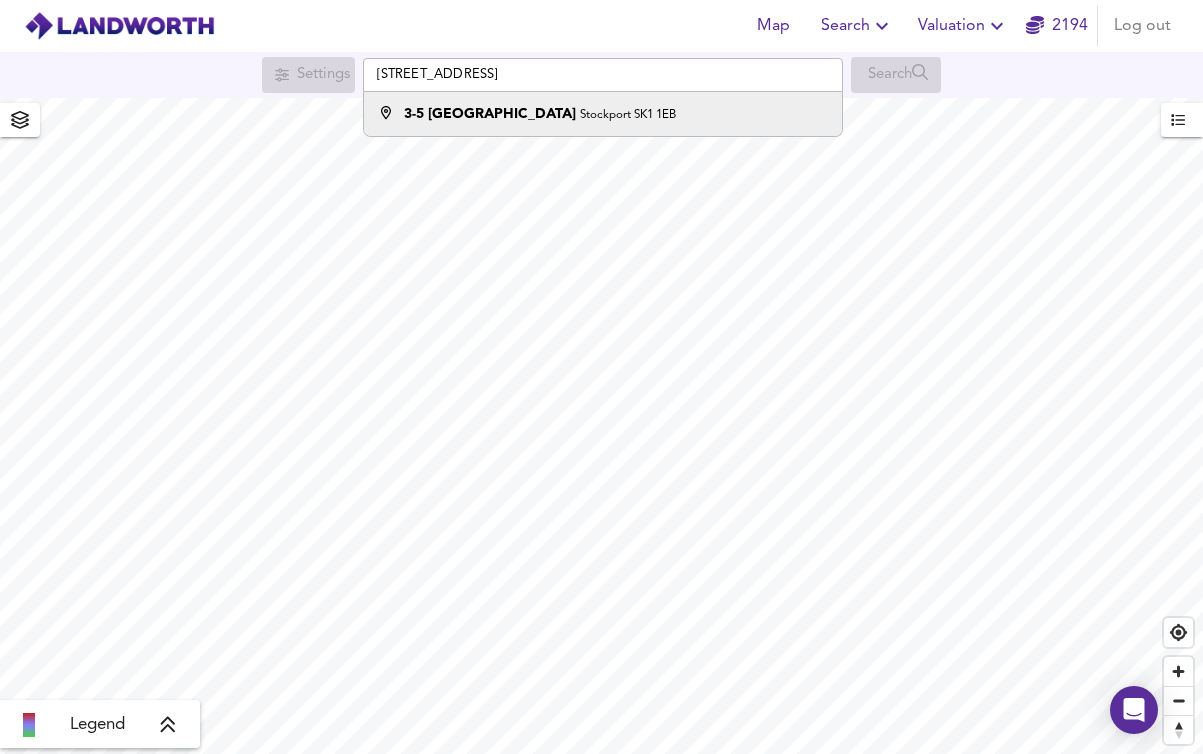 click on "Stockport SK1 1EB" at bounding box center (628, 115) 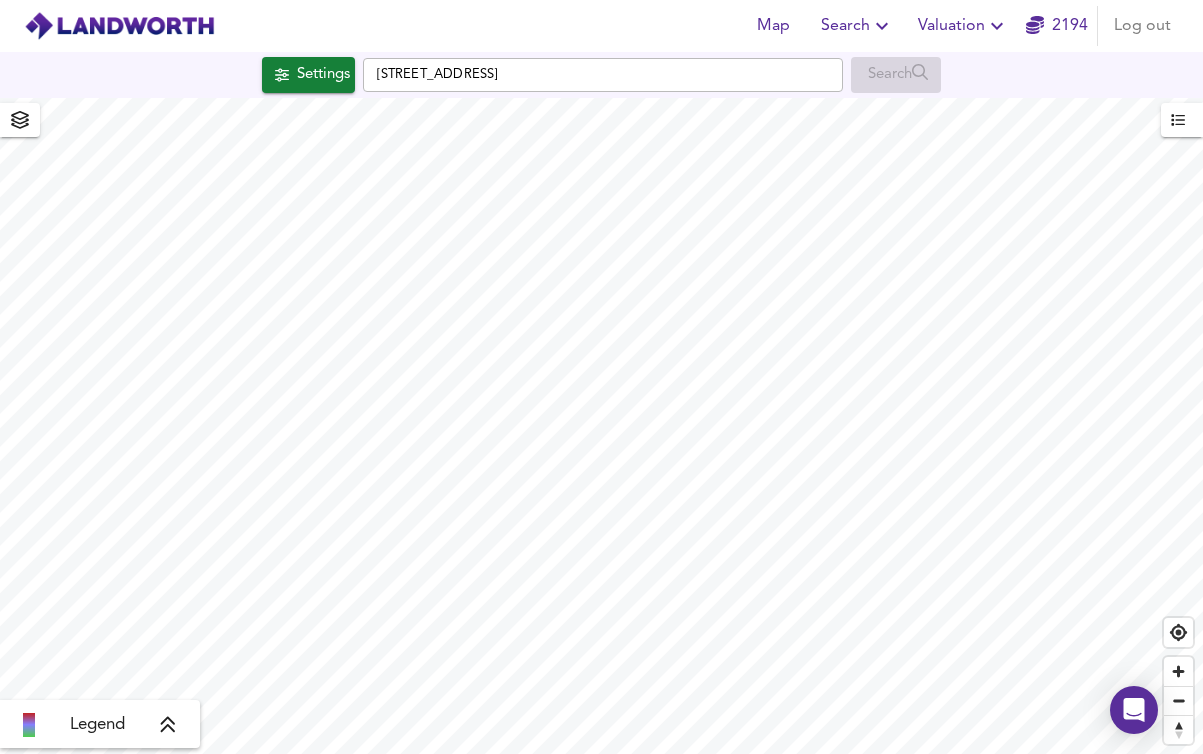checkbox on "false" 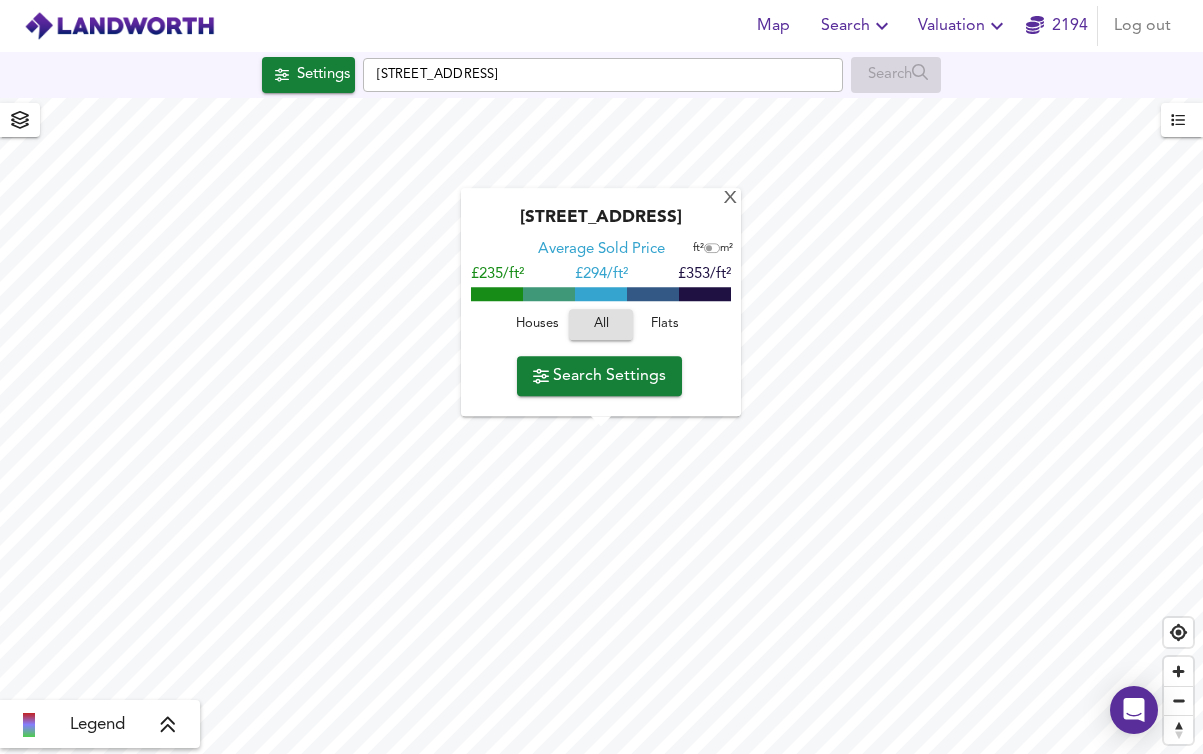 click 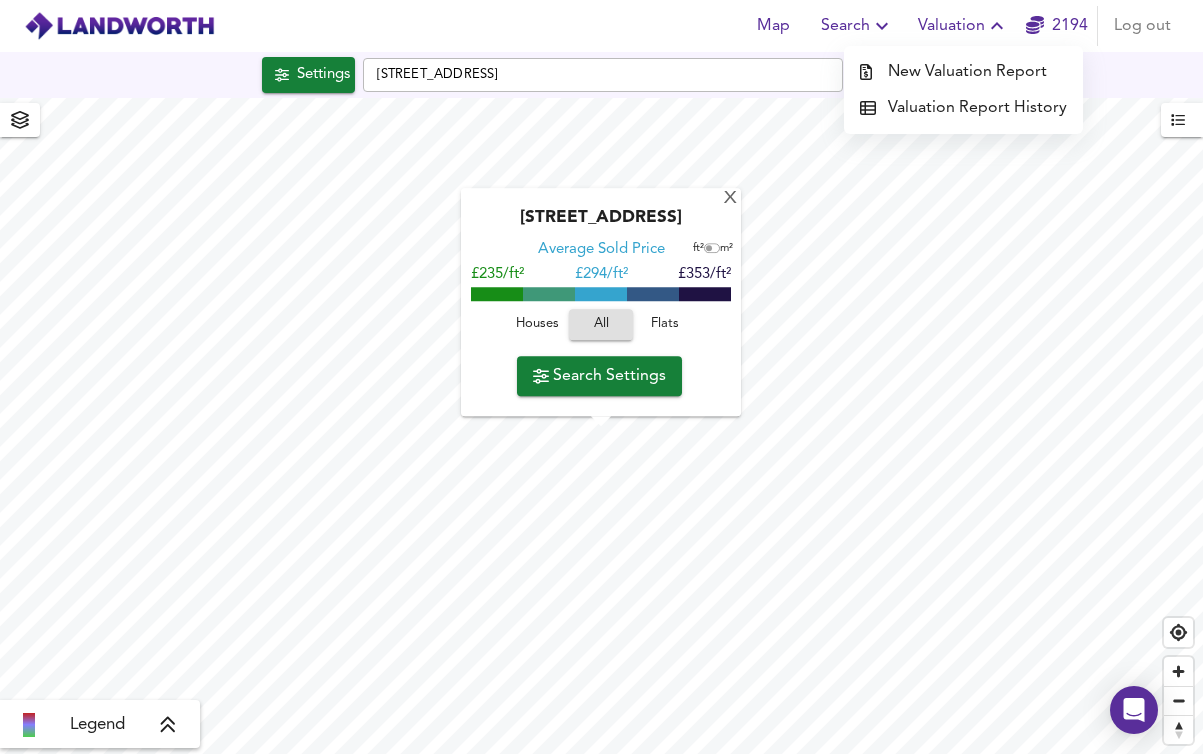 click on "New Valuation Report" at bounding box center (963, 72) 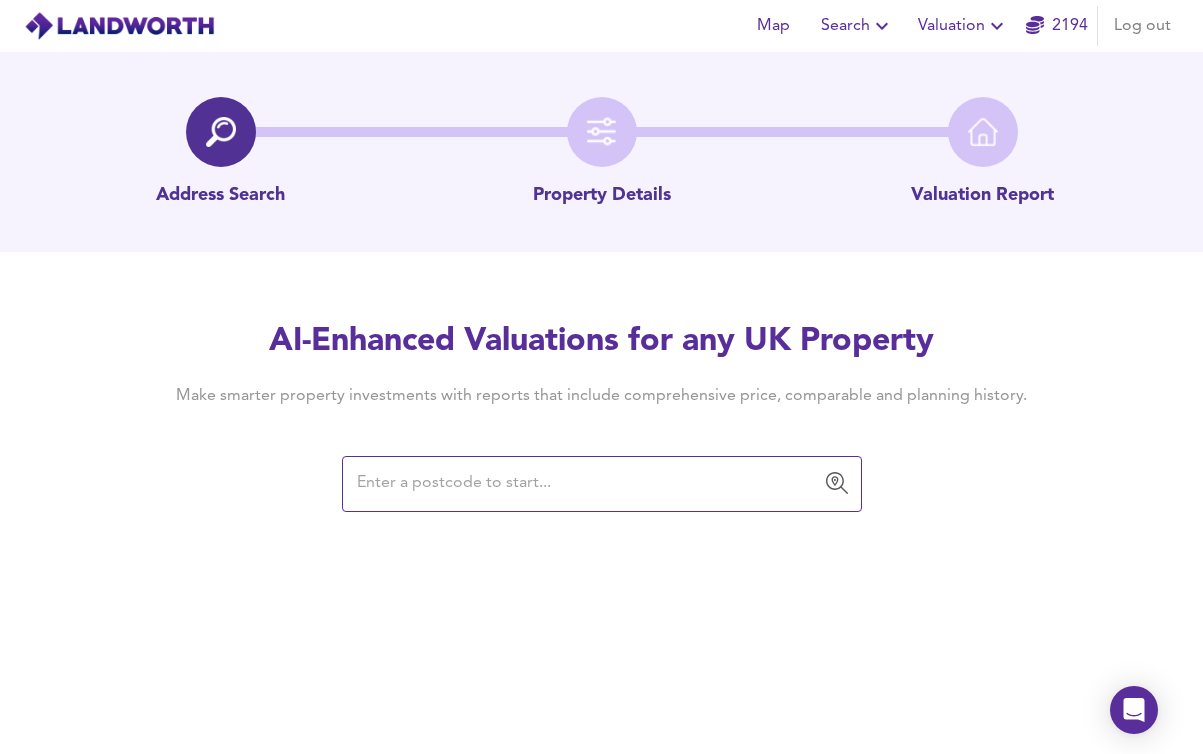 type on "[STREET_ADDRESS]" 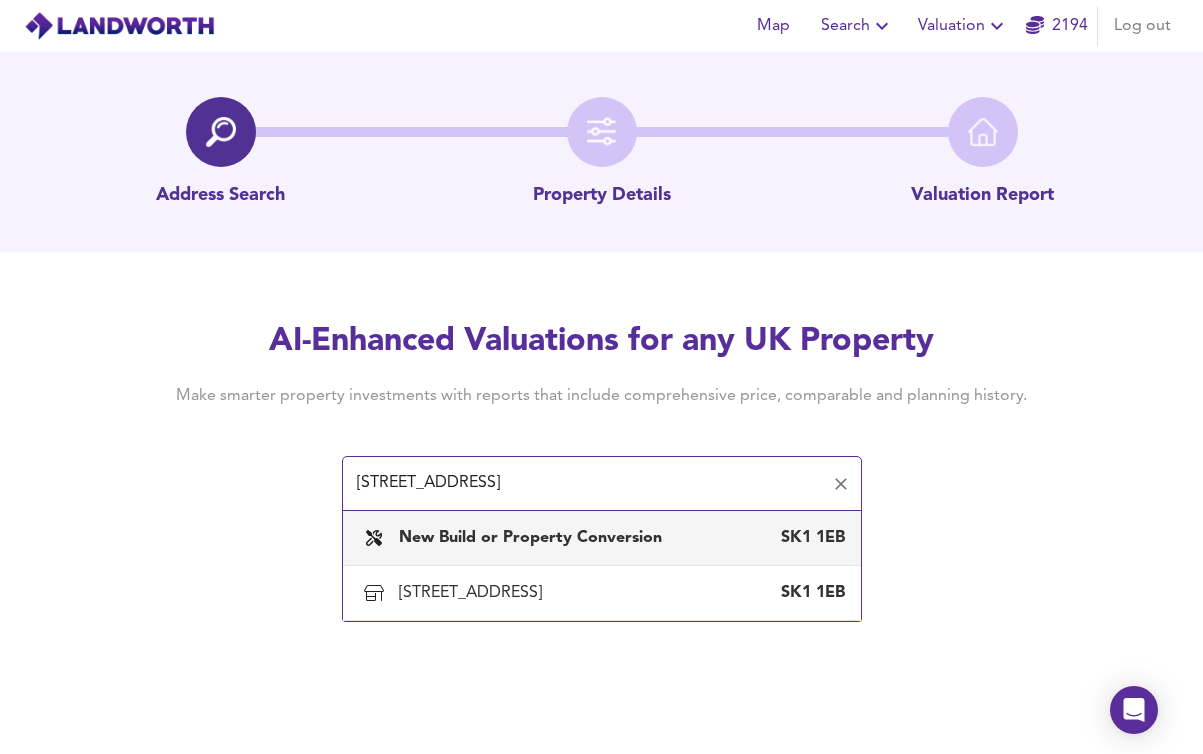 click on "New Build or Property Conversion    SK1 1EB" at bounding box center [602, 538] 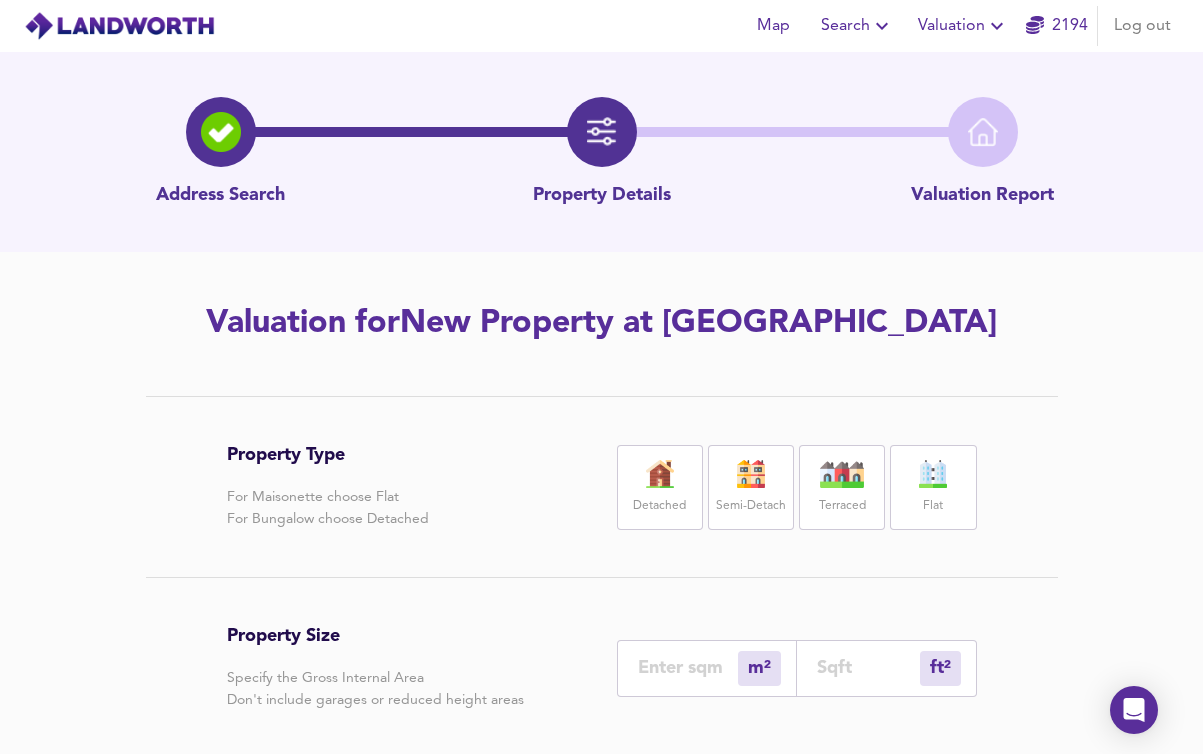 click on "Flat" at bounding box center (933, 487) 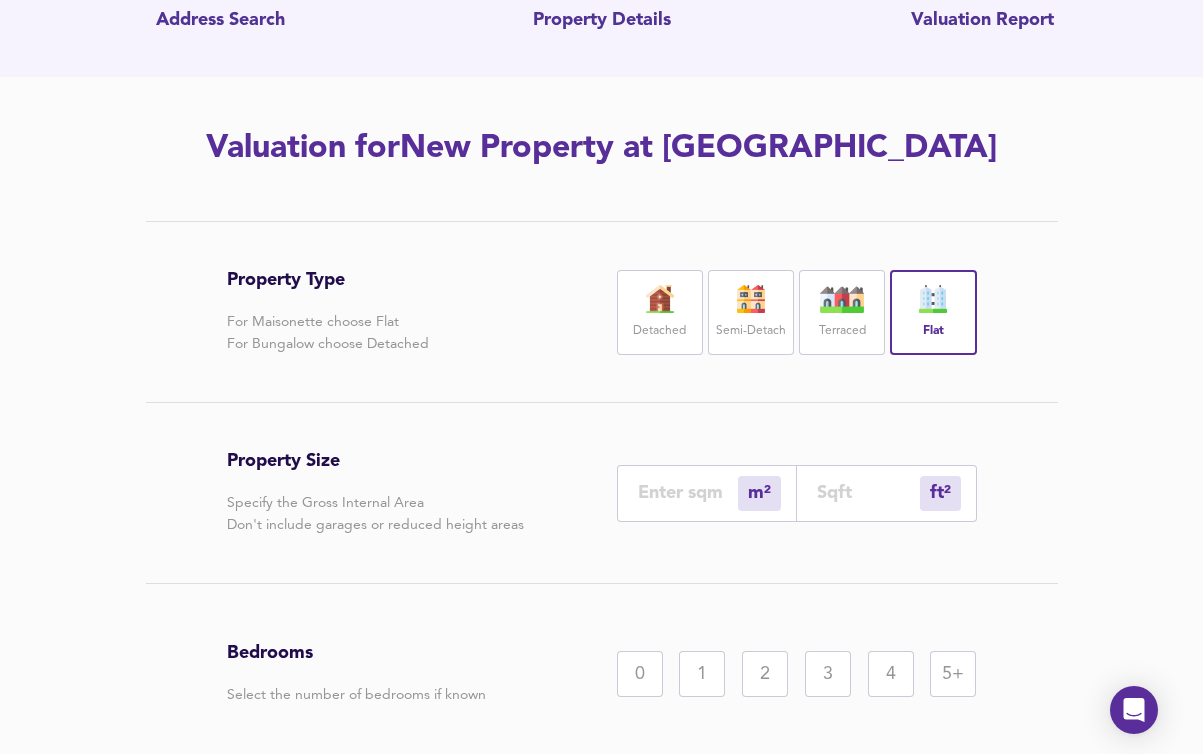 scroll, scrollTop: 218, scrollLeft: 0, axis: vertical 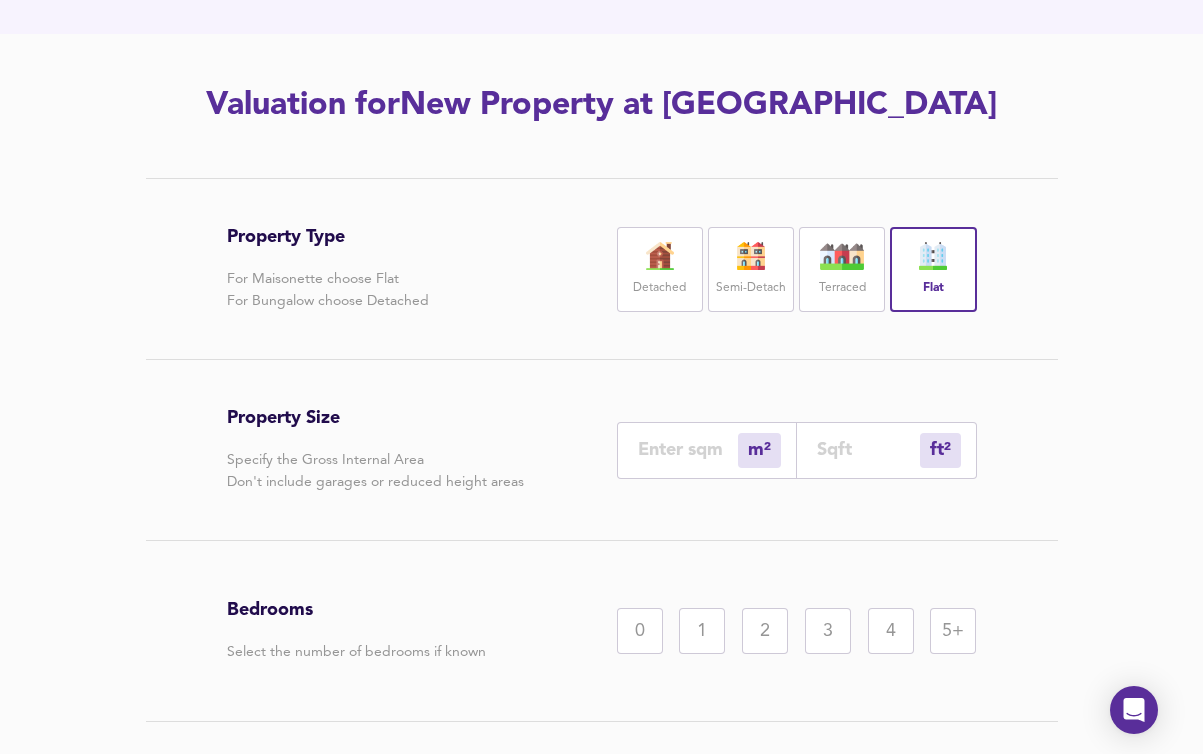 click at bounding box center [868, 449] 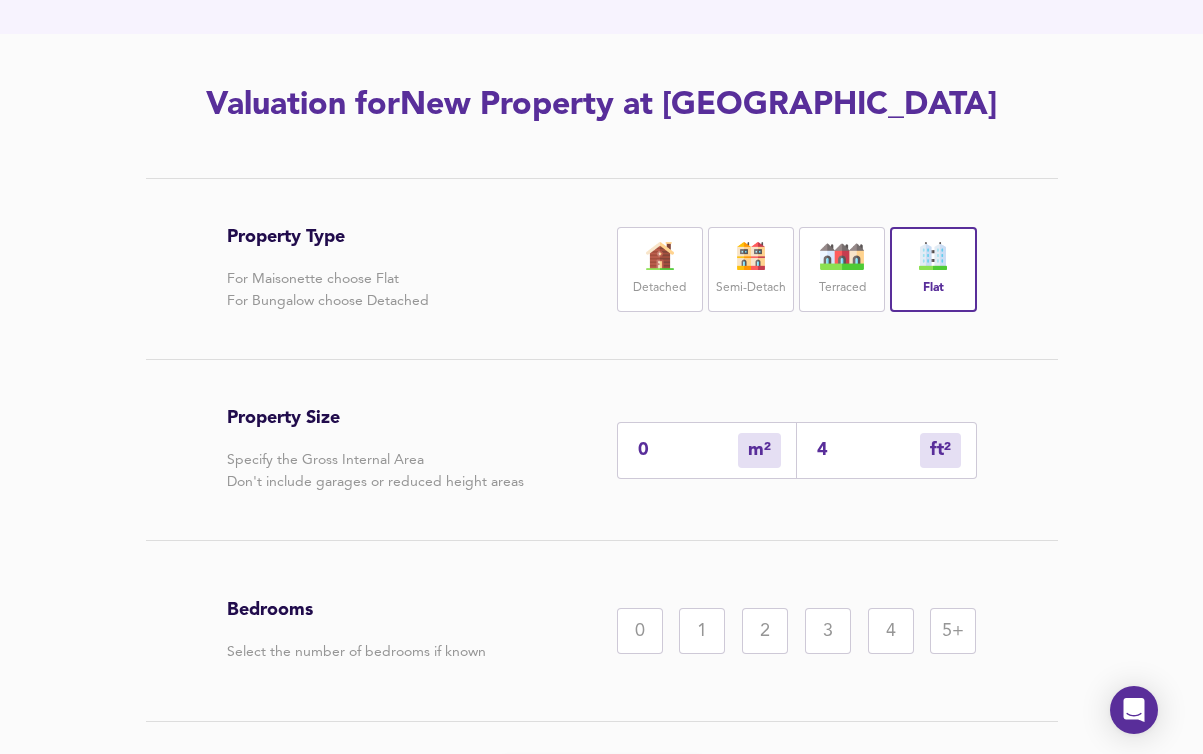 type on "4" 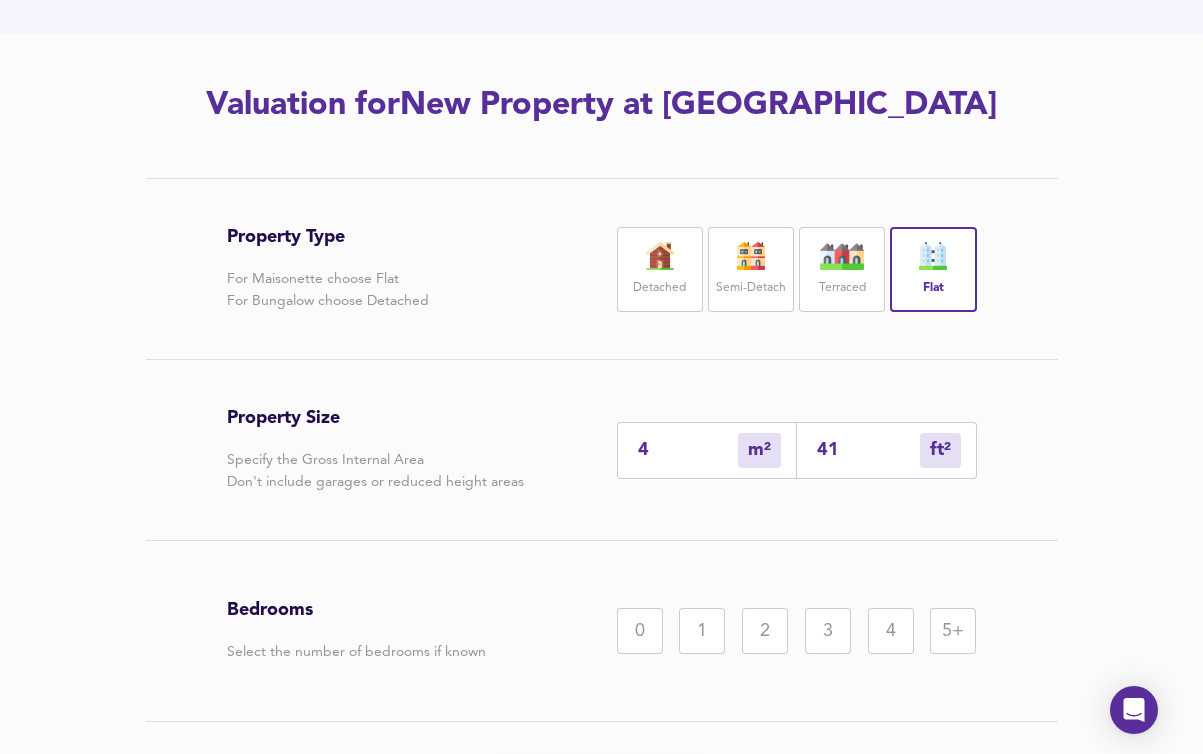 type on "38" 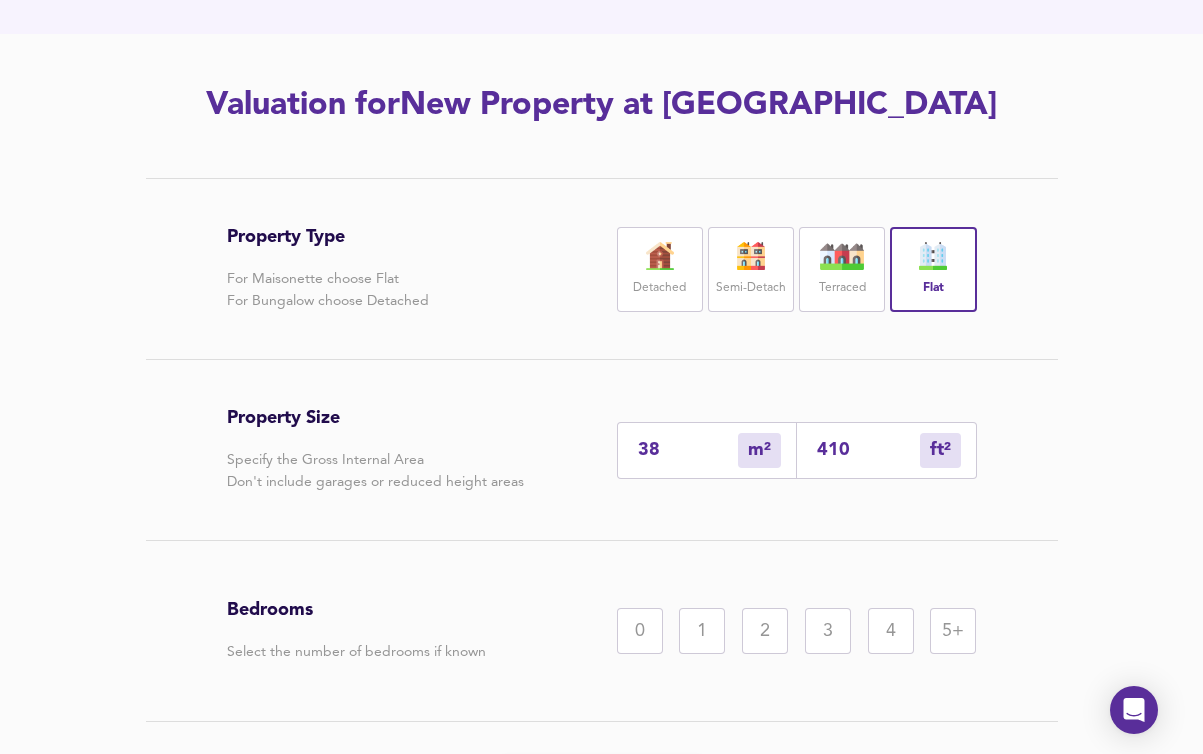 type on "410" 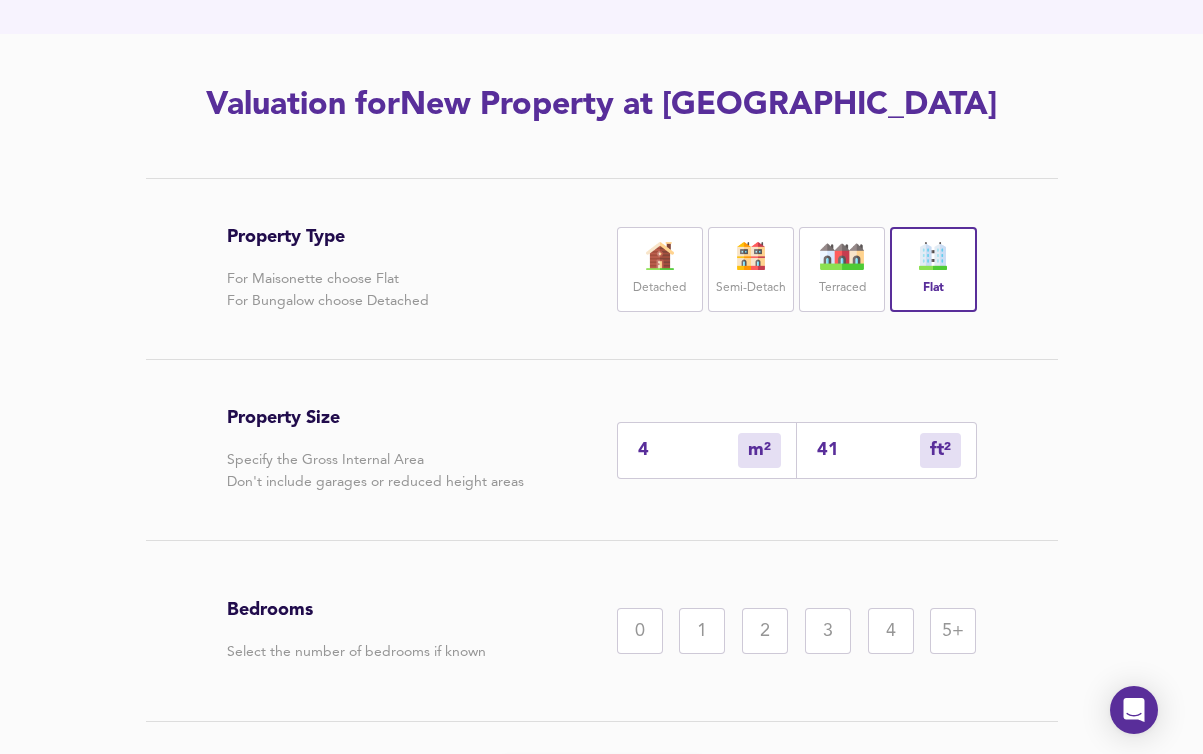 type on "38" 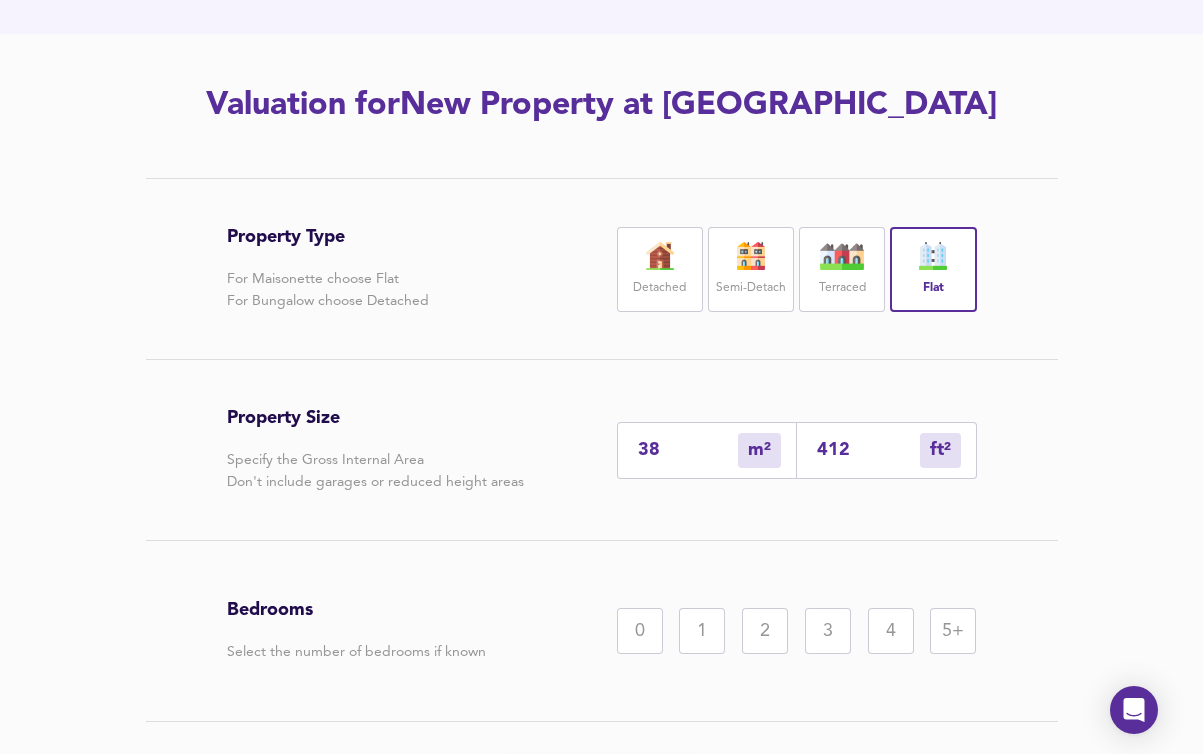 type on "4" 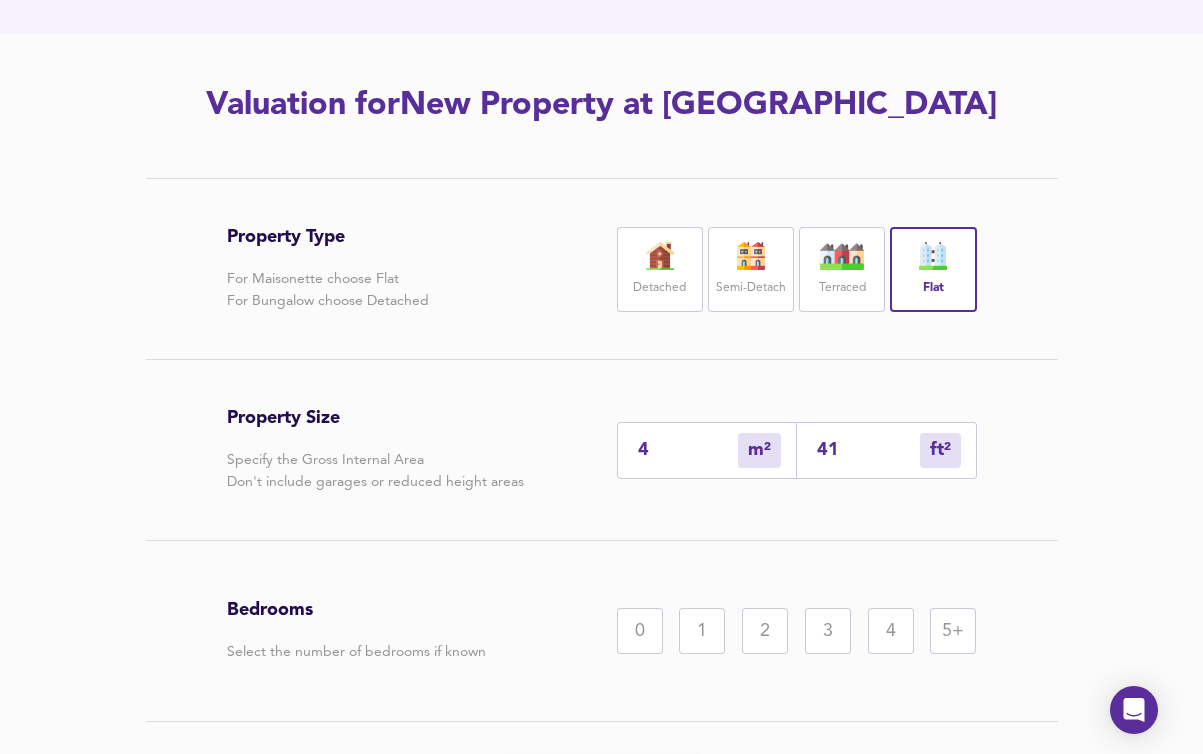 type on "0" 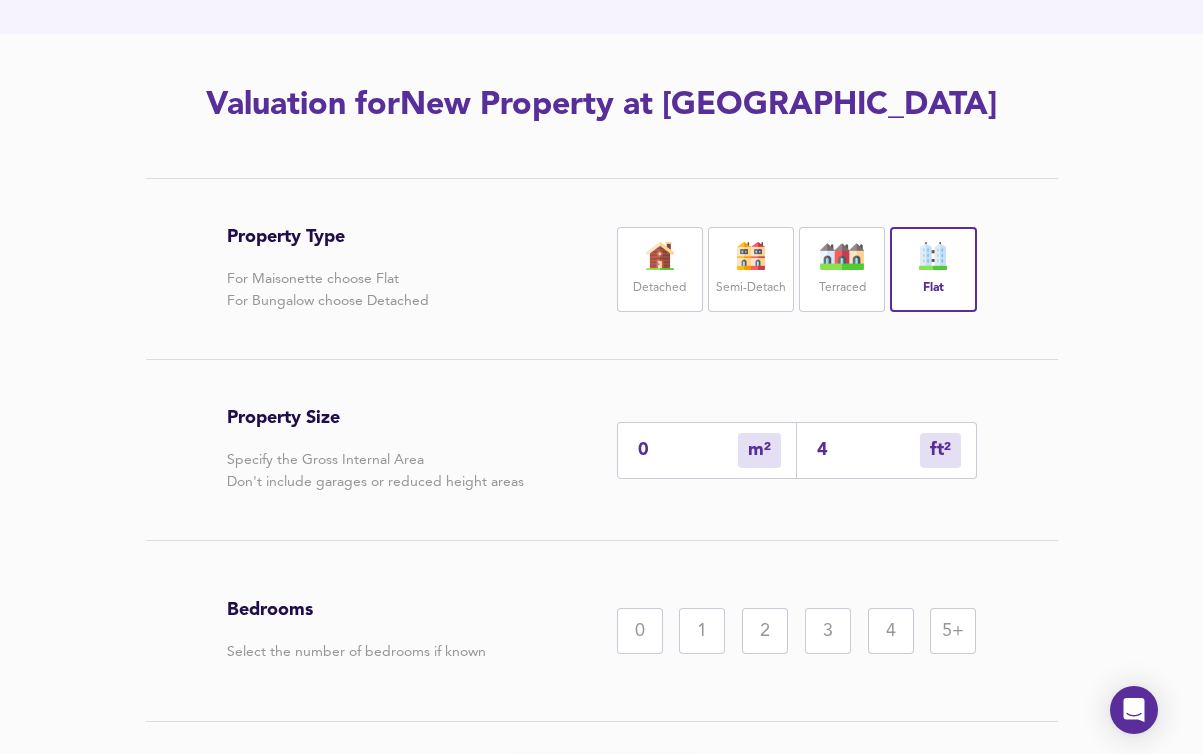 type on "4" 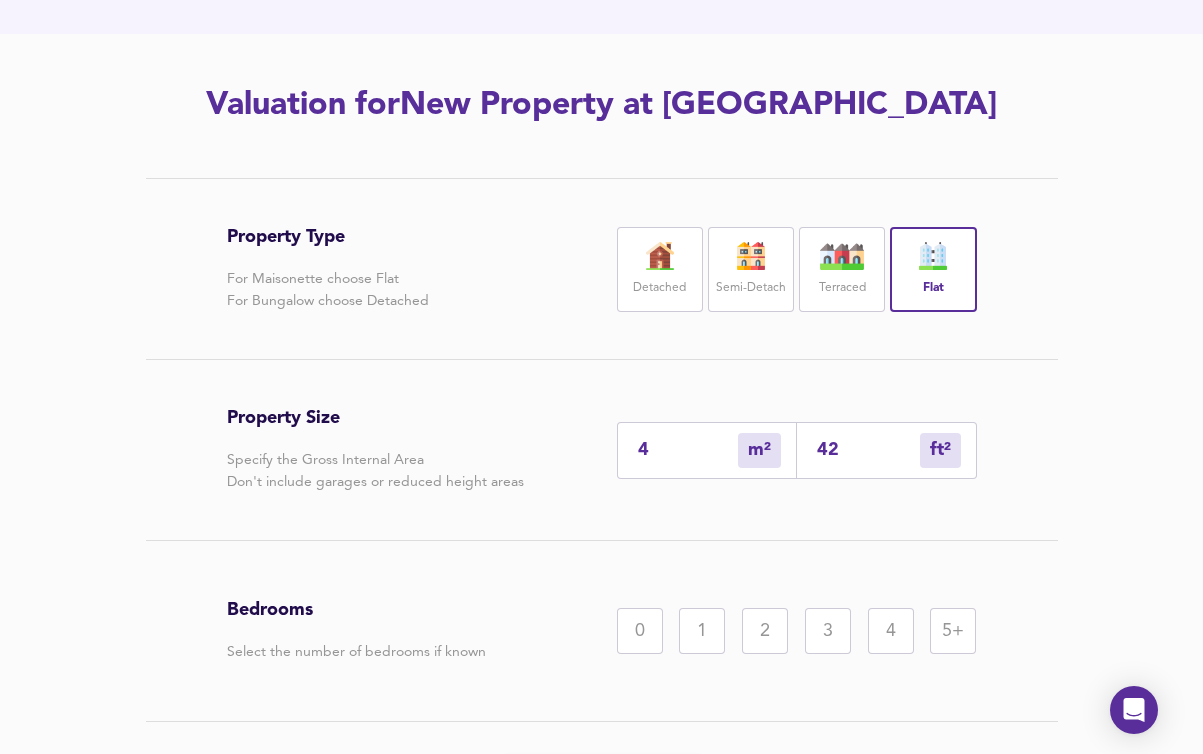 type on "39" 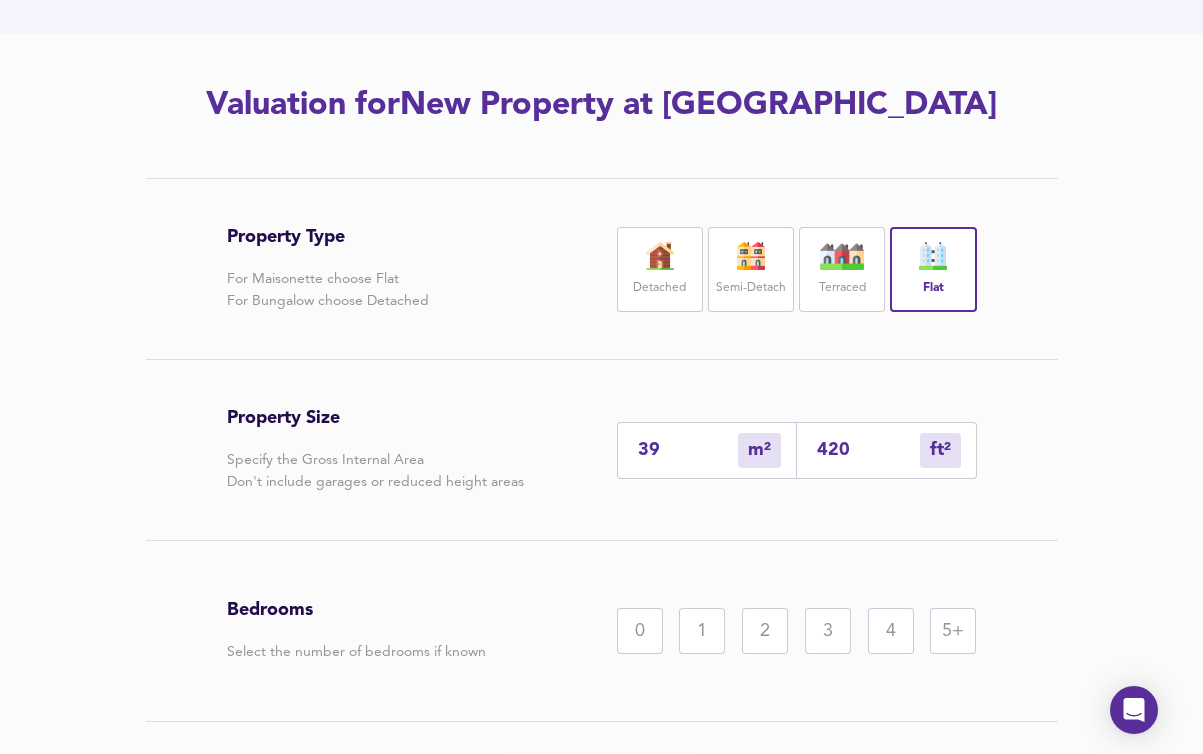 type on "420" 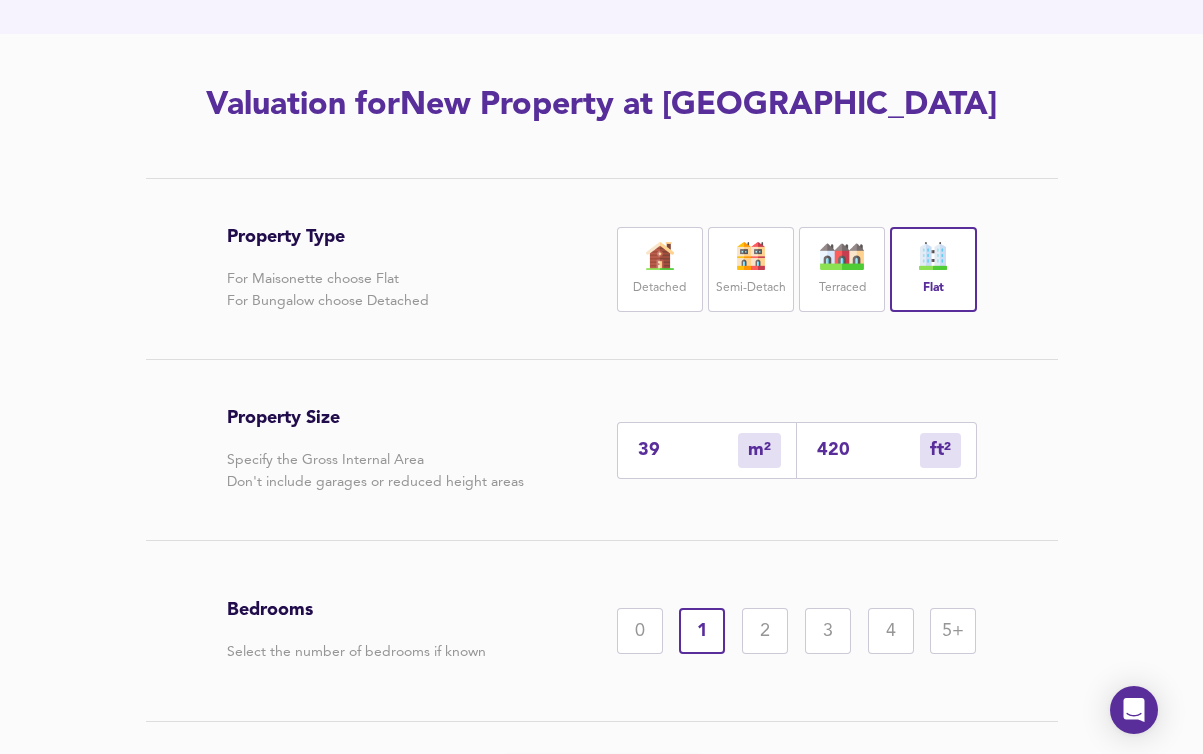 scroll, scrollTop: 347, scrollLeft: 0, axis: vertical 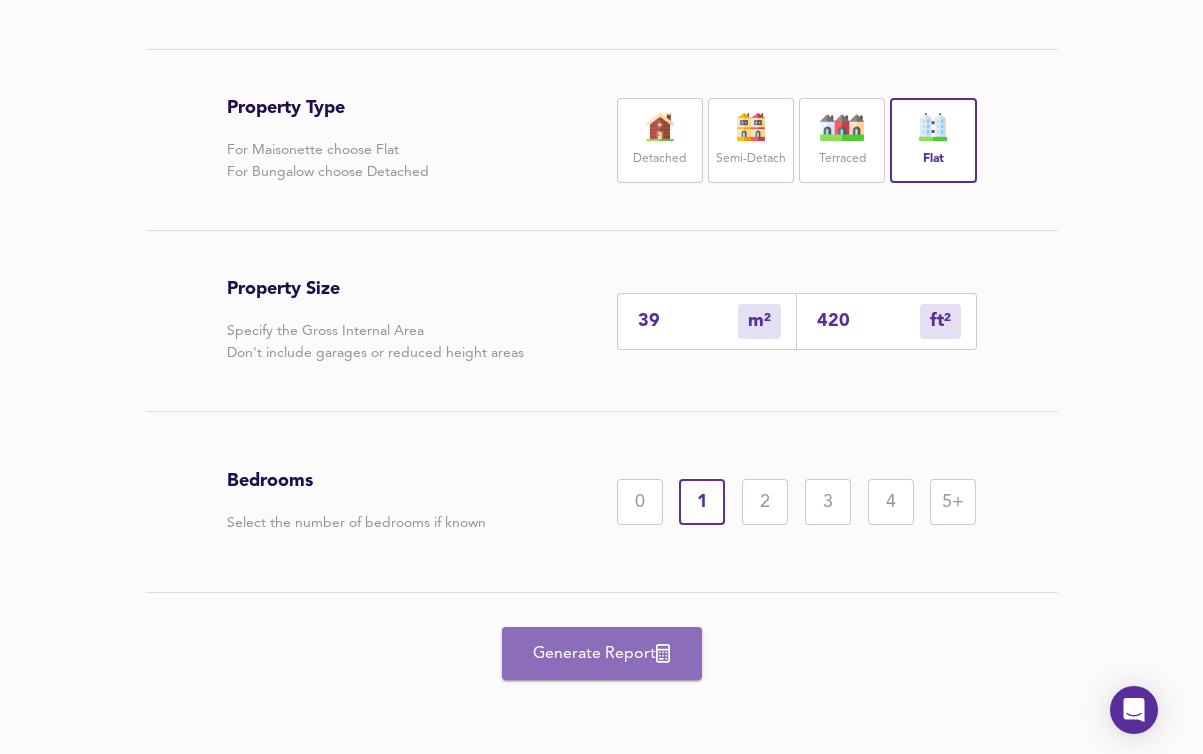 click on "Generate Report" at bounding box center (602, 654) 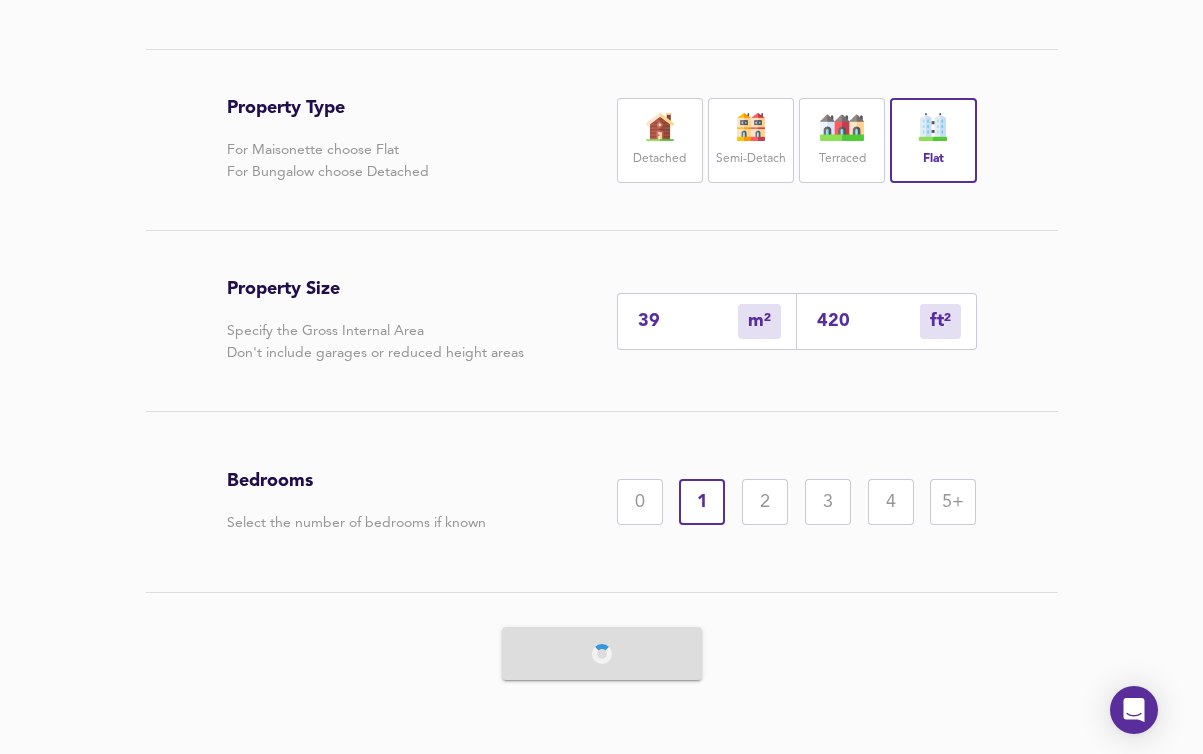 scroll, scrollTop: 0, scrollLeft: 0, axis: both 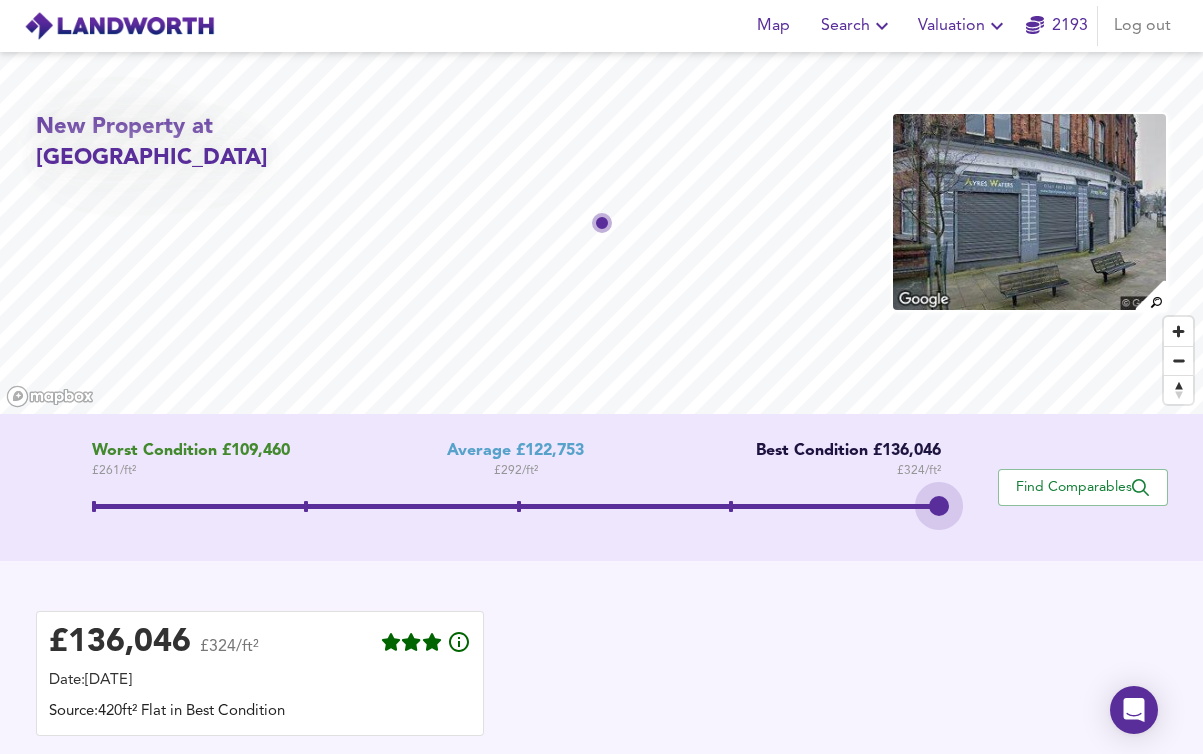 drag, startPoint x: 515, startPoint y: 501, endPoint x: 1132, endPoint y: 507, distance: 617.0292 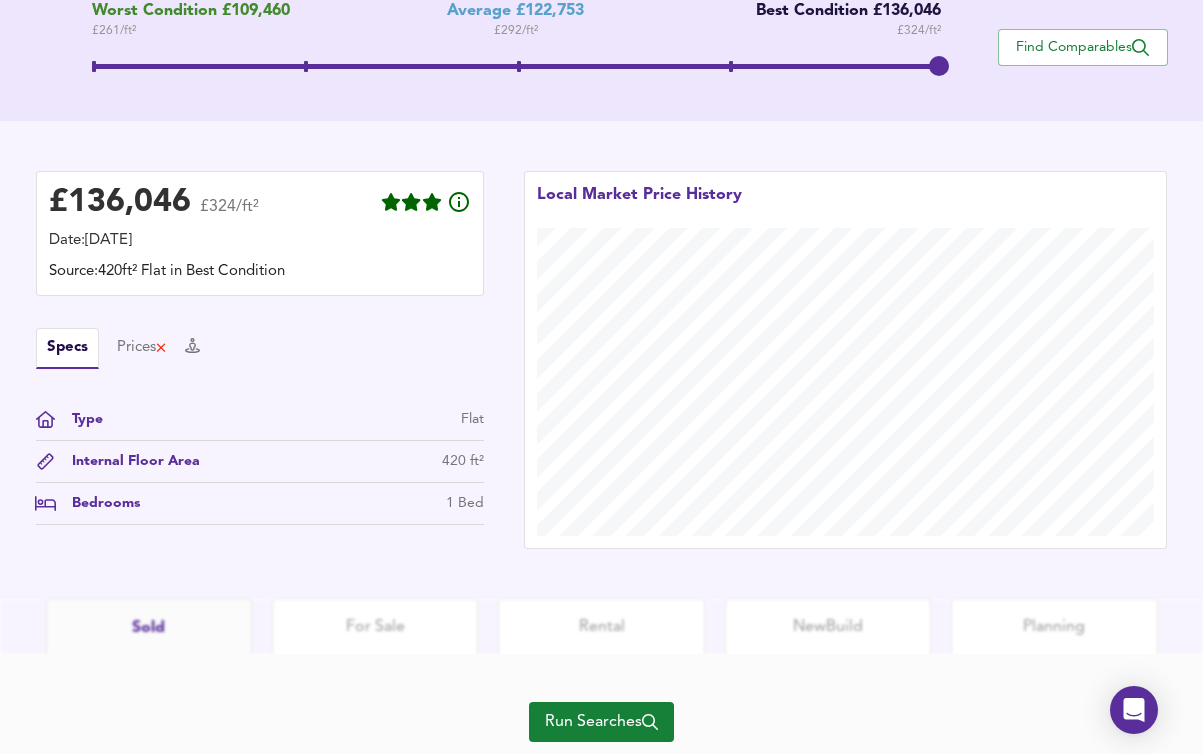 scroll, scrollTop: 500, scrollLeft: 0, axis: vertical 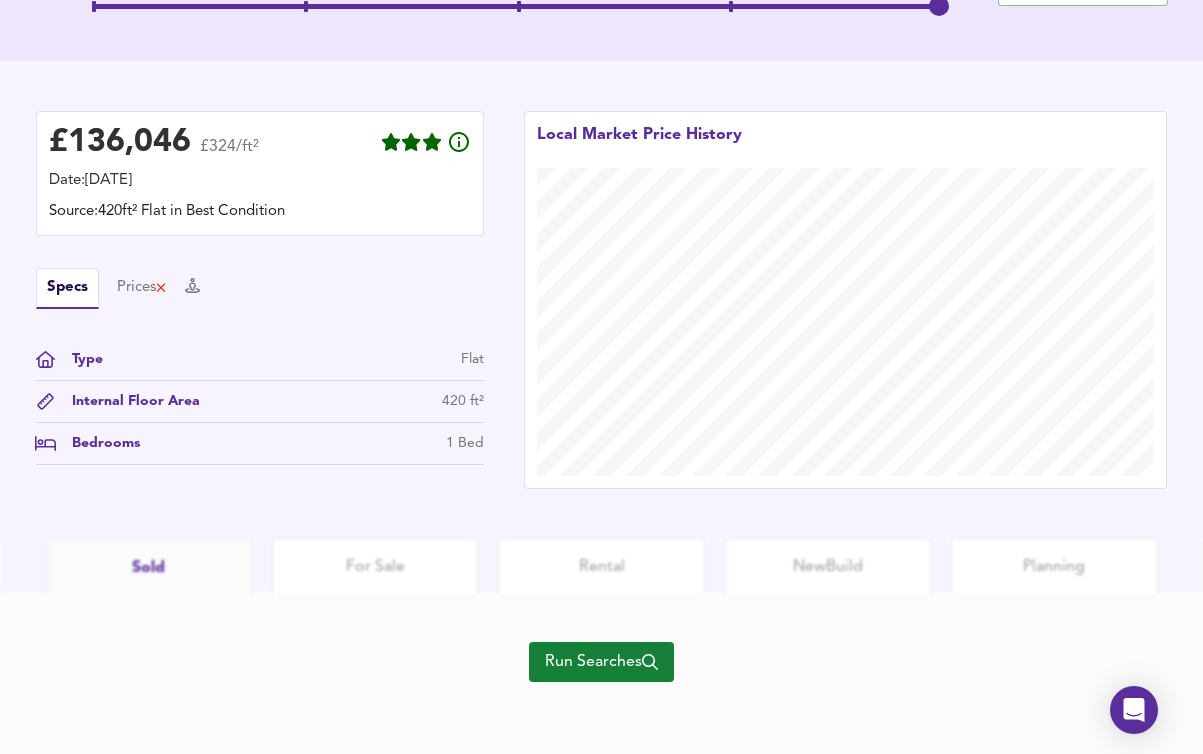 click on "Run Searches" at bounding box center (601, 662) 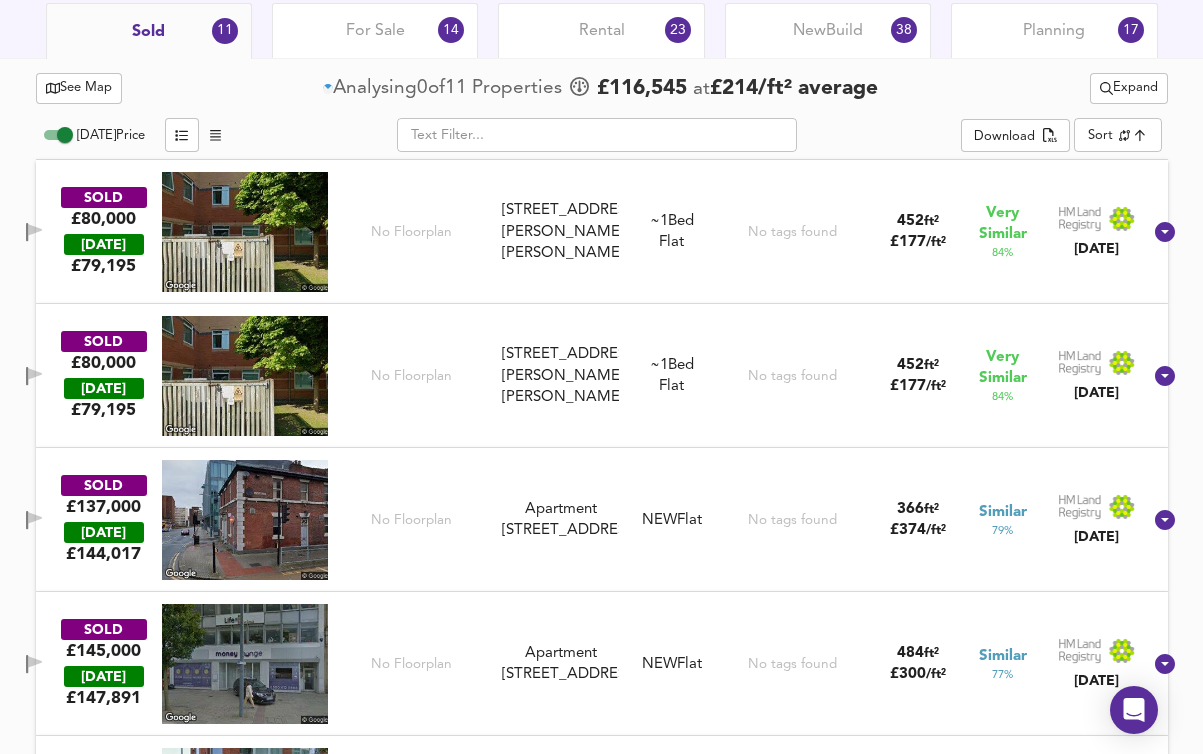 scroll, scrollTop: 959, scrollLeft: 0, axis: vertical 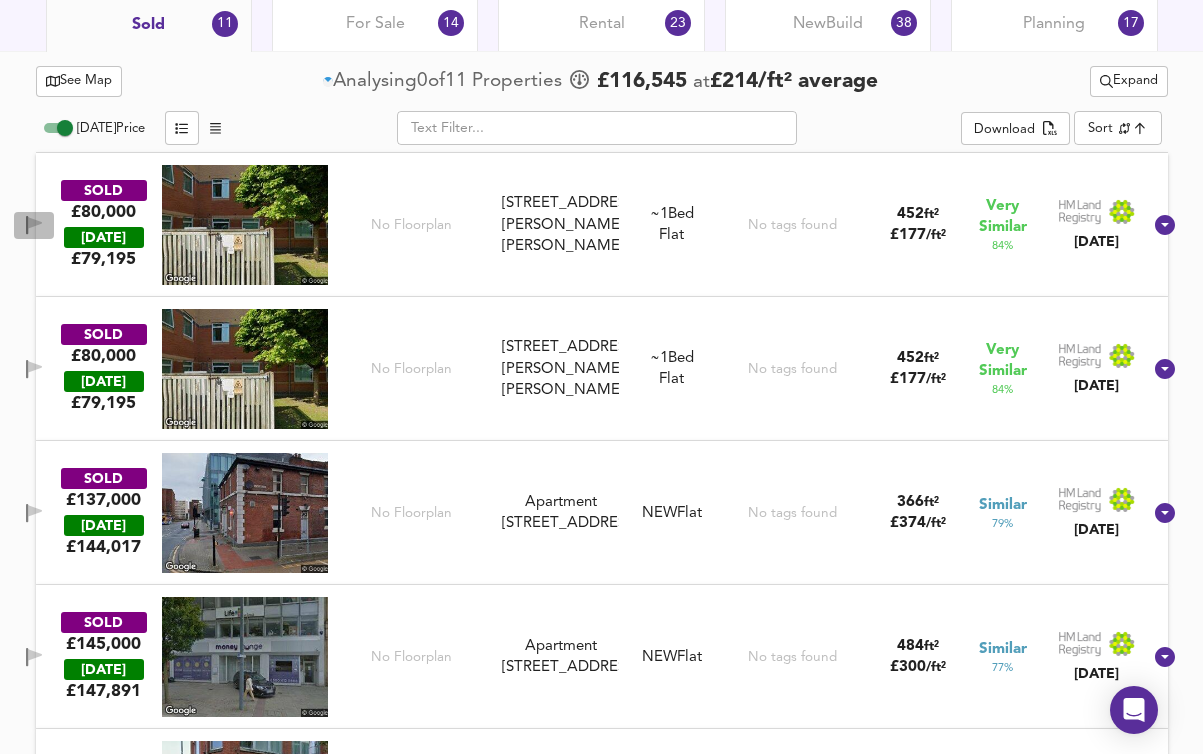 click 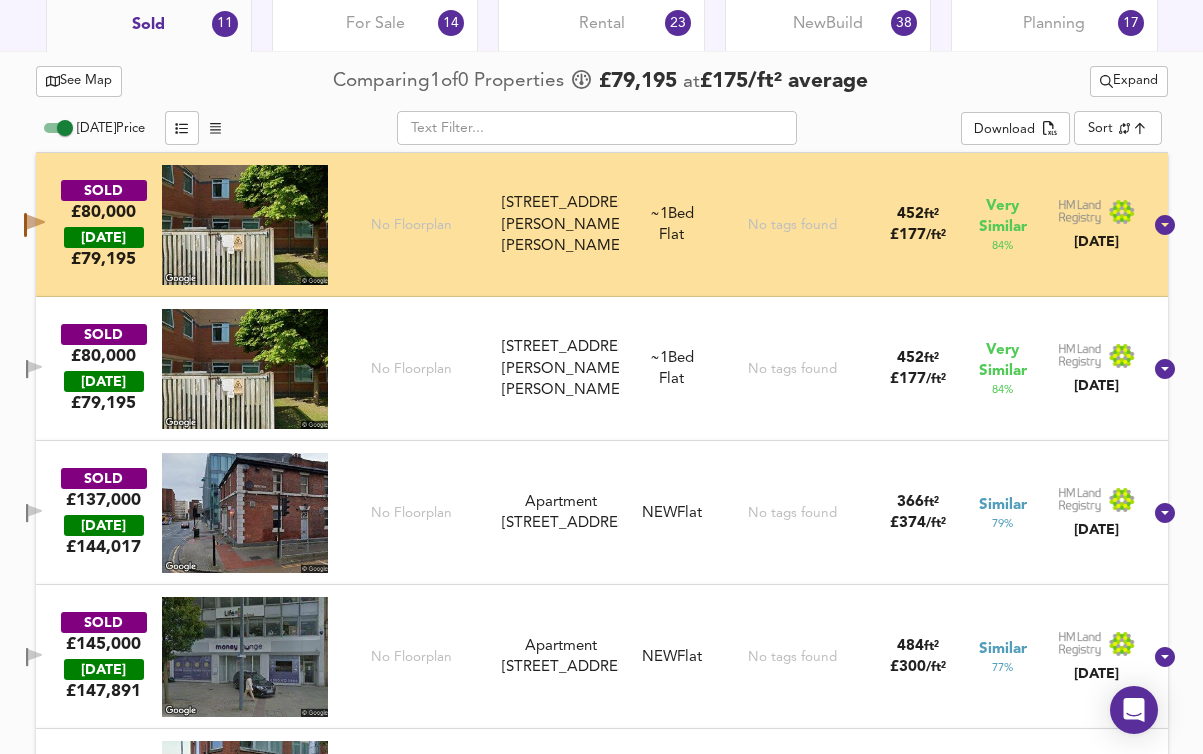click 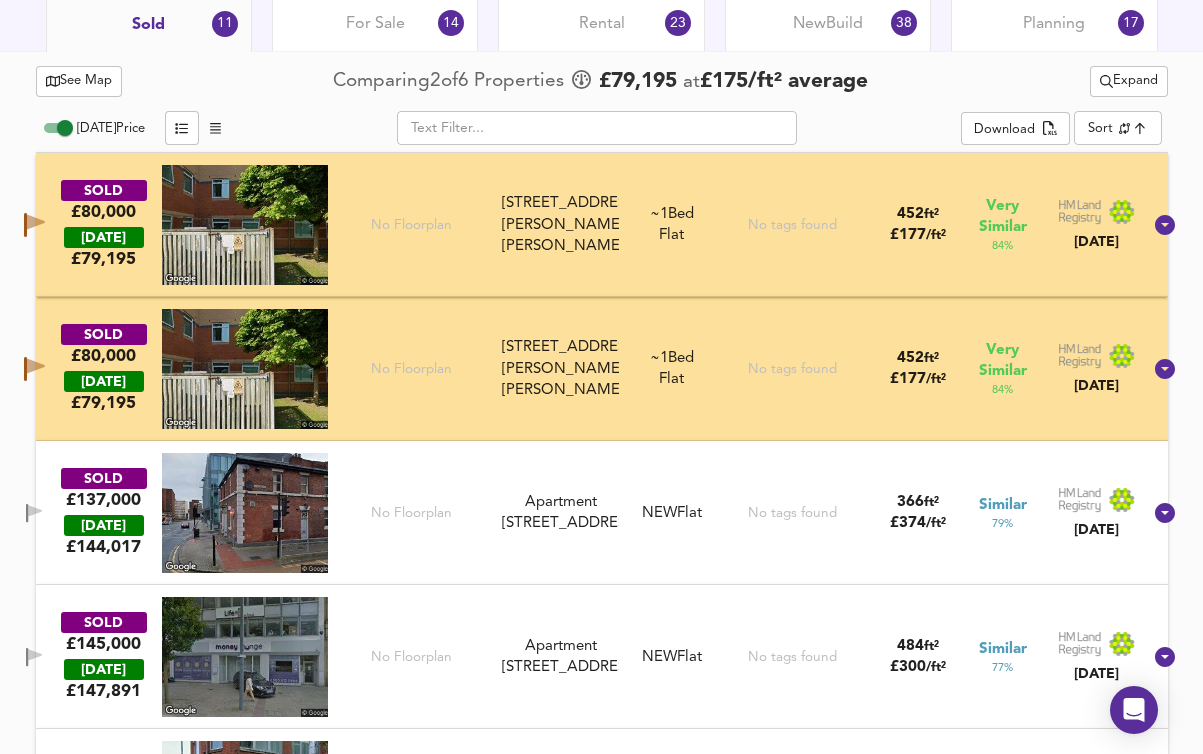 click 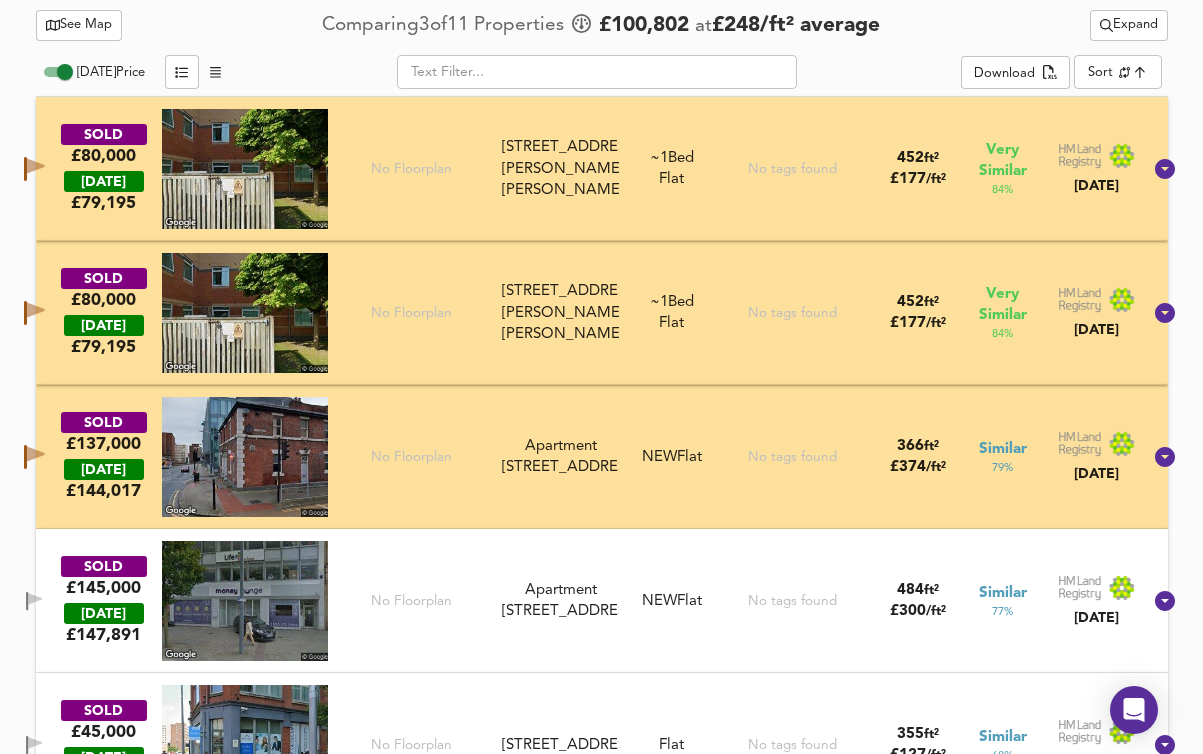 scroll, scrollTop: 1012, scrollLeft: 0, axis: vertical 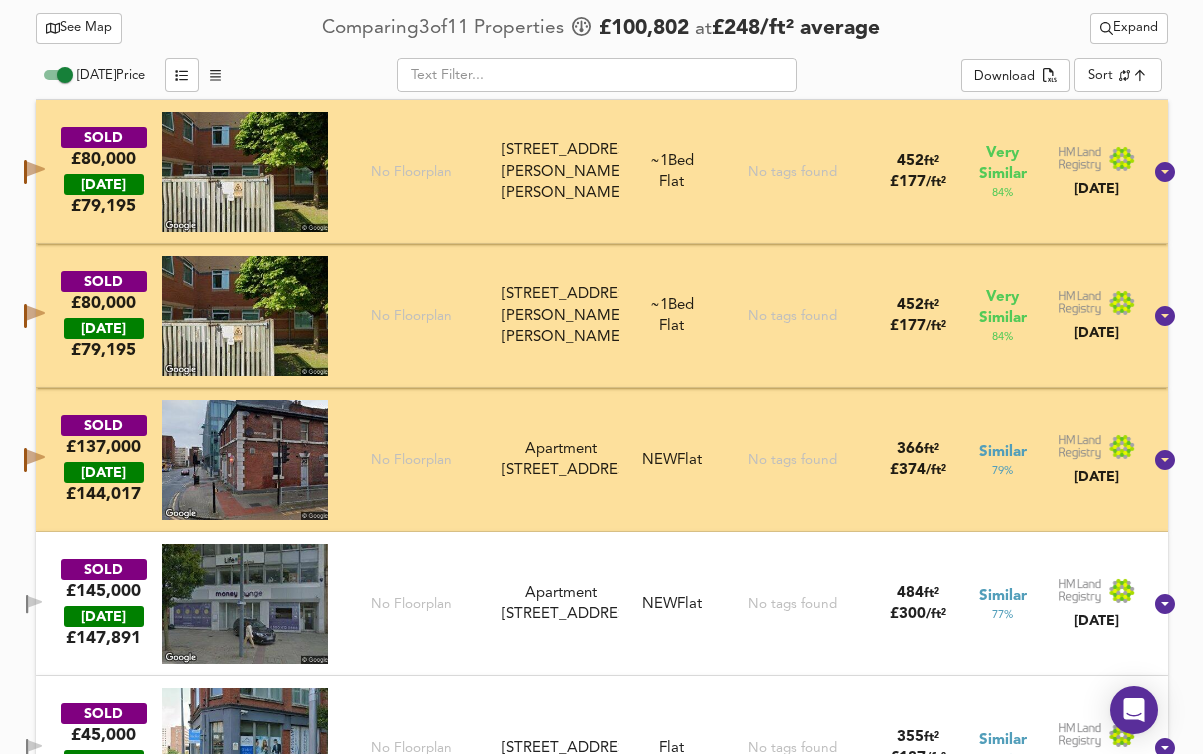 click 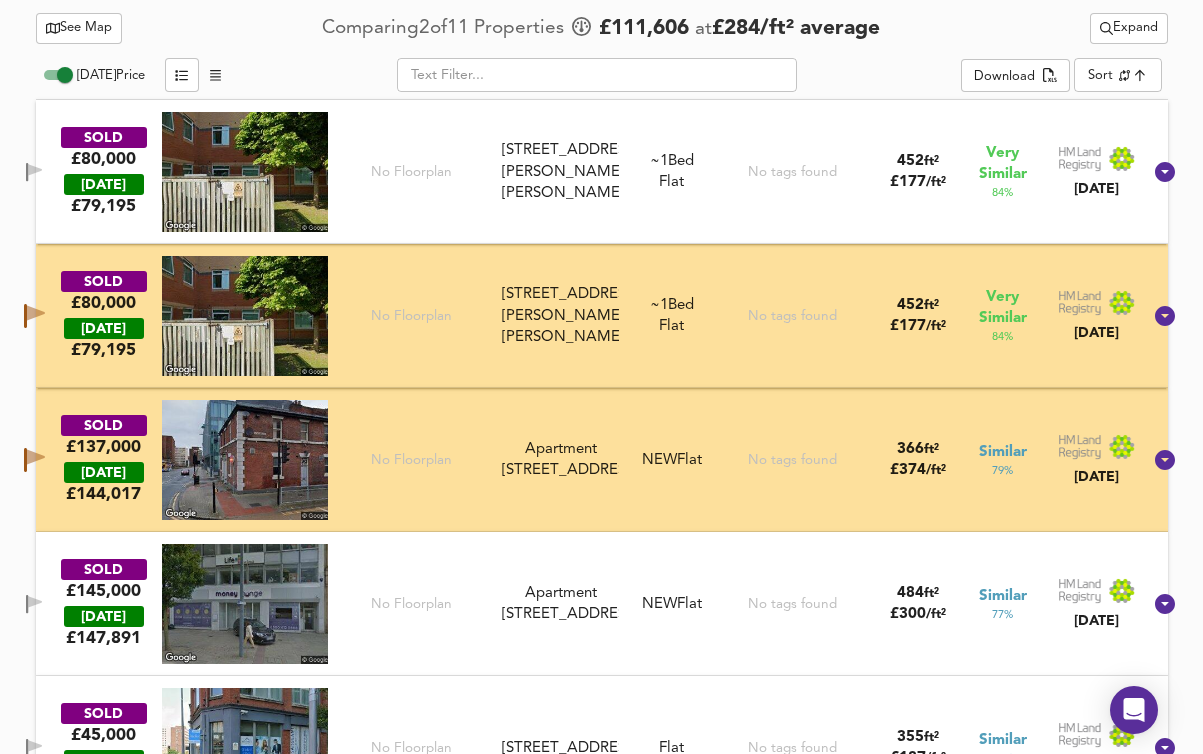 click 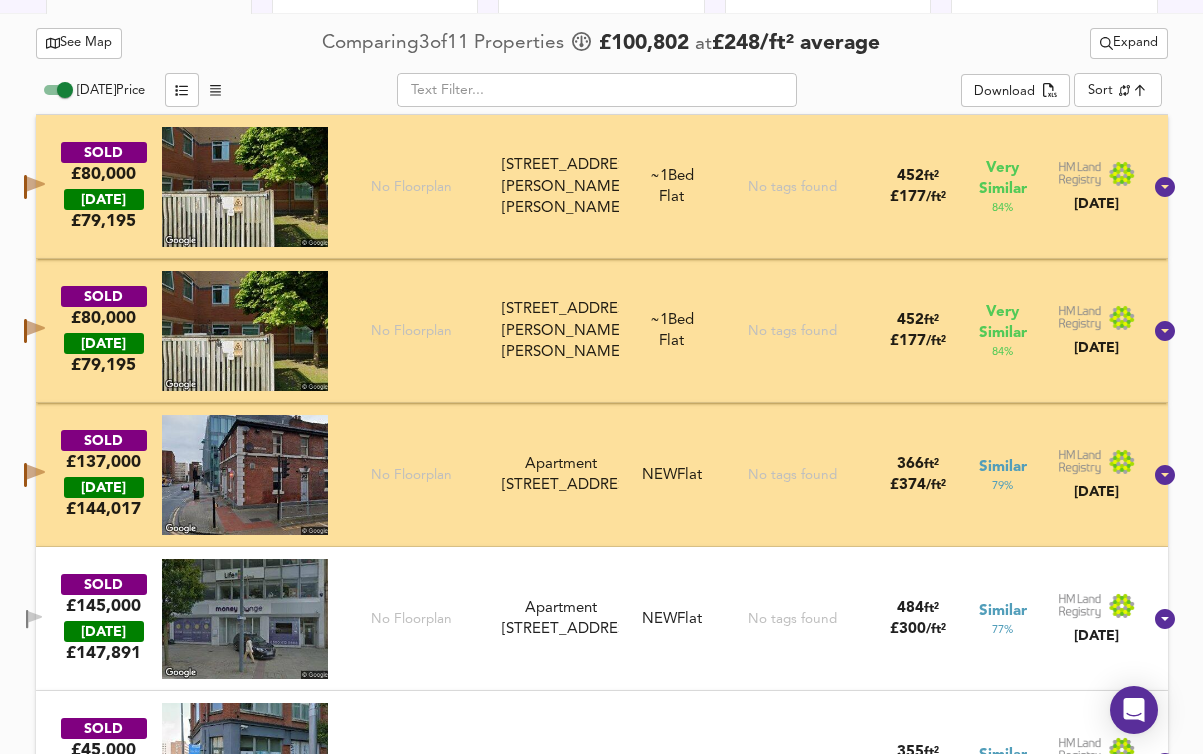scroll, scrollTop: 1018, scrollLeft: 0, axis: vertical 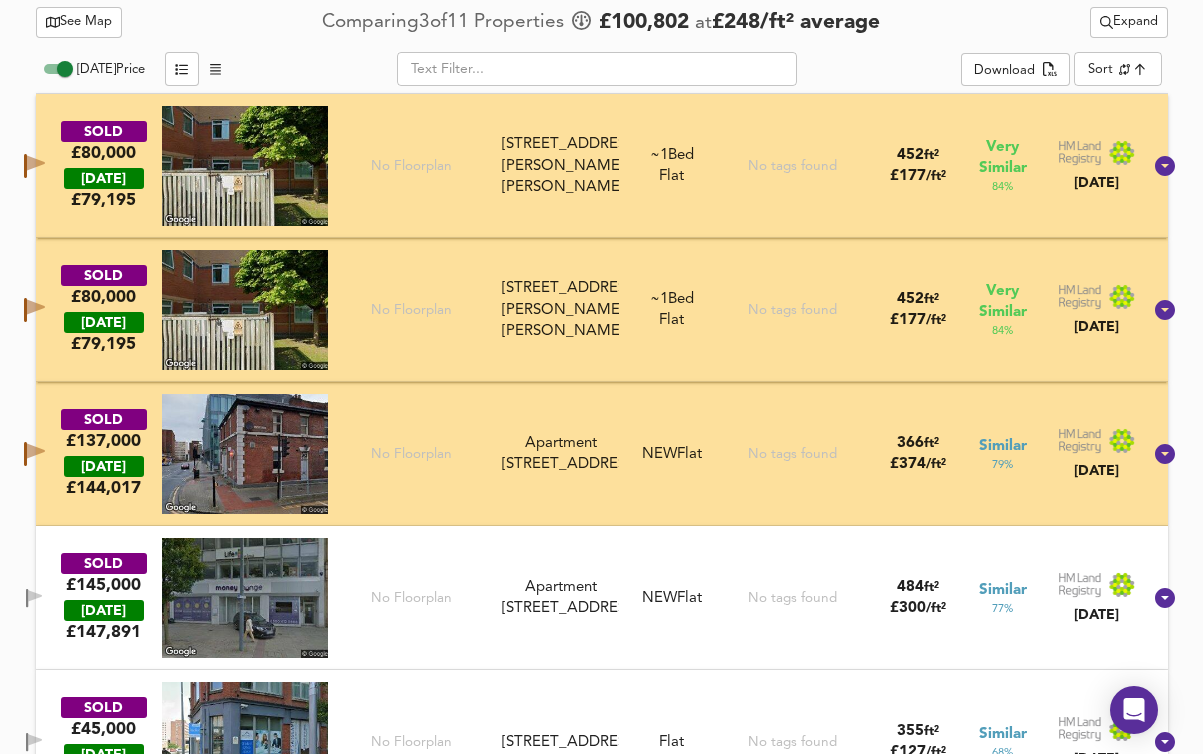 click at bounding box center [34, 166] 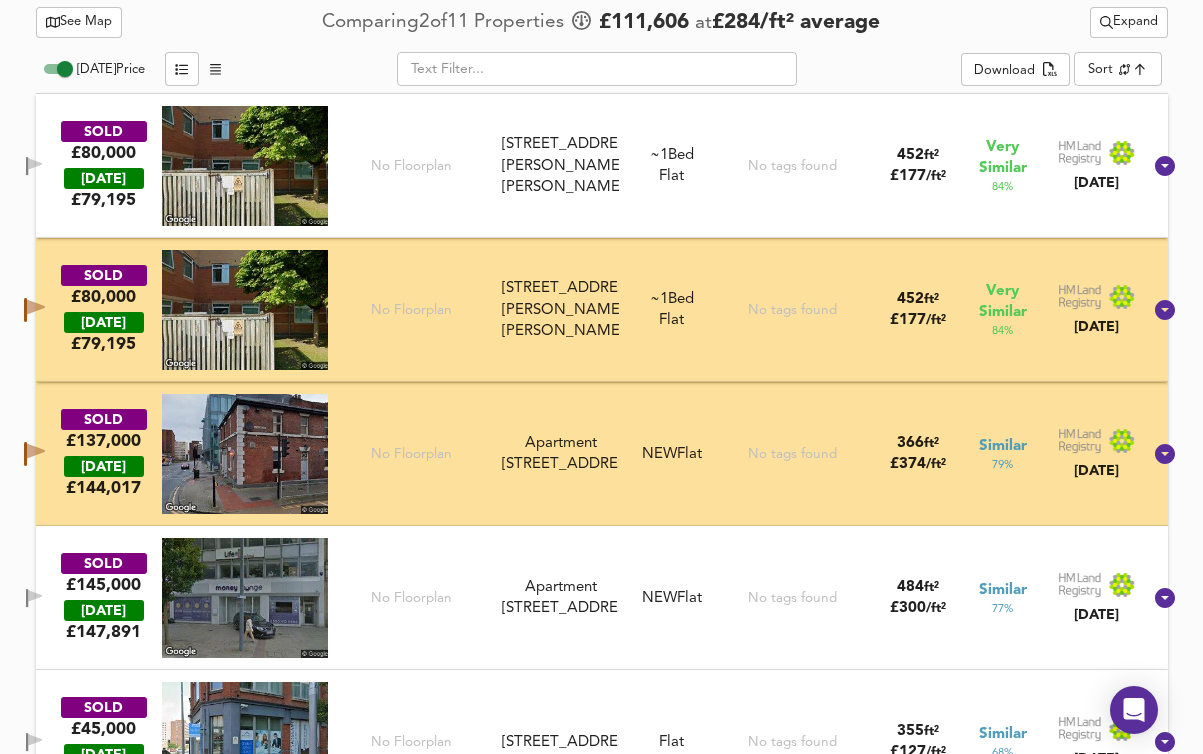 click 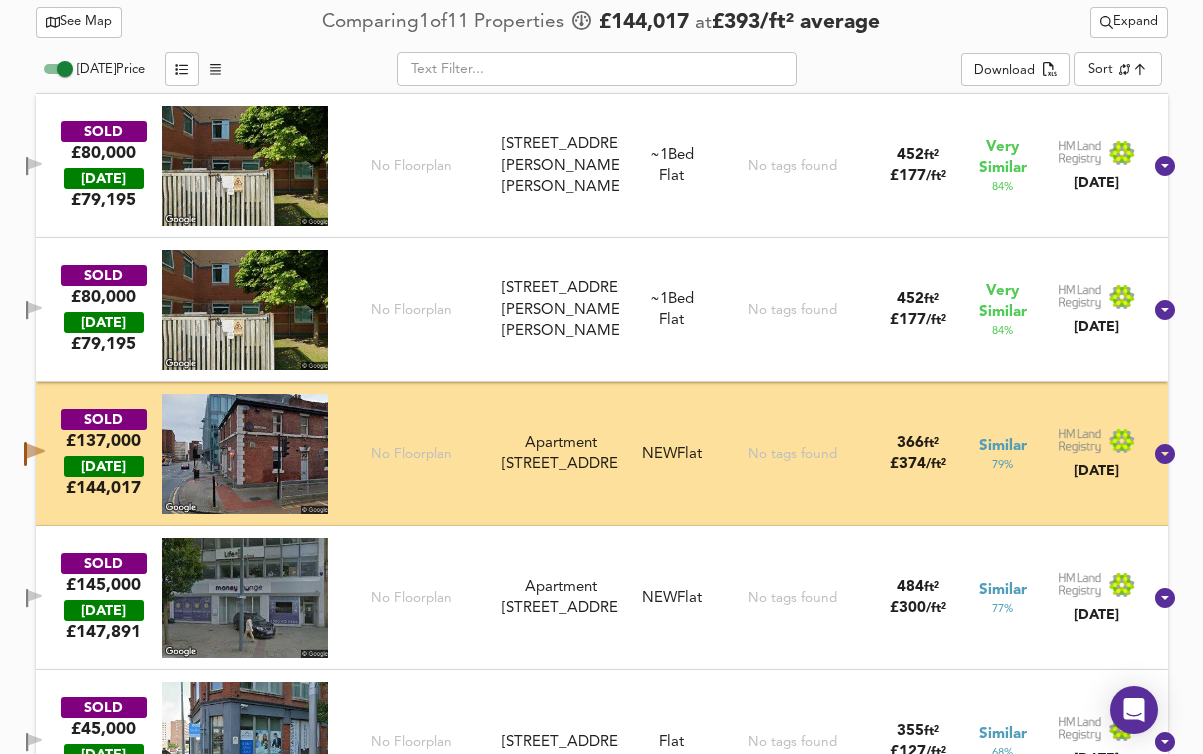 click 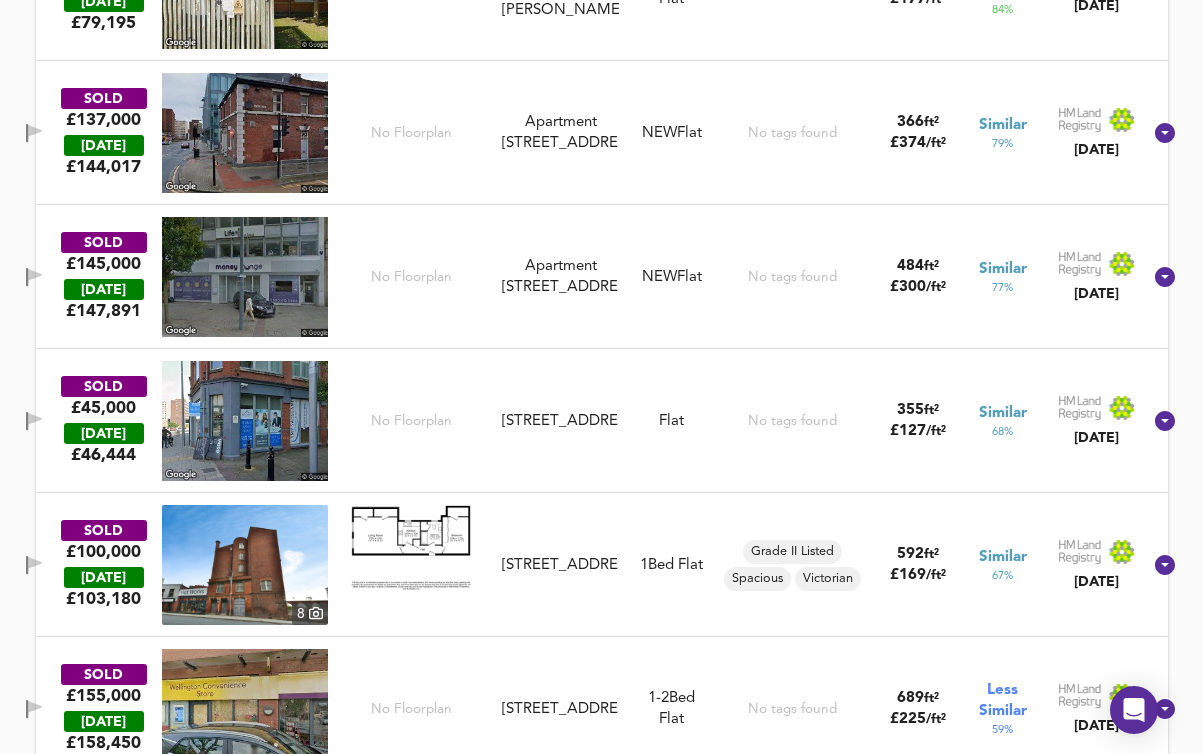 scroll, scrollTop: 1340, scrollLeft: 0, axis: vertical 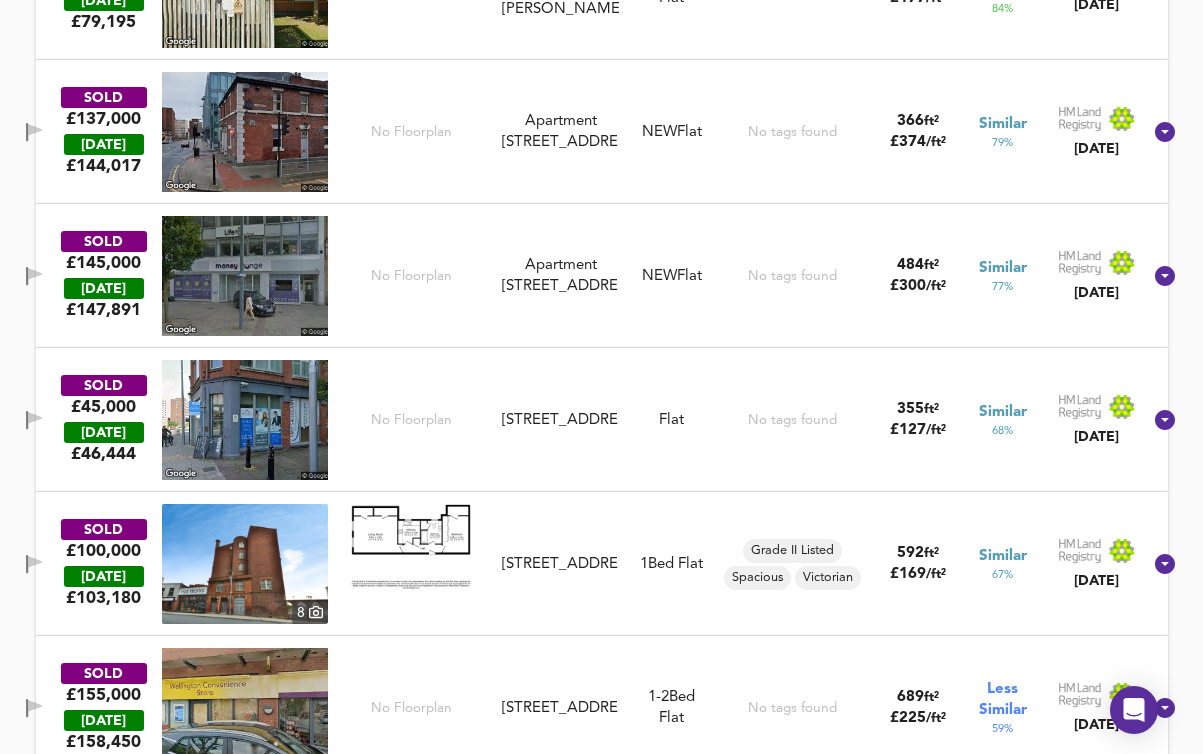 click 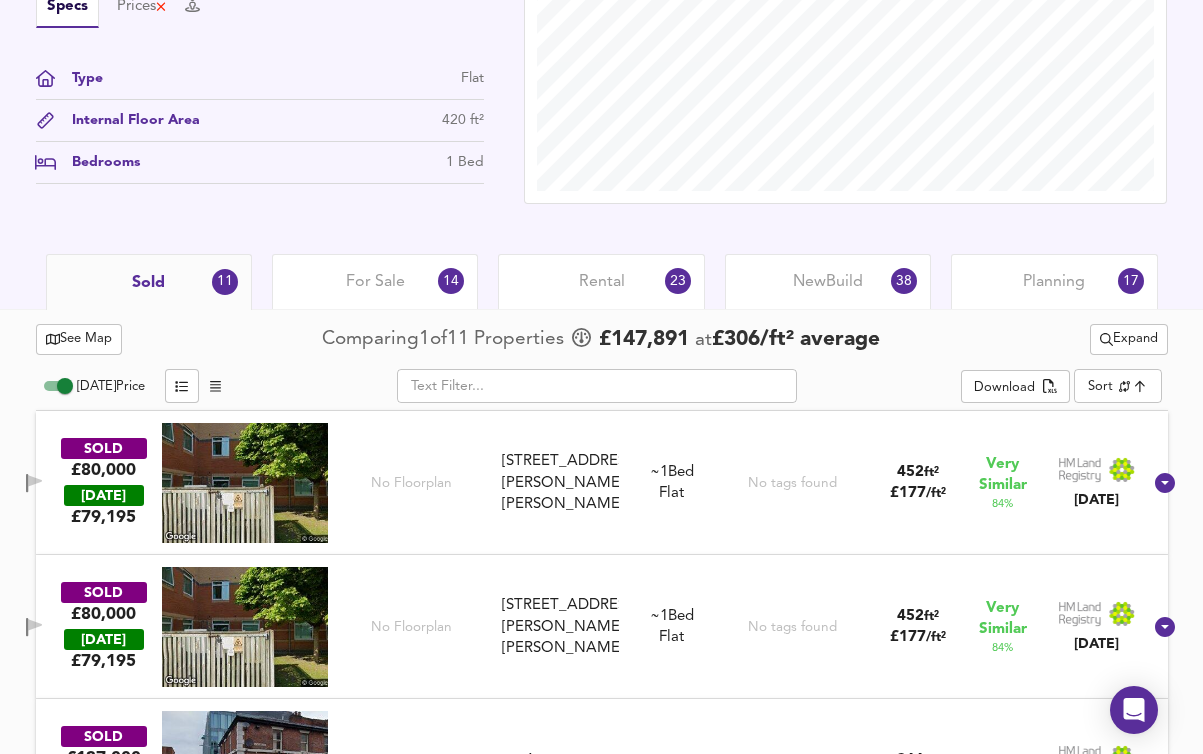 scroll, scrollTop: 707, scrollLeft: 0, axis: vertical 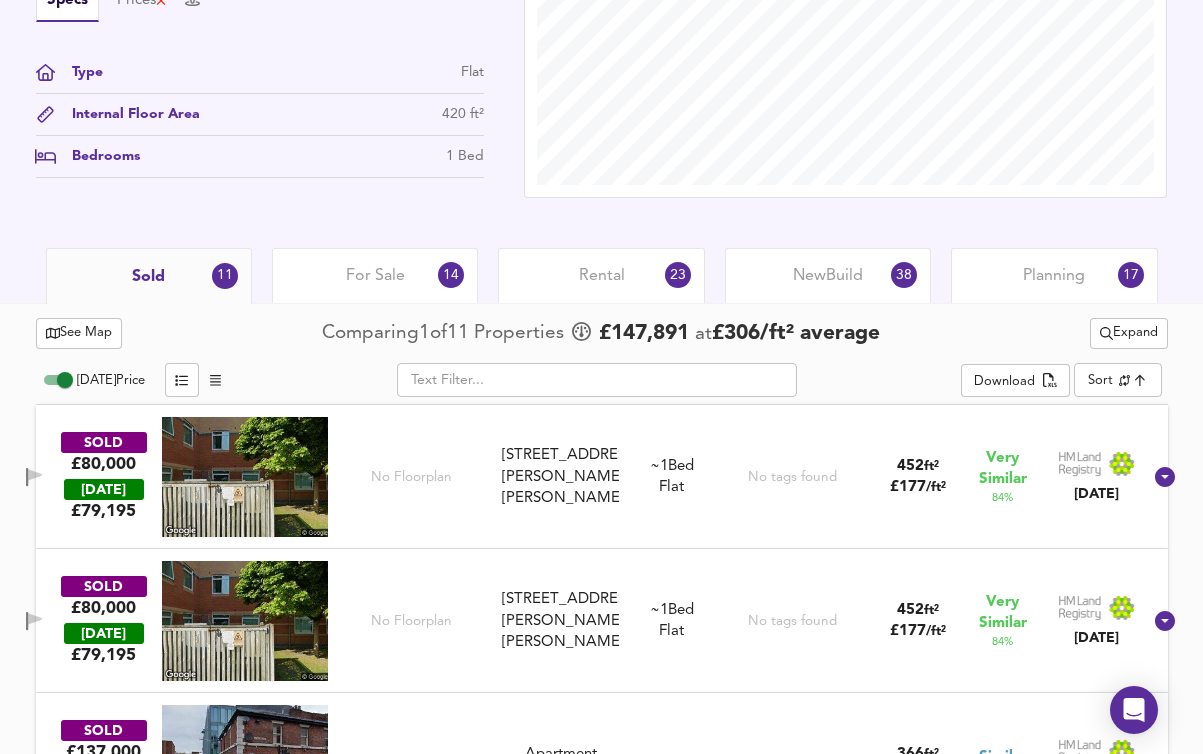 click on "For Sale 14" at bounding box center [375, 275] 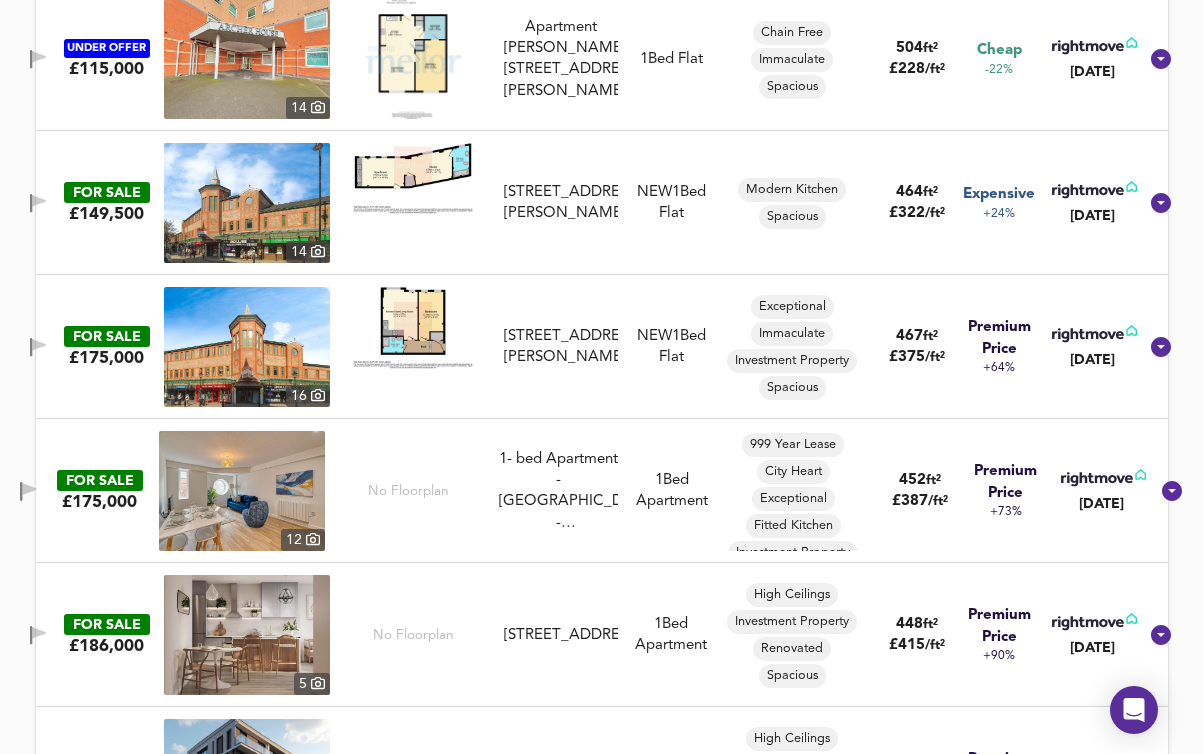 scroll, scrollTop: 1728, scrollLeft: 0, axis: vertical 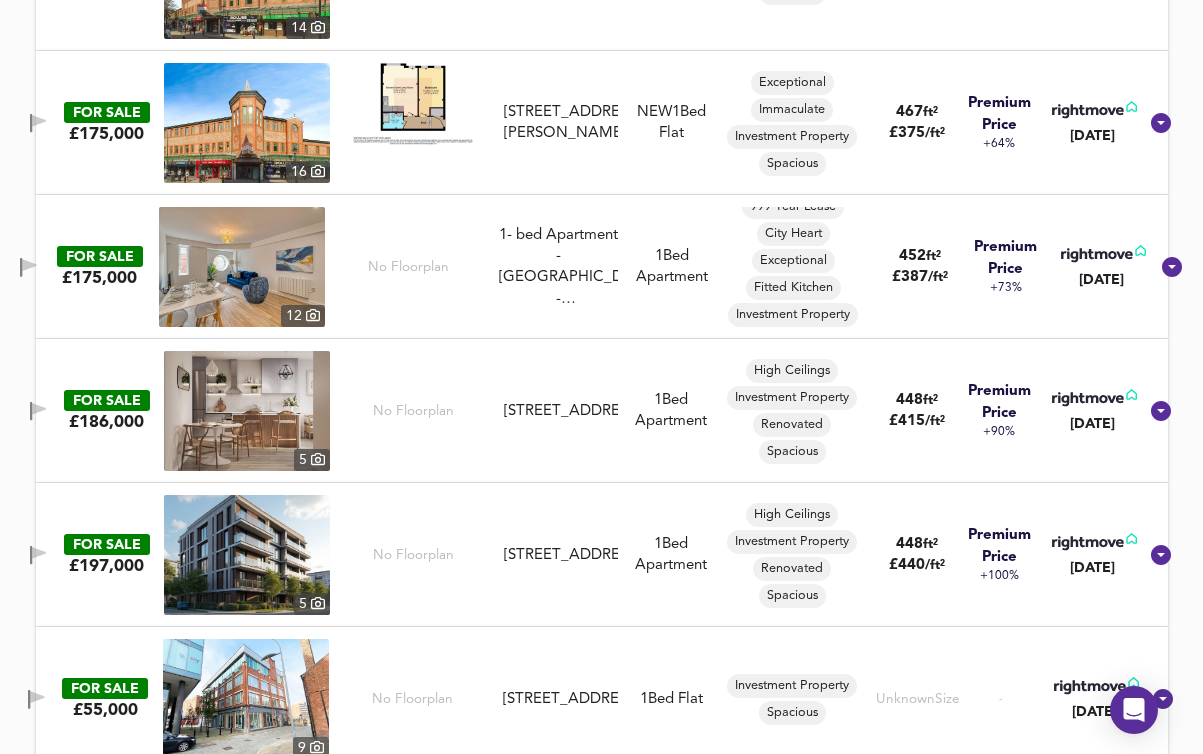 click 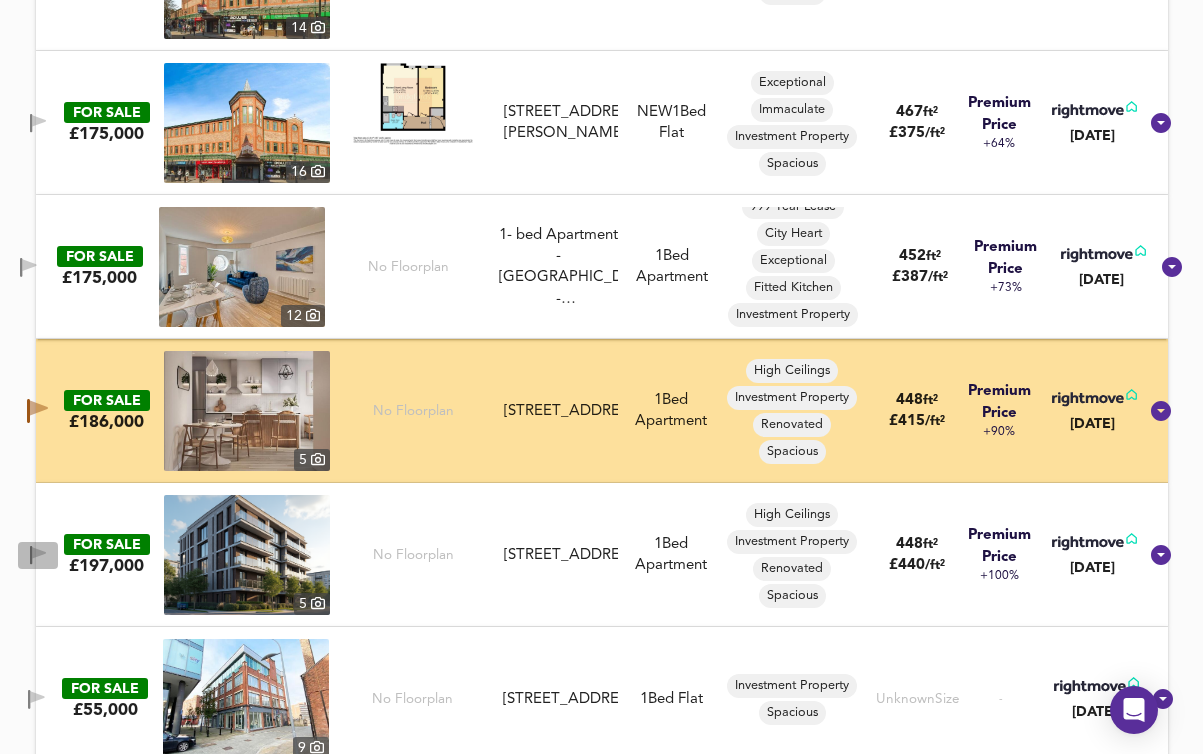 click 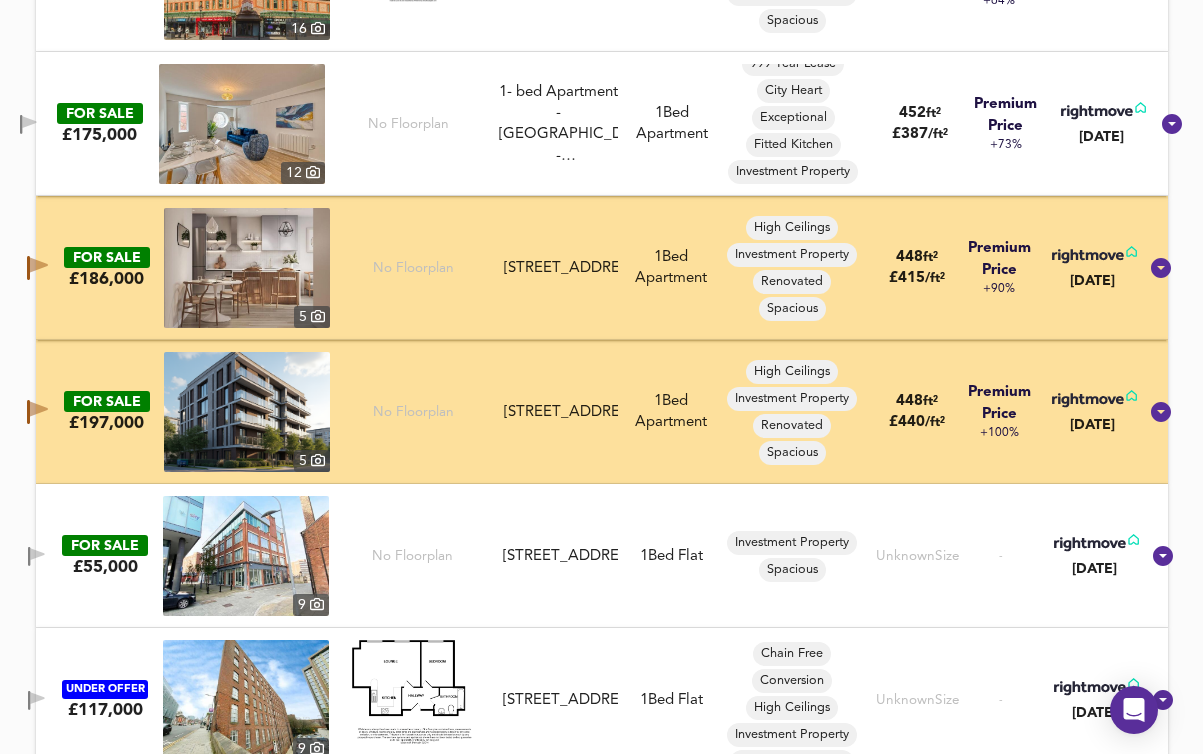 scroll, scrollTop: 1942, scrollLeft: 0, axis: vertical 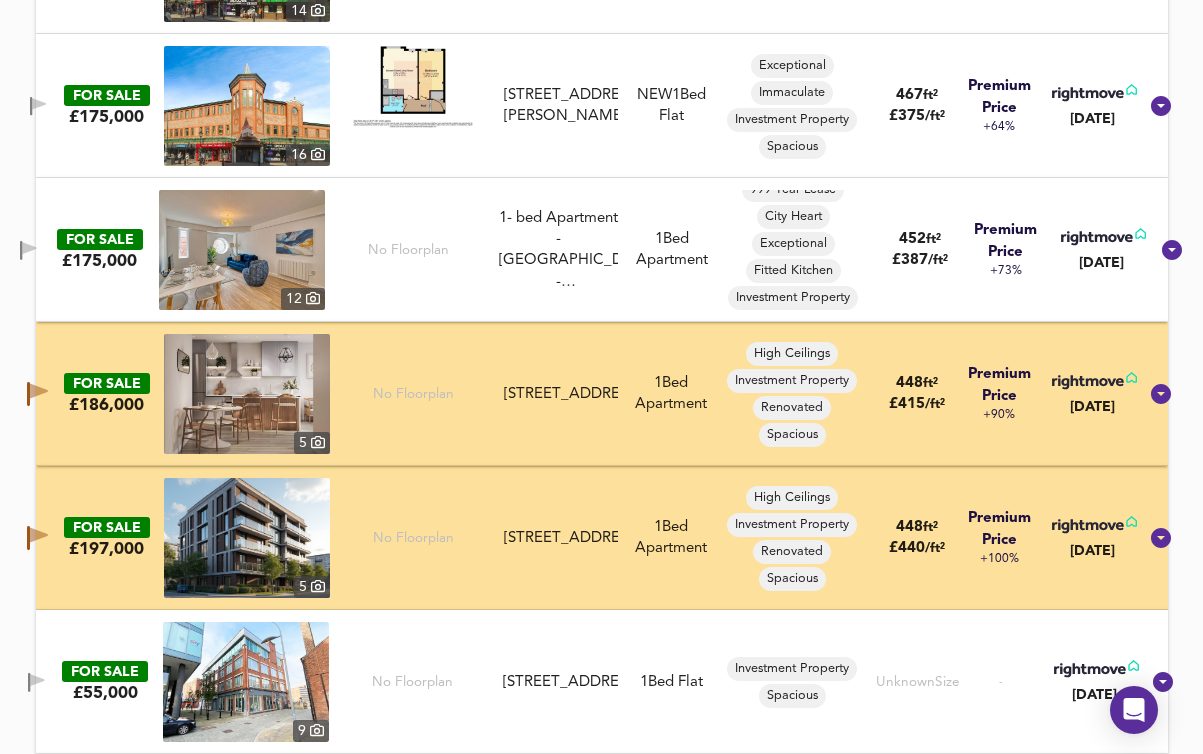 click 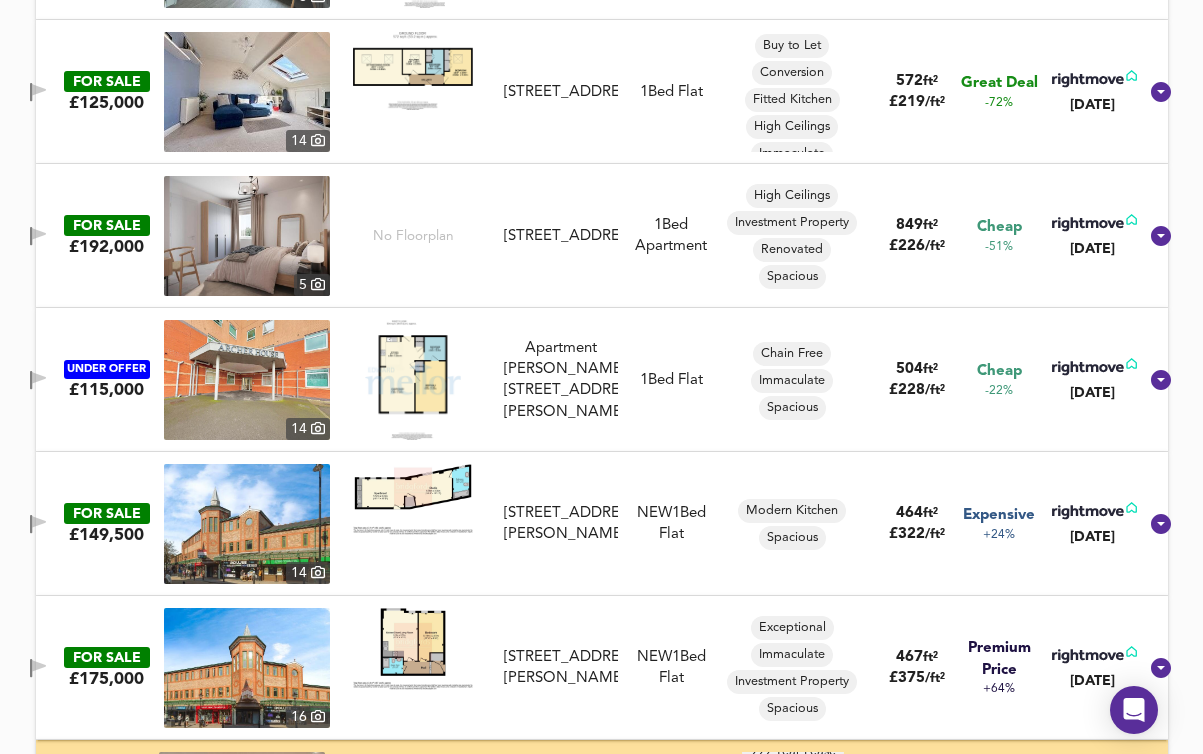 scroll, scrollTop: 1369, scrollLeft: 0, axis: vertical 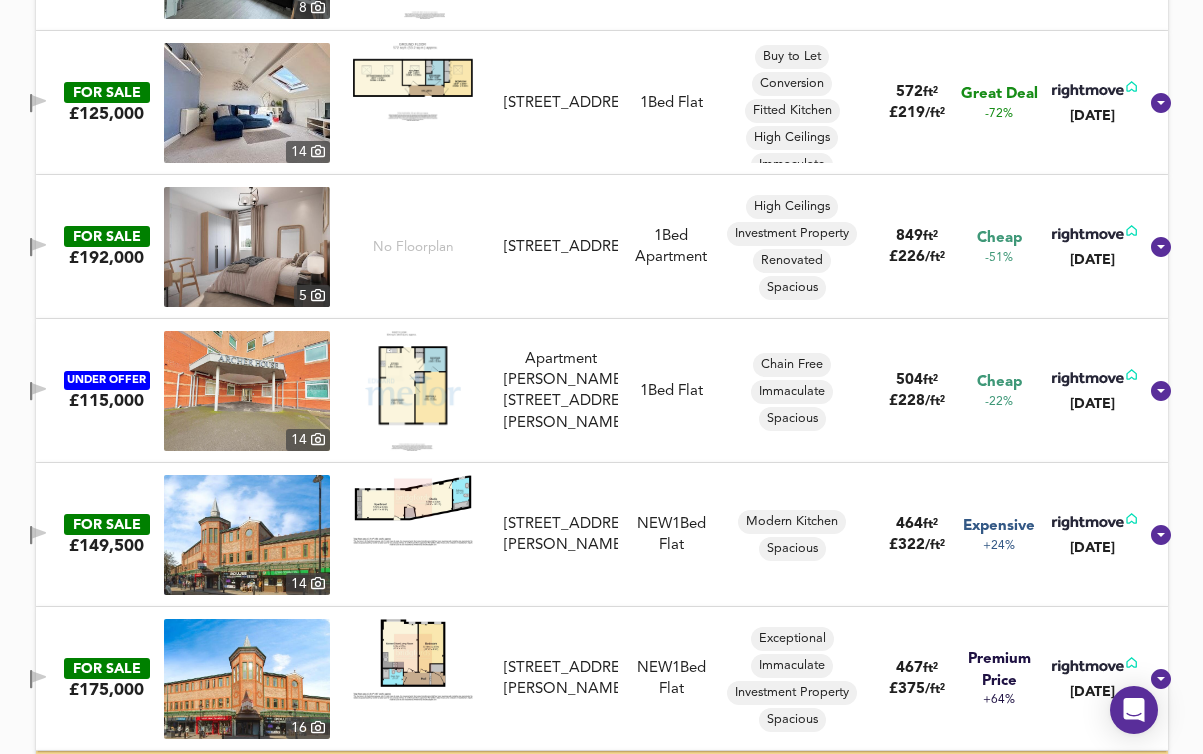 click 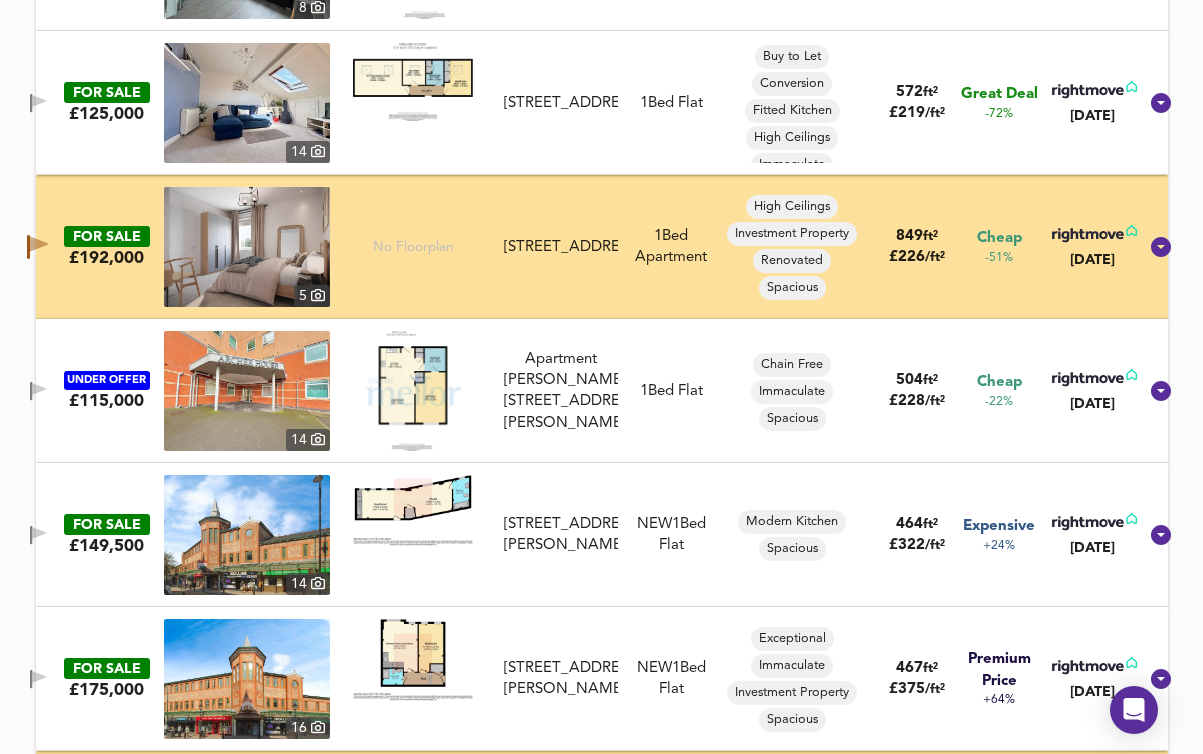 click 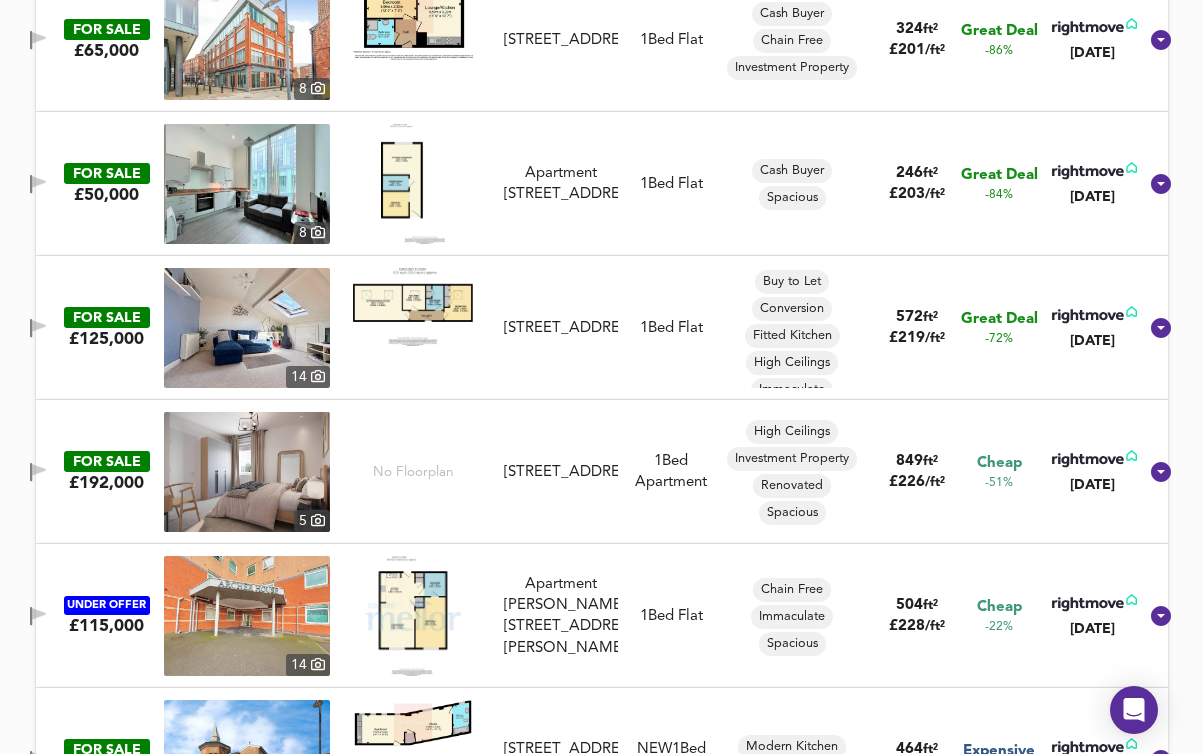 scroll, scrollTop: 1023, scrollLeft: 0, axis: vertical 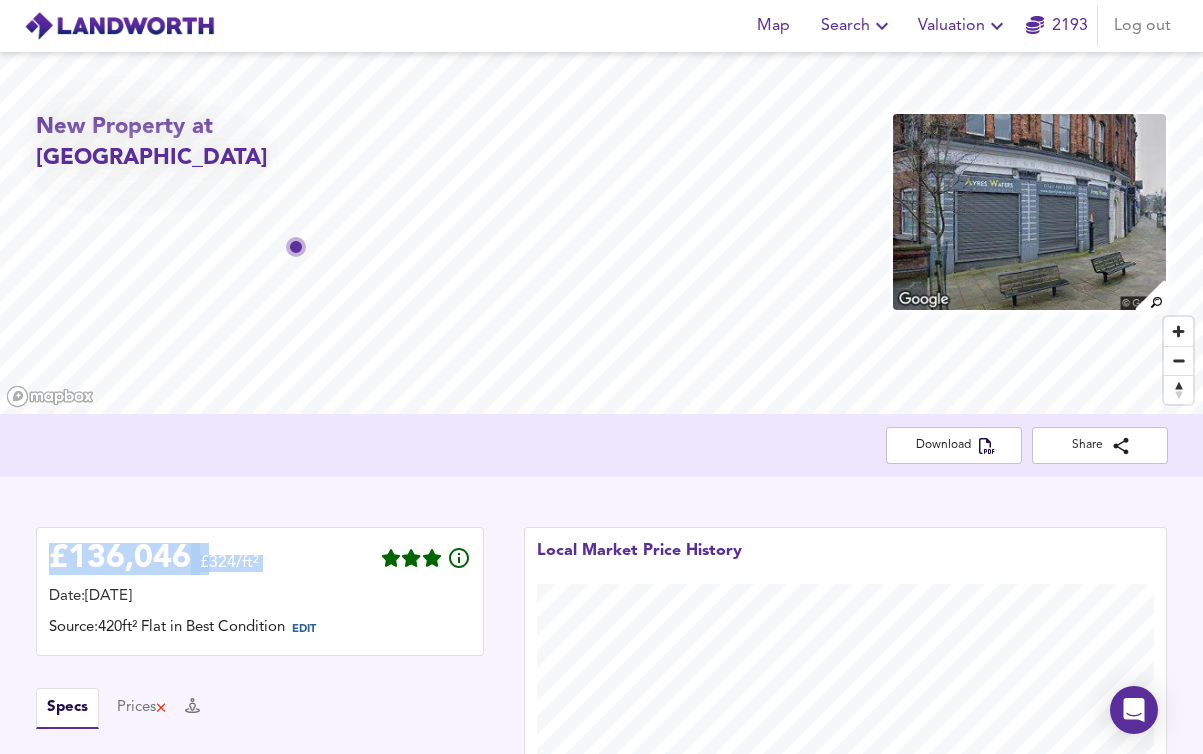 drag, startPoint x: 386, startPoint y: 502, endPoint x: 537, endPoint y: 458, distance: 157.28 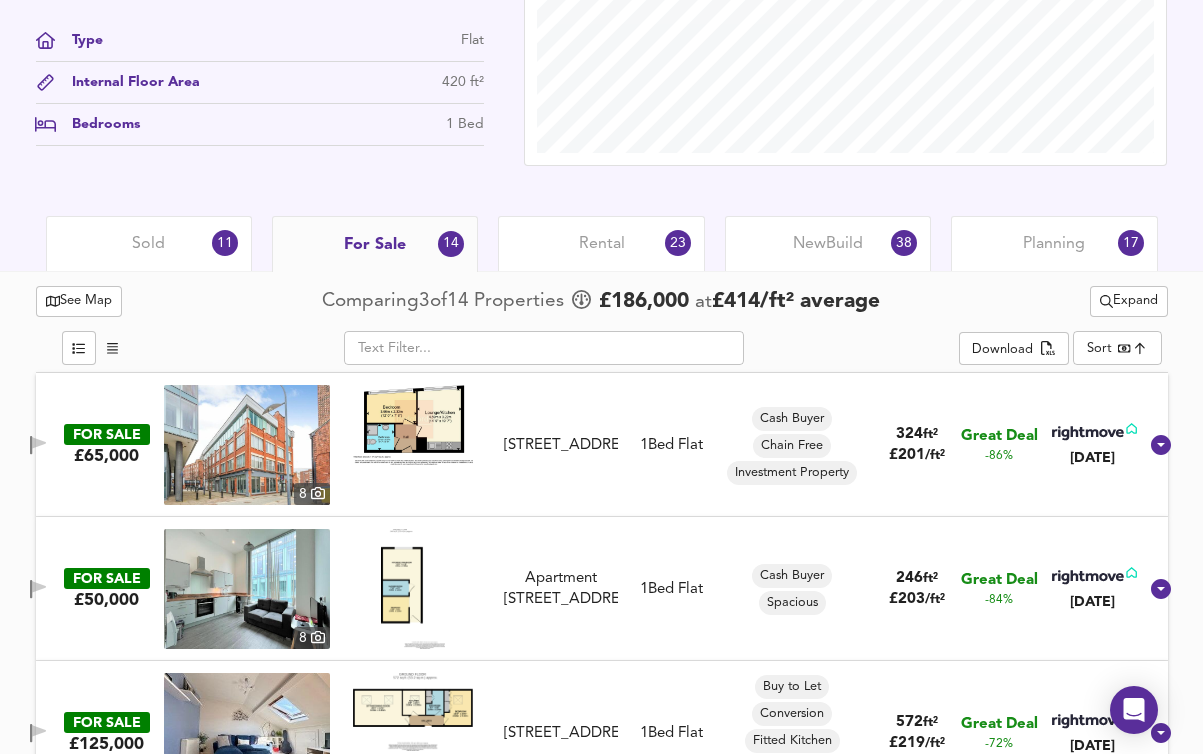 scroll, scrollTop: 749, scrollLeft: 0, axis: vertical 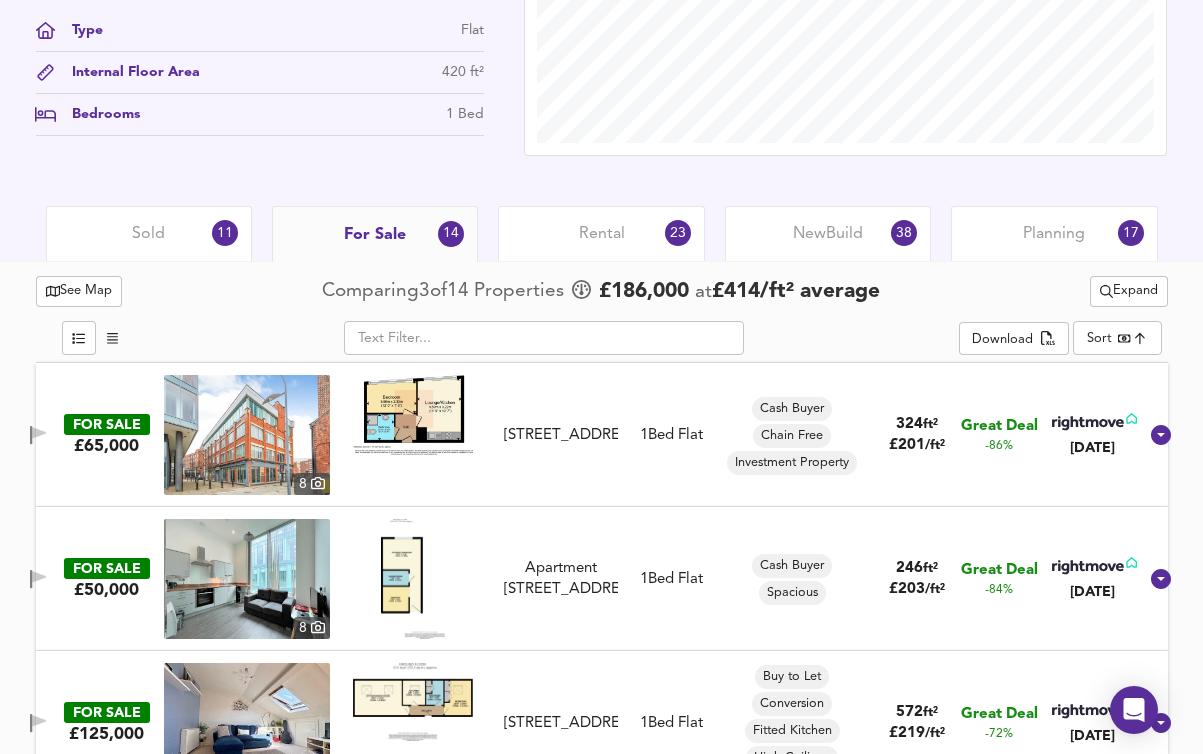 click on "New  Build 38" at bounding box center [828, 233] 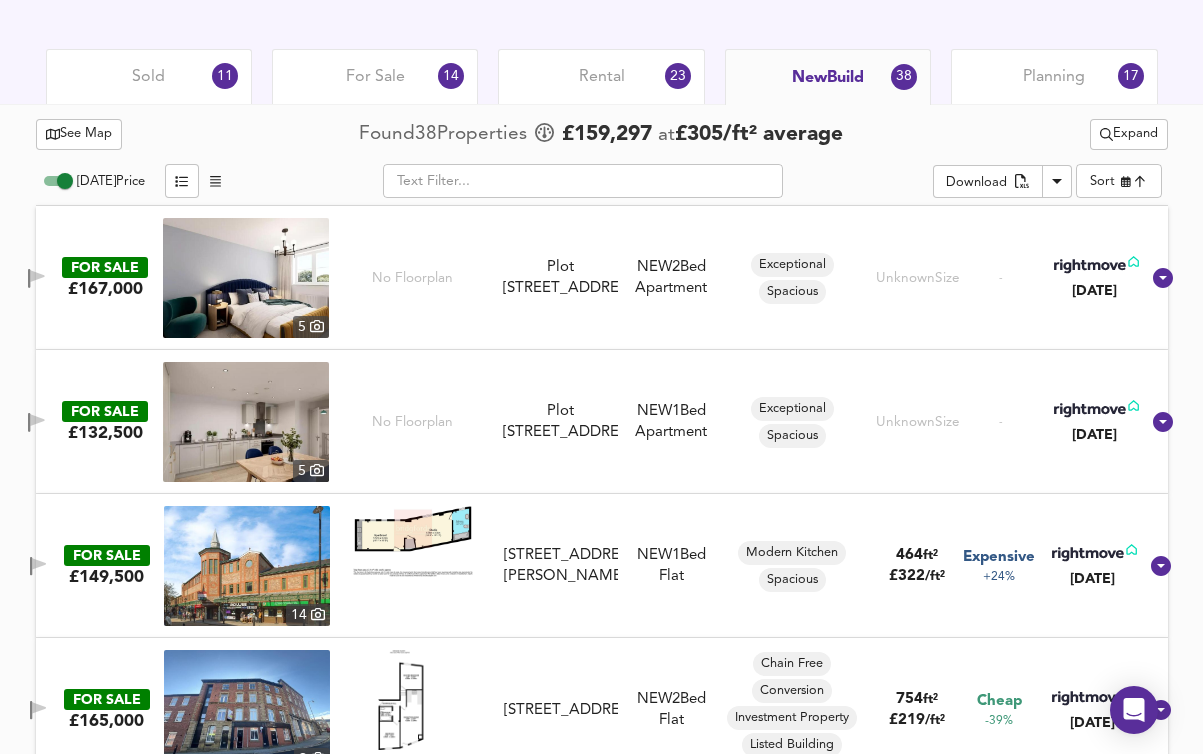 scroll, scrollTop: 924, scrollLeft: 0, axis: vertical 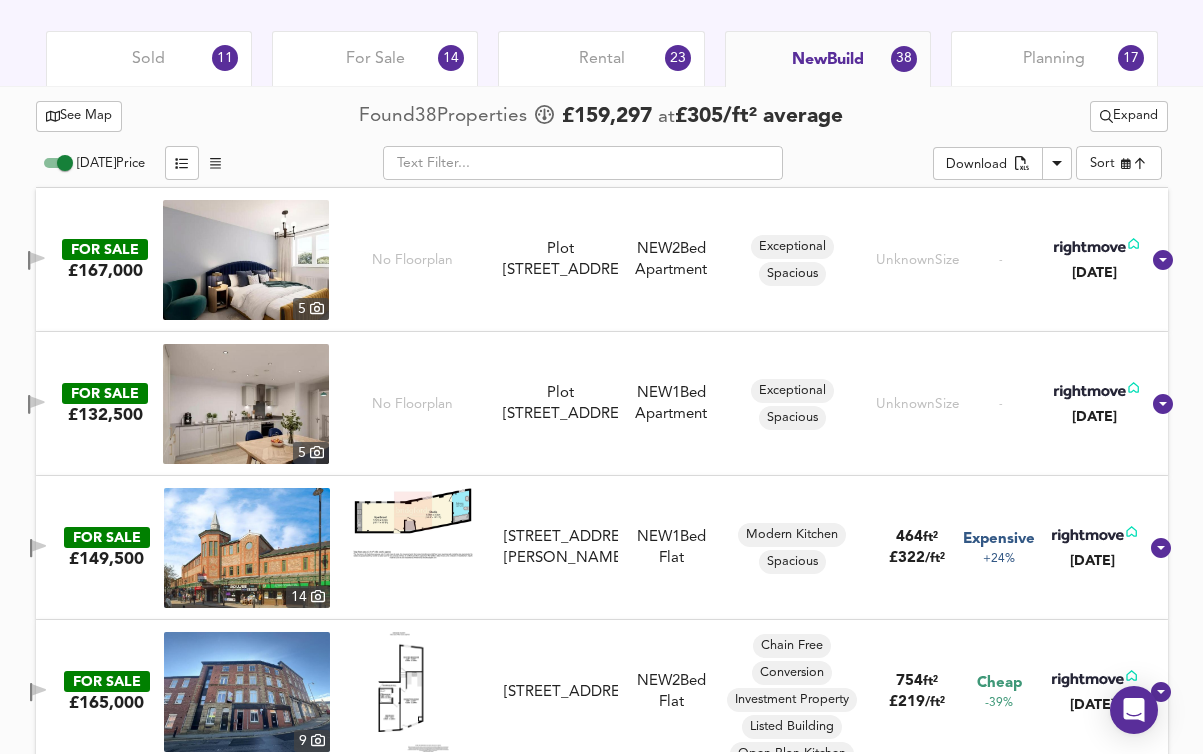 click 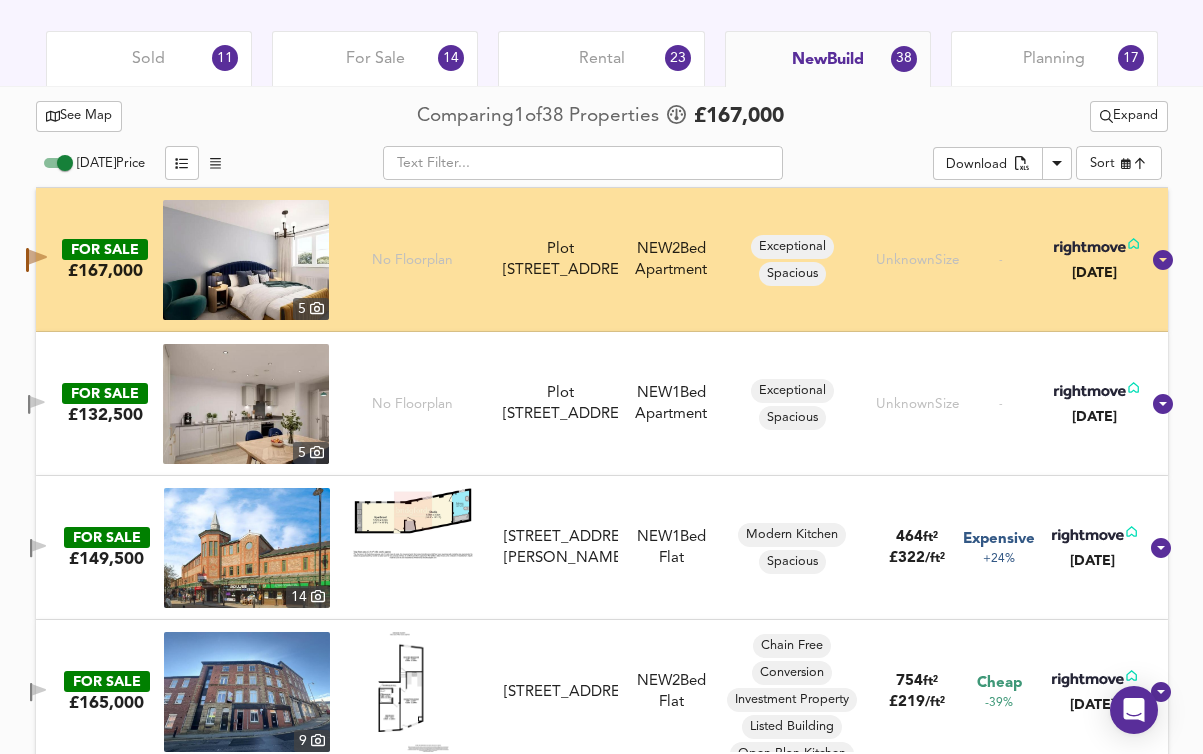 click 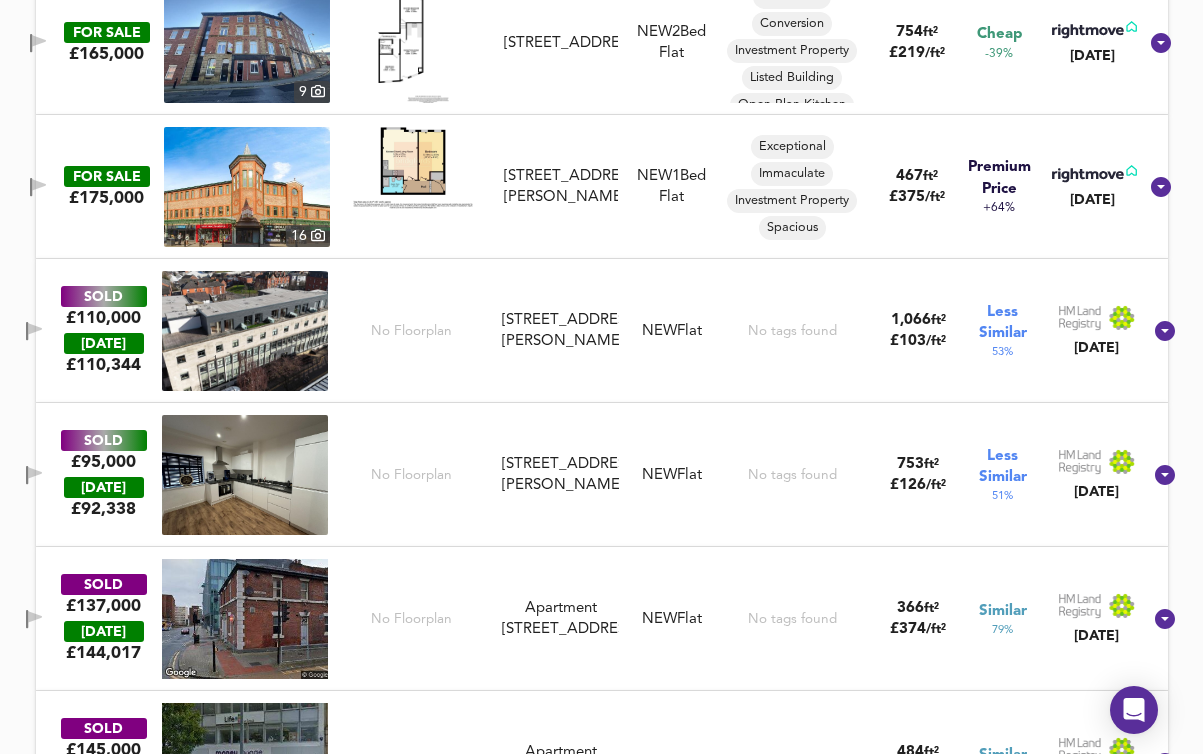 scroll, scrollTop: 1599, scrollLeft: 0, axis: vertical 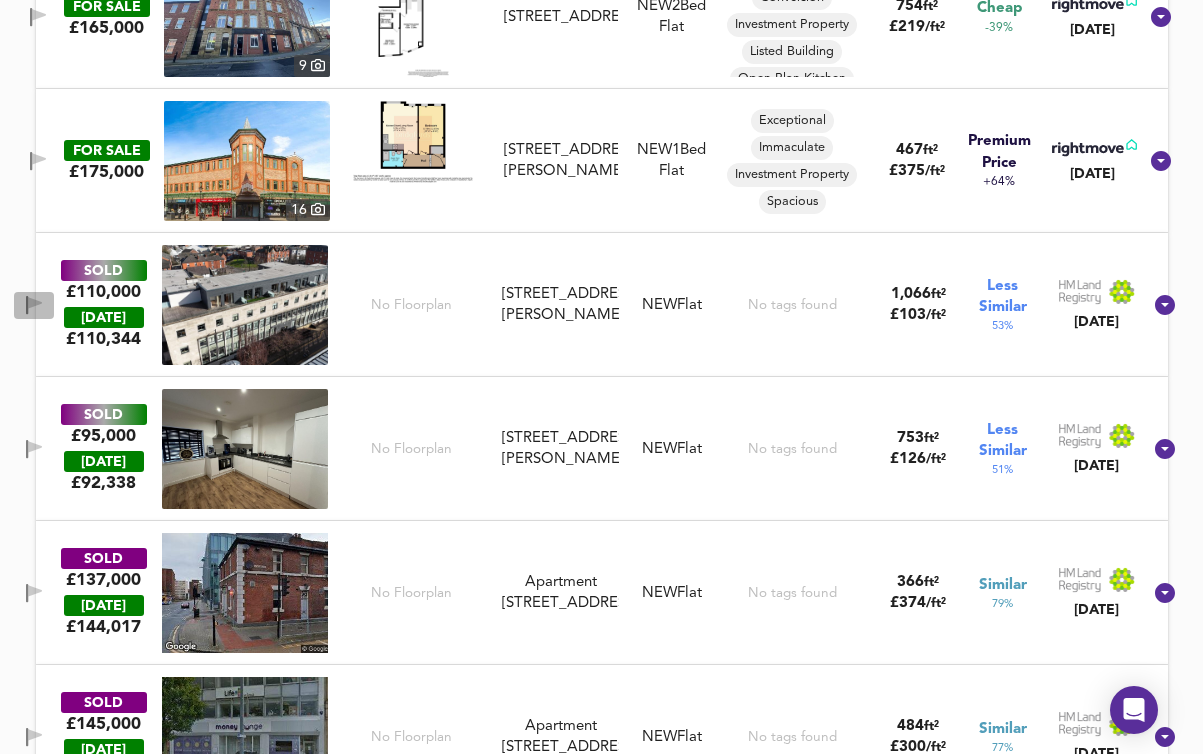 click at bounding box center (34, 305) 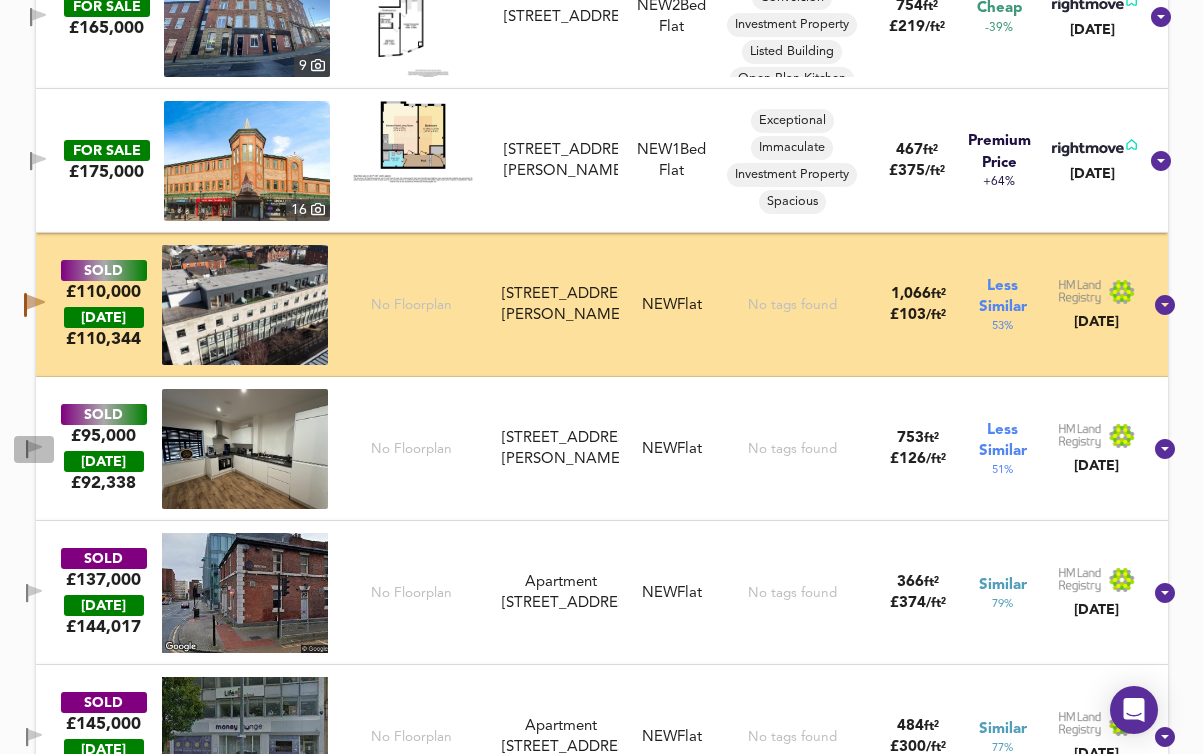 click 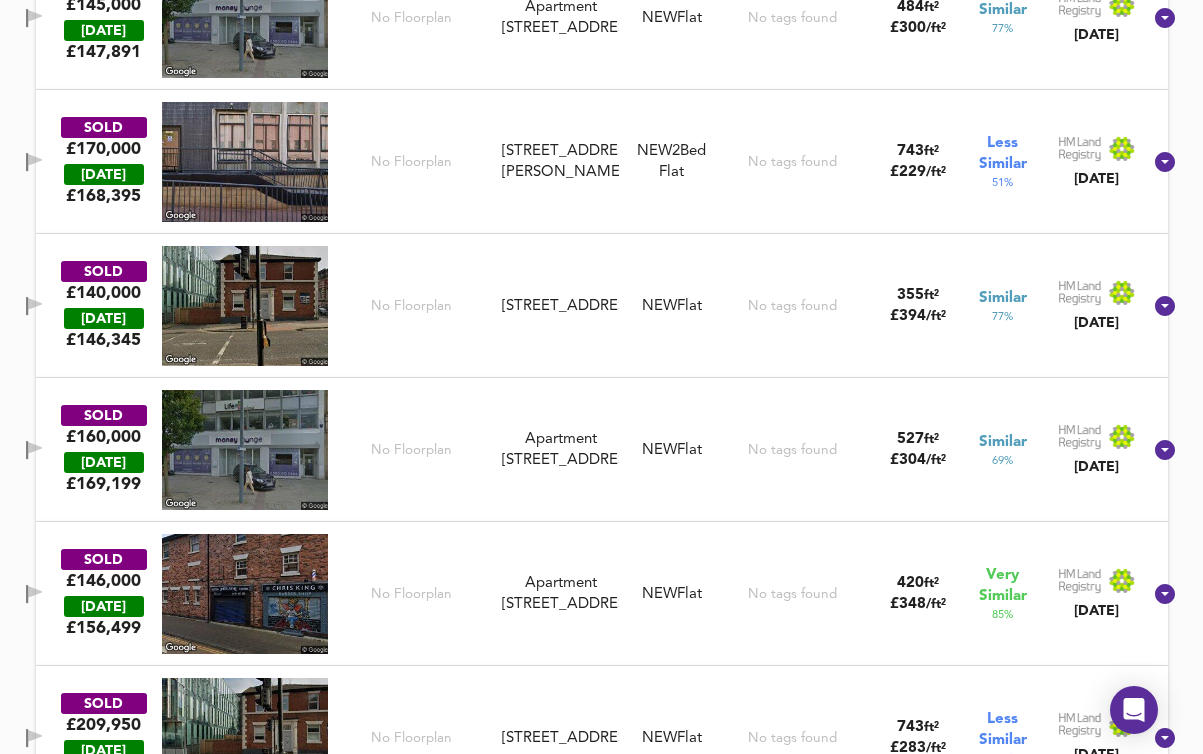 scroll, scrollTop: 2319, scrollLeft: 0, axis: vertical 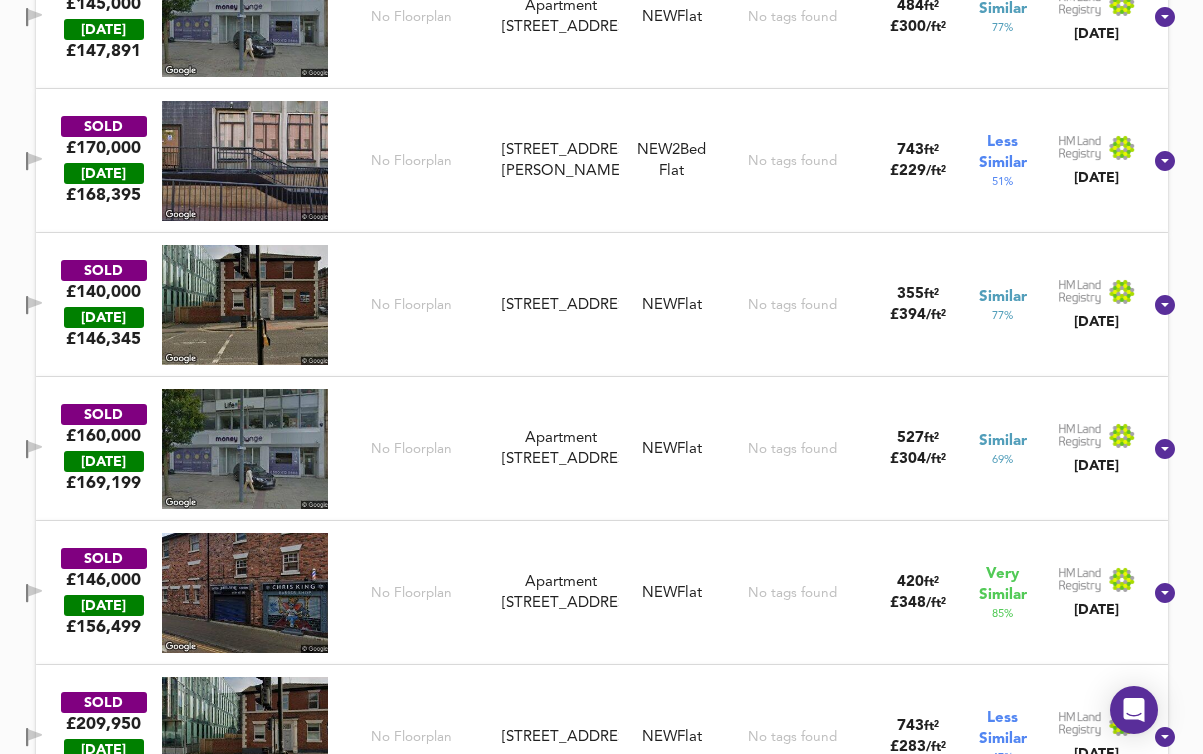 click 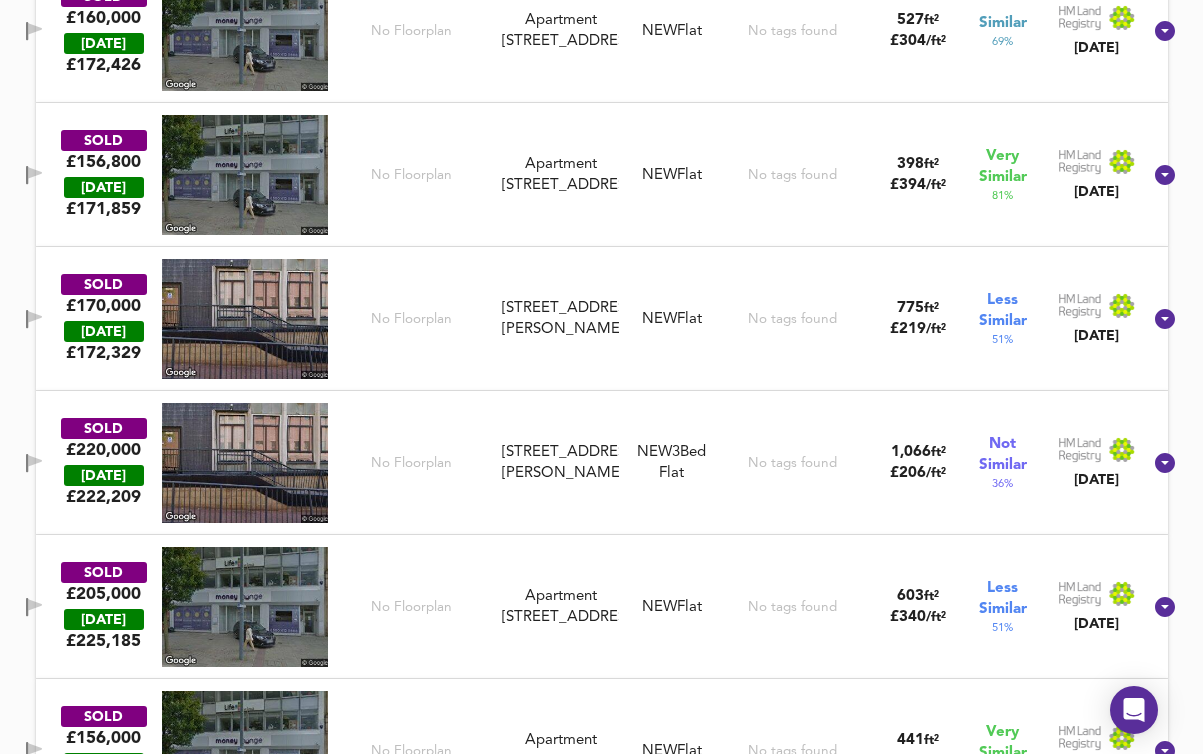 scroll, scrollTop: 3203, scrollLeft: 0, axis: vertical 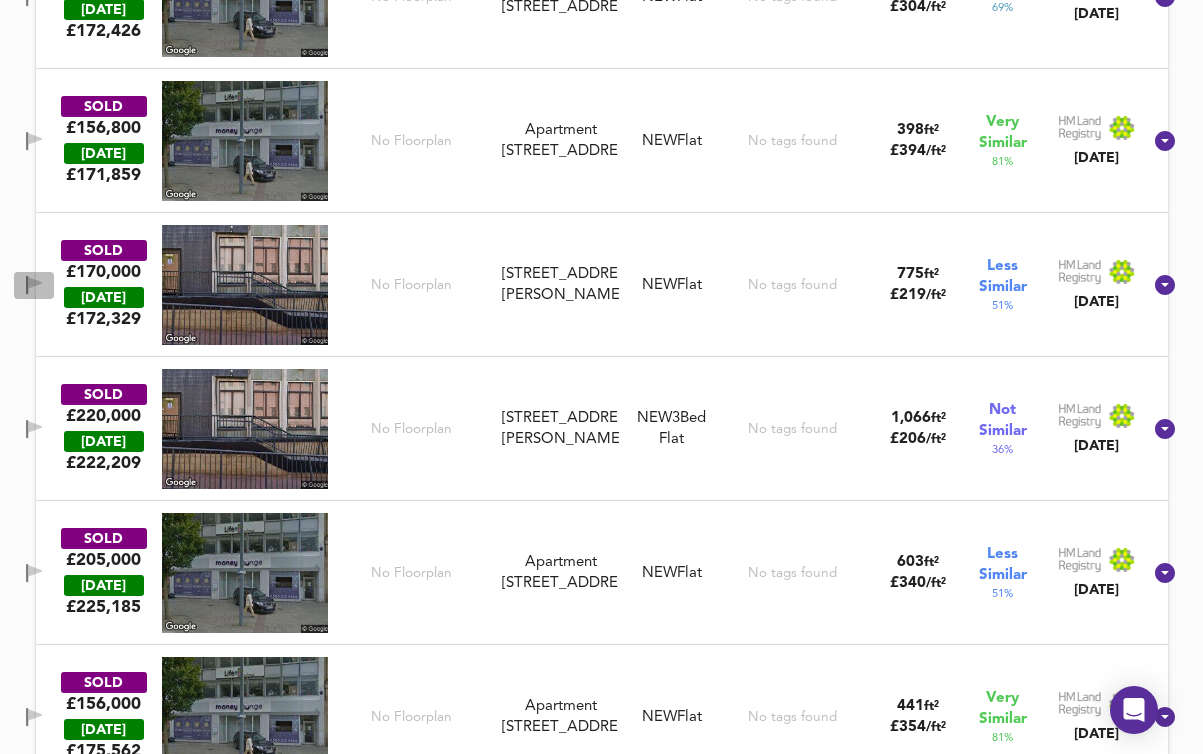 click 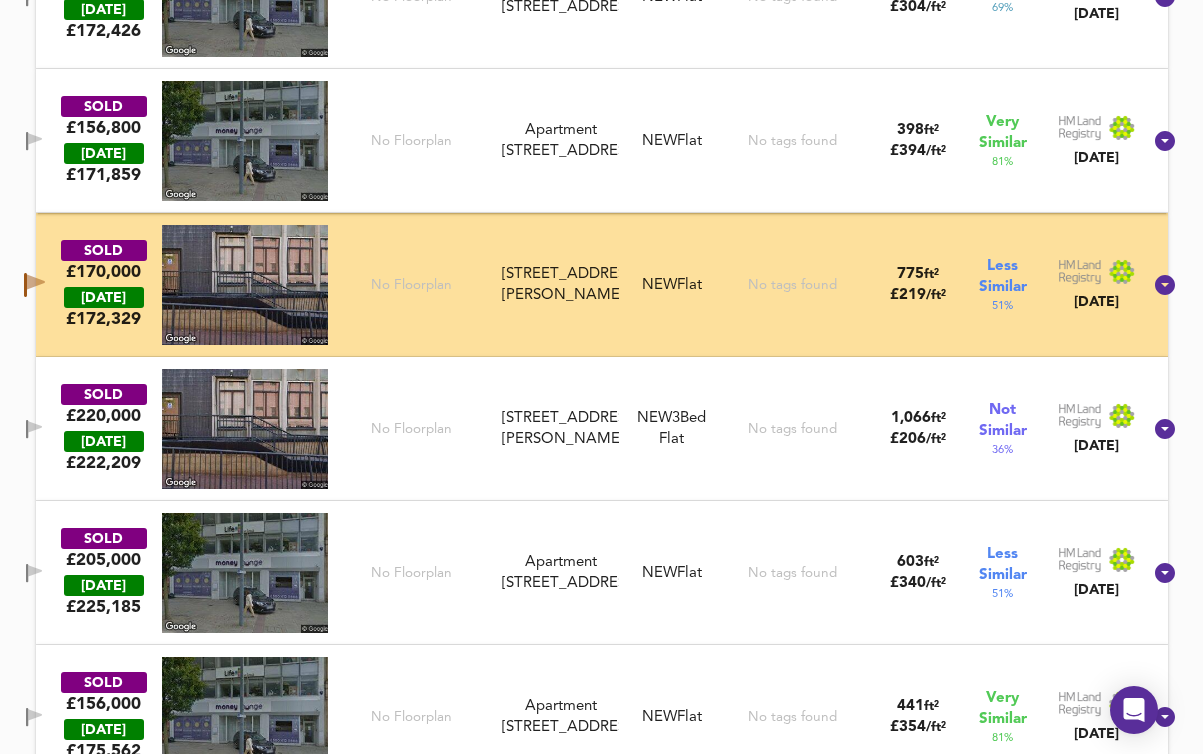 click at bounding box center (34, 429) 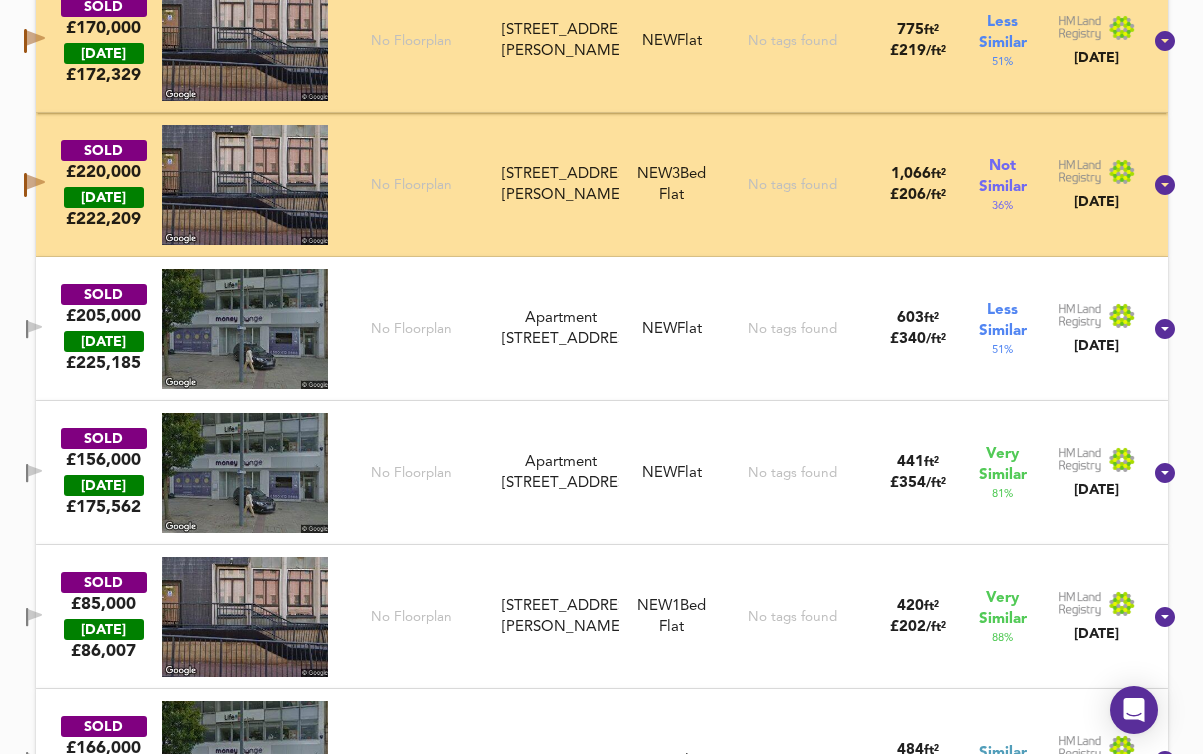 scroll, scrollTop: 3450, scrollLeft: 0, axis: vertical 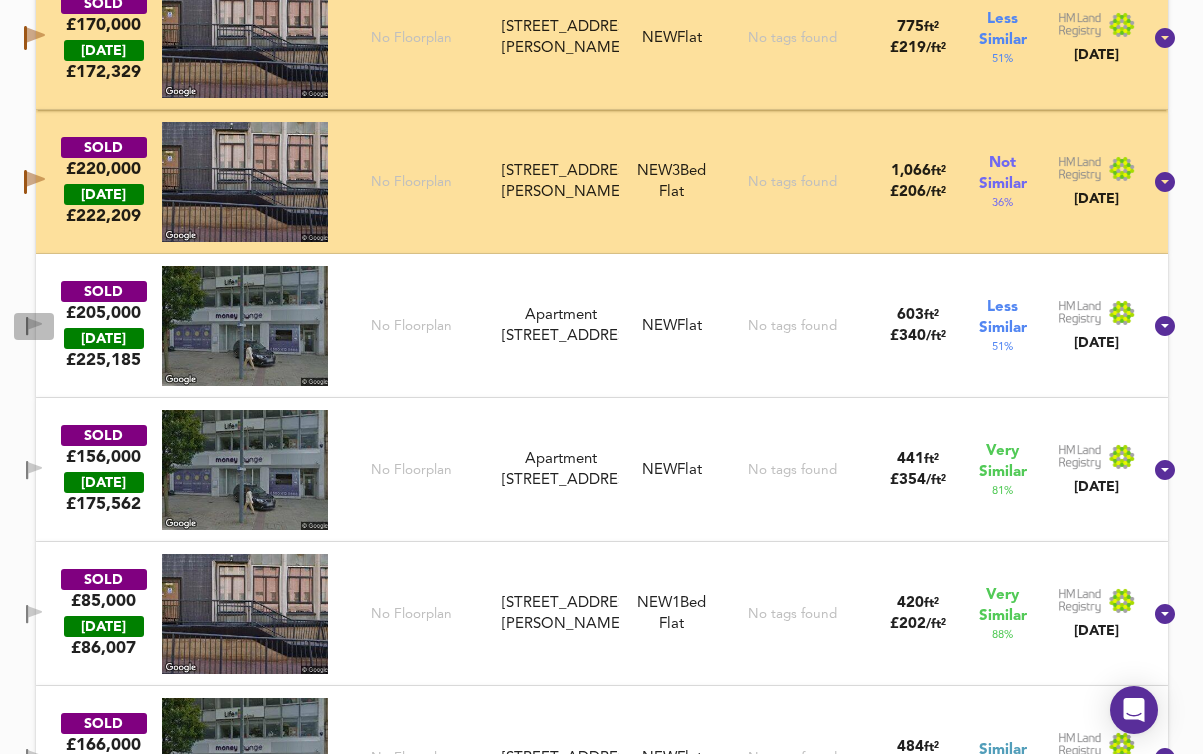 click 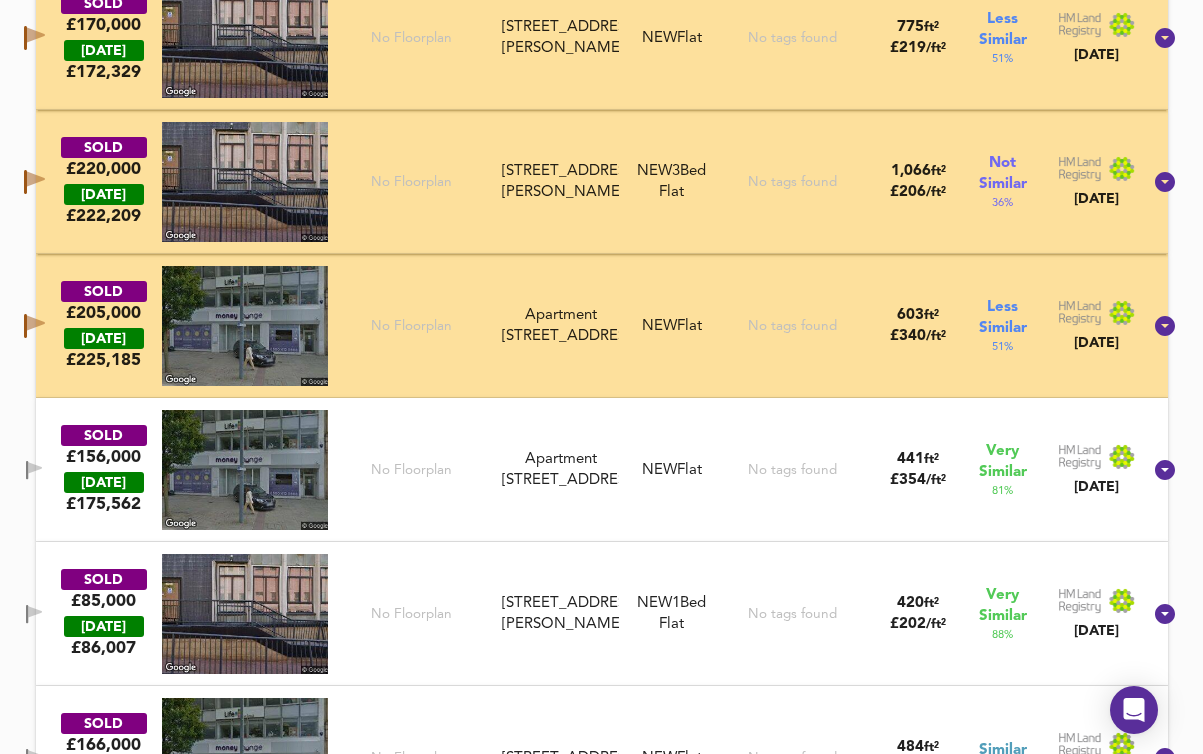 click 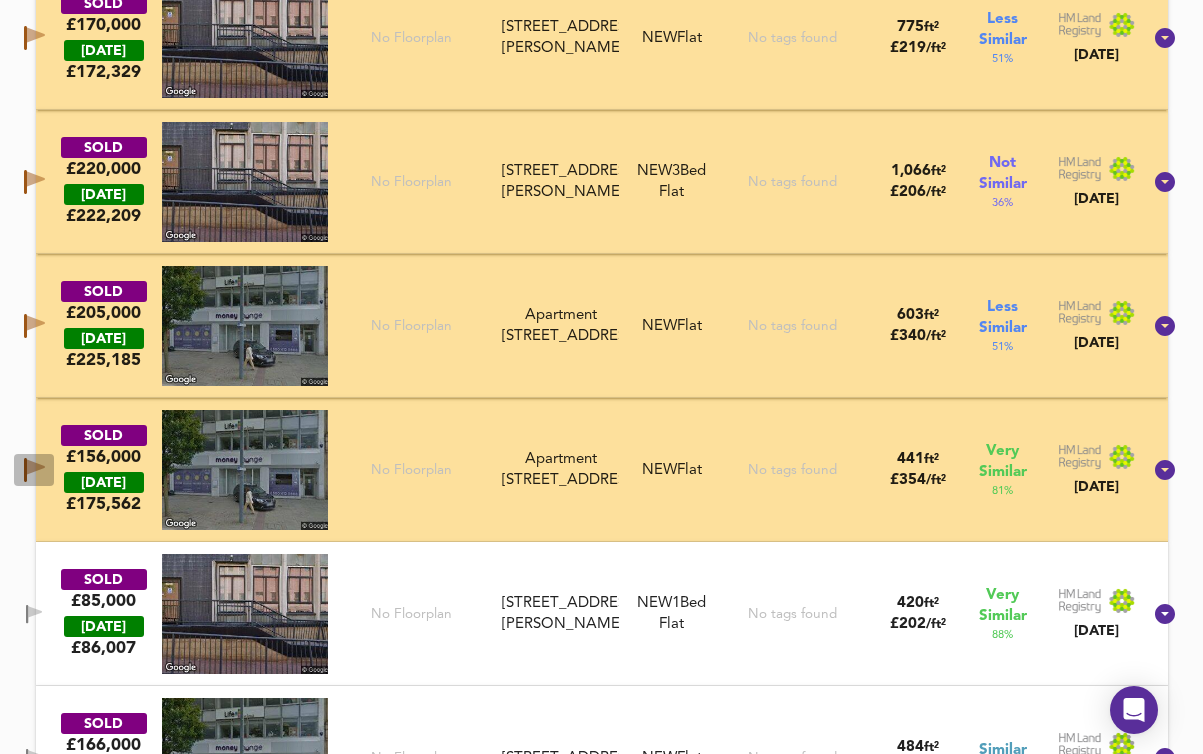 click 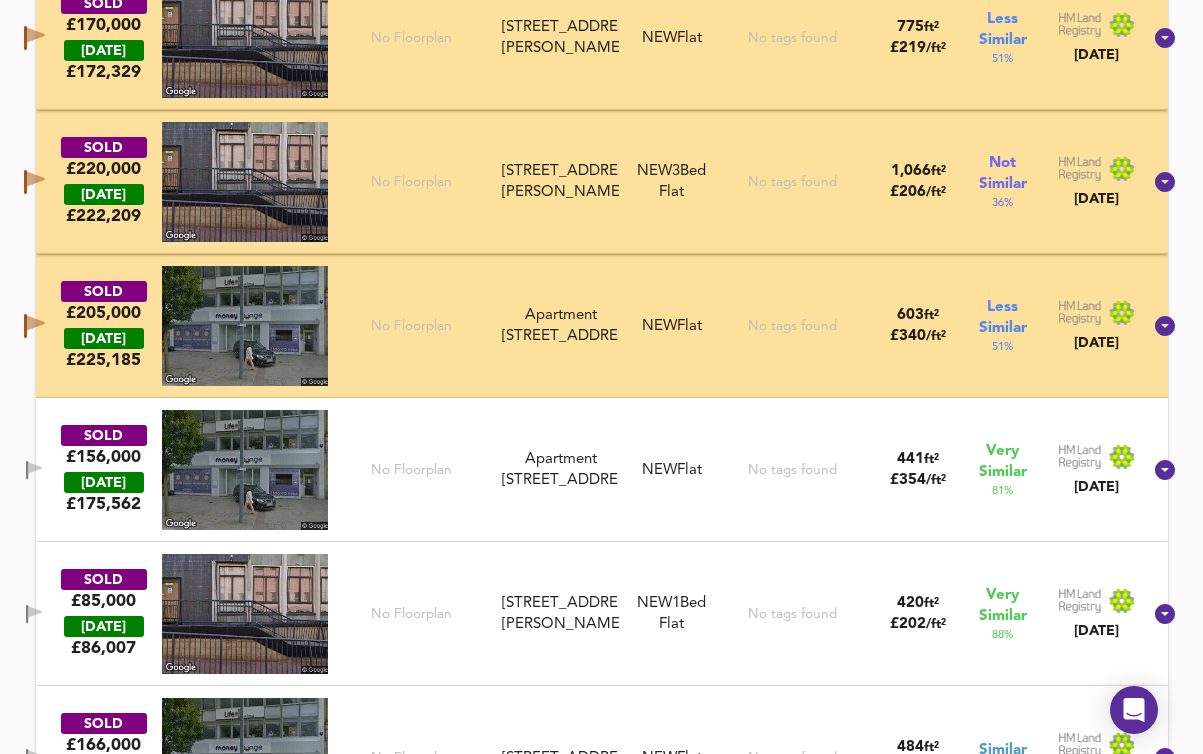click 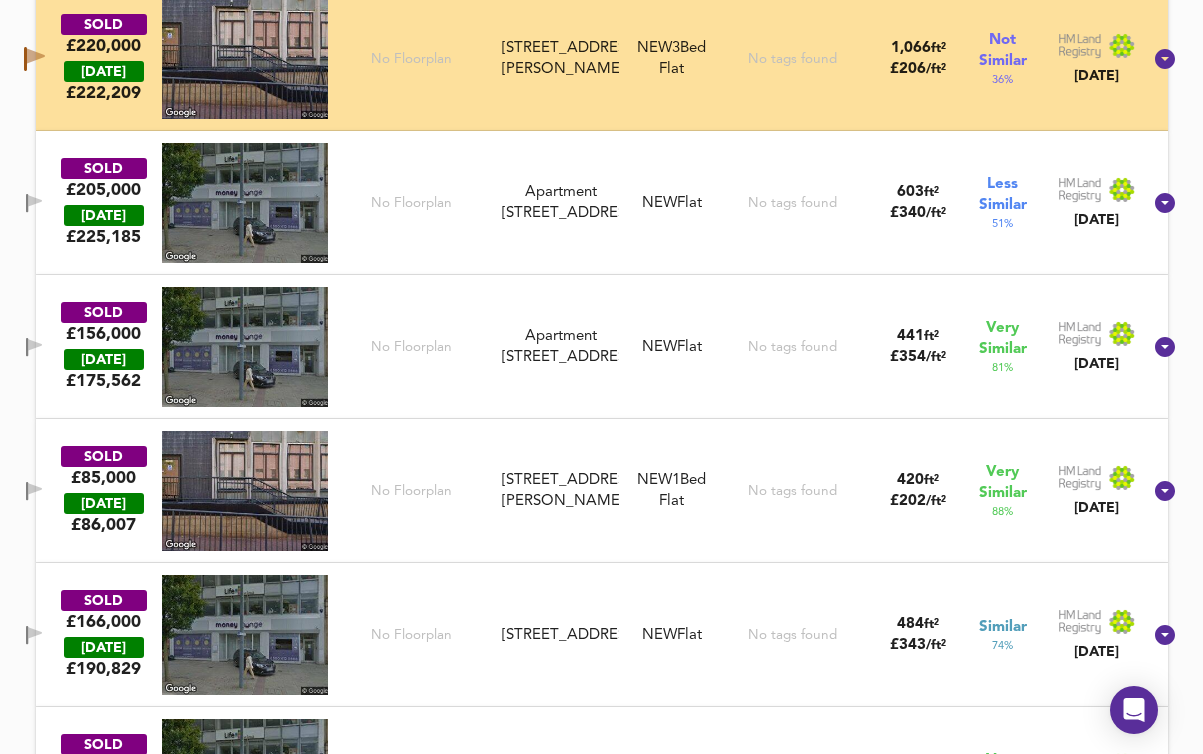 scroll, scrollTop: 3603, scrollLeft: 0, axis: vertical 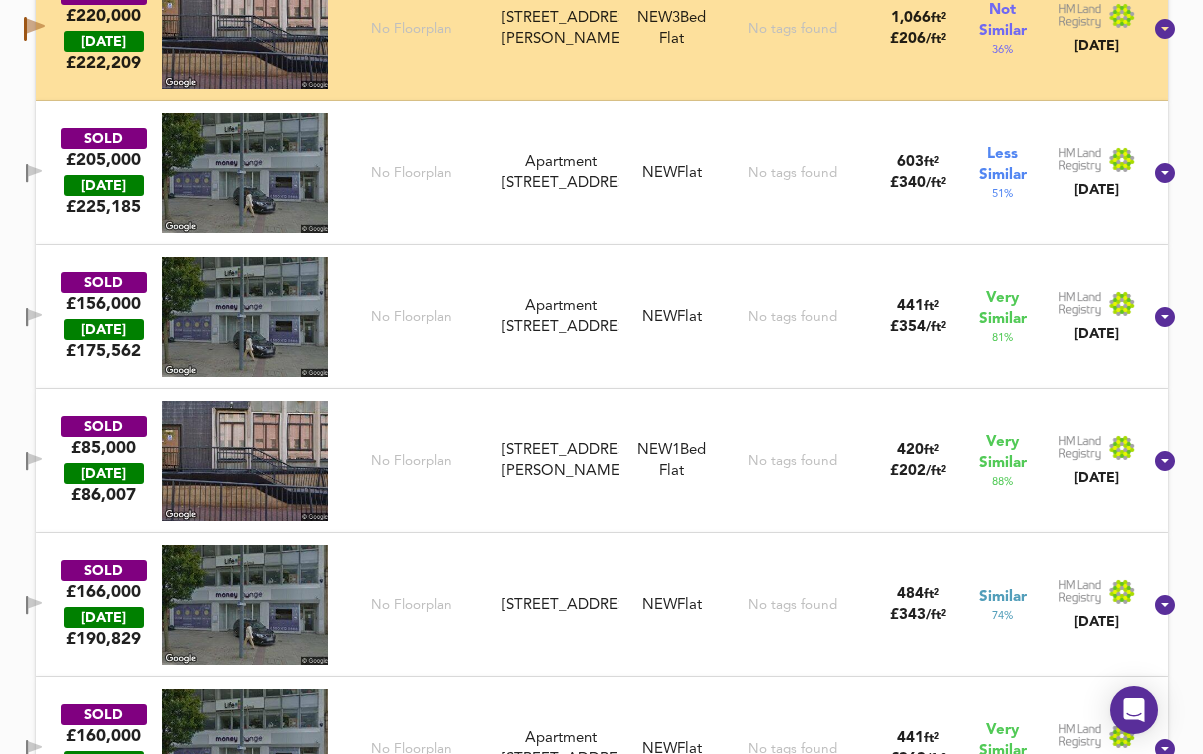 click on "SOLD £85,000   [DATE]  £ 86,007 No Floorplan Apartment [GEOGRAPHIC_DATA], [STREET_ADDRESS][GEOGRAPHIC_DATA][PERSON_NAME], [STREET_ADDRESS][GEOGRAPHIC_DATA][PERSON_NAME] NEW  1  Bed   Flat No tags found 420 ft² £ 202 / ft² Very Similar 88 % [DATE]" at bounding box center (578, 461) 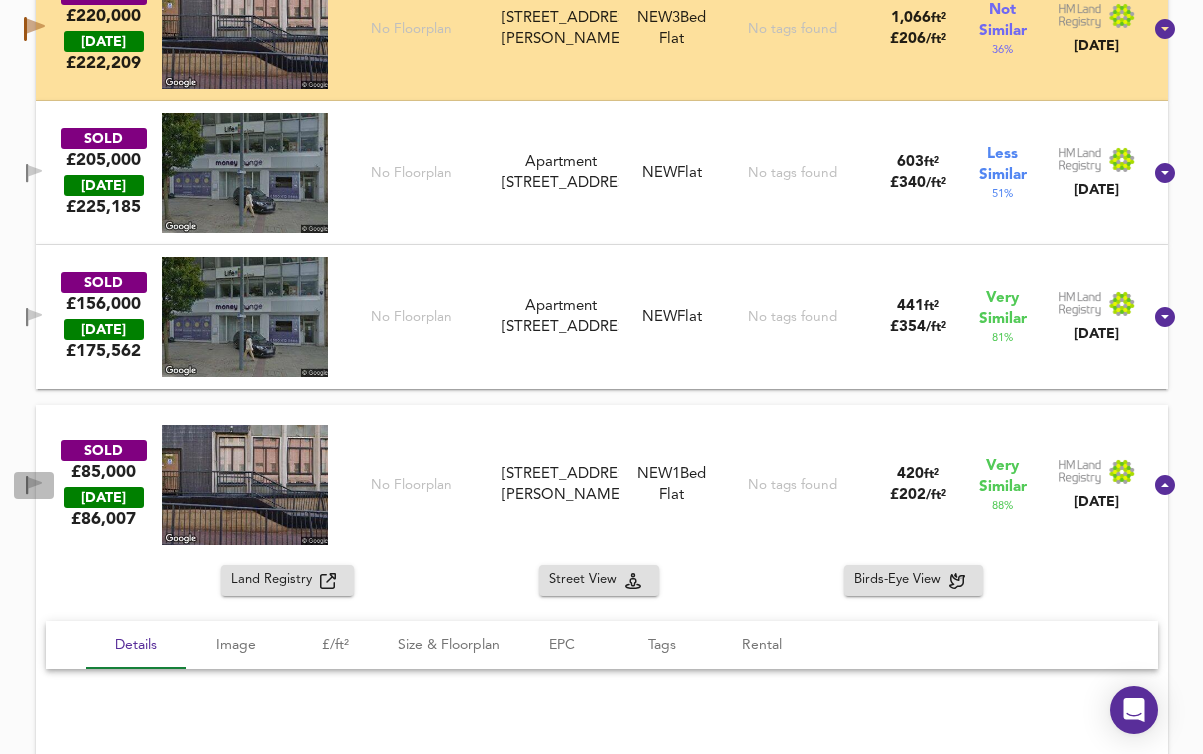 click at bounding box center (34, 485) 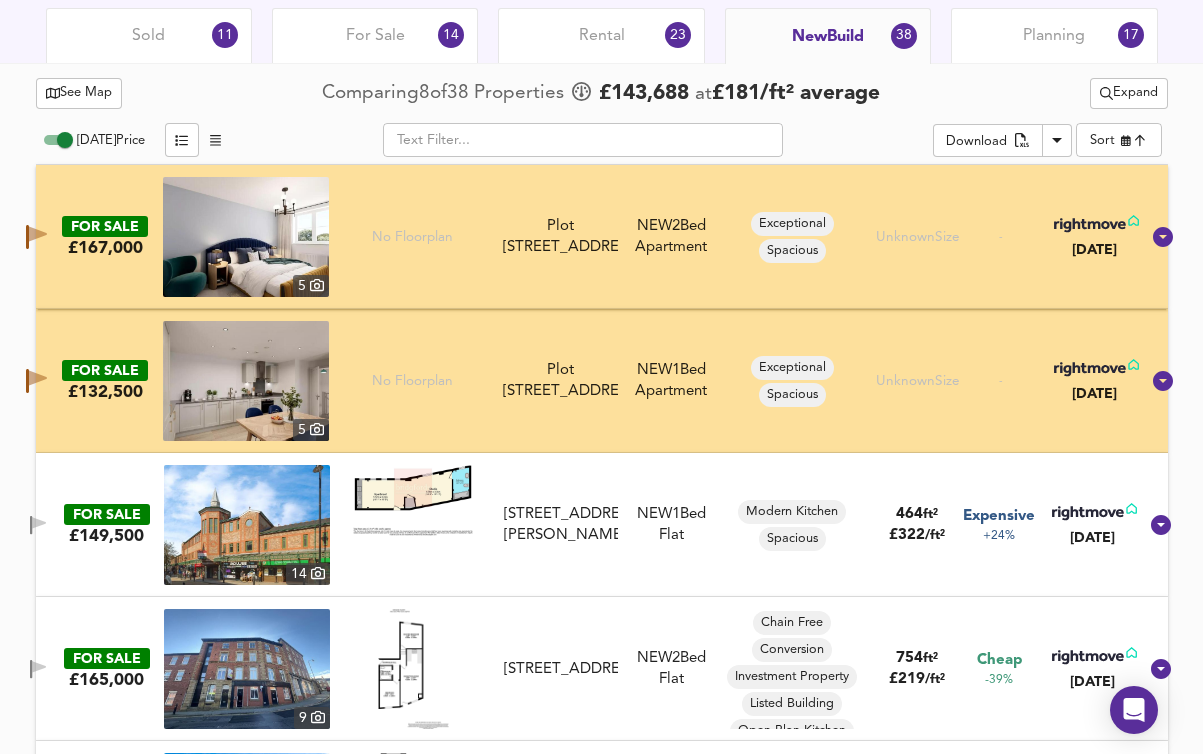 scroll, scrollTop: 932, scrollLeft: 0, axis: vertical 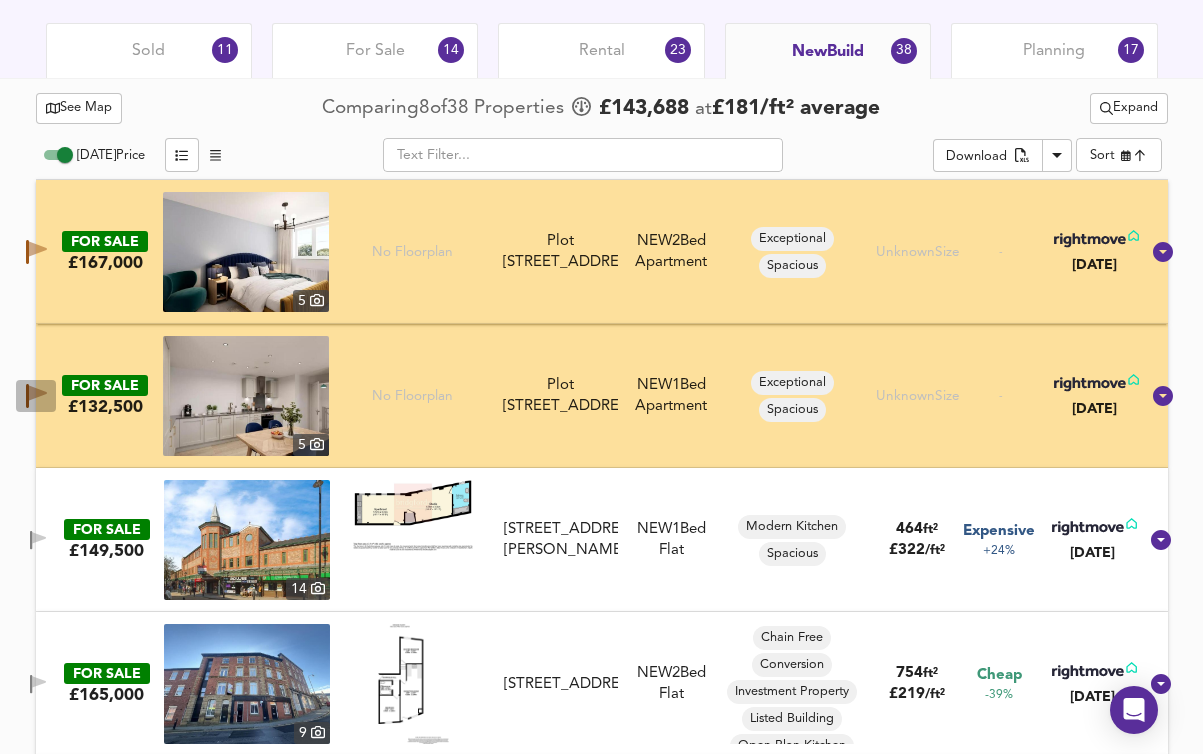 click 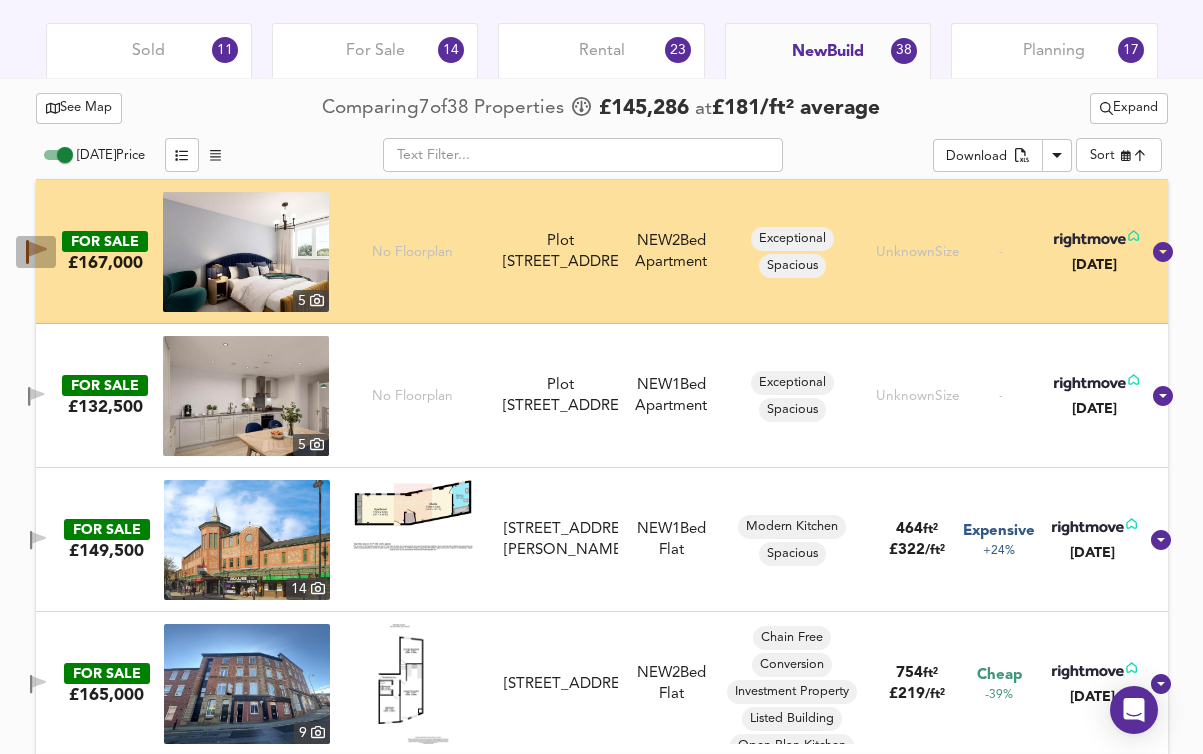 click 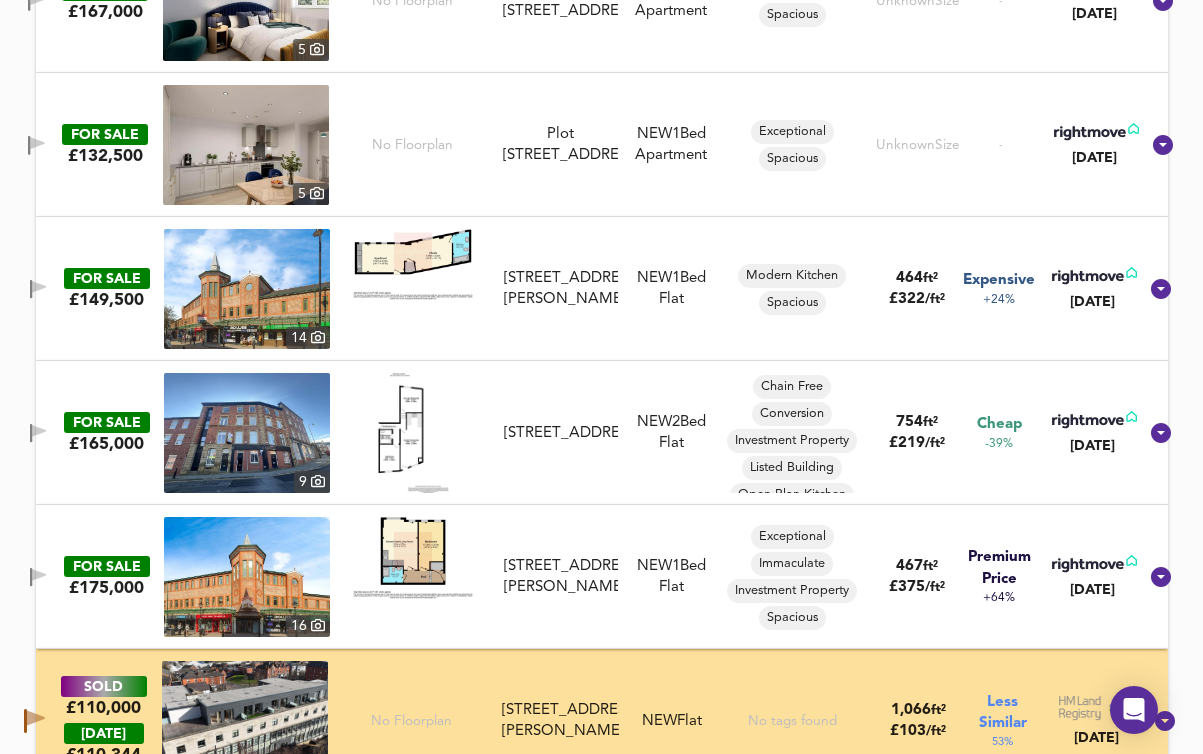 scroll, scrollTop: 1193, scrollLeft: 0, axis: vertical 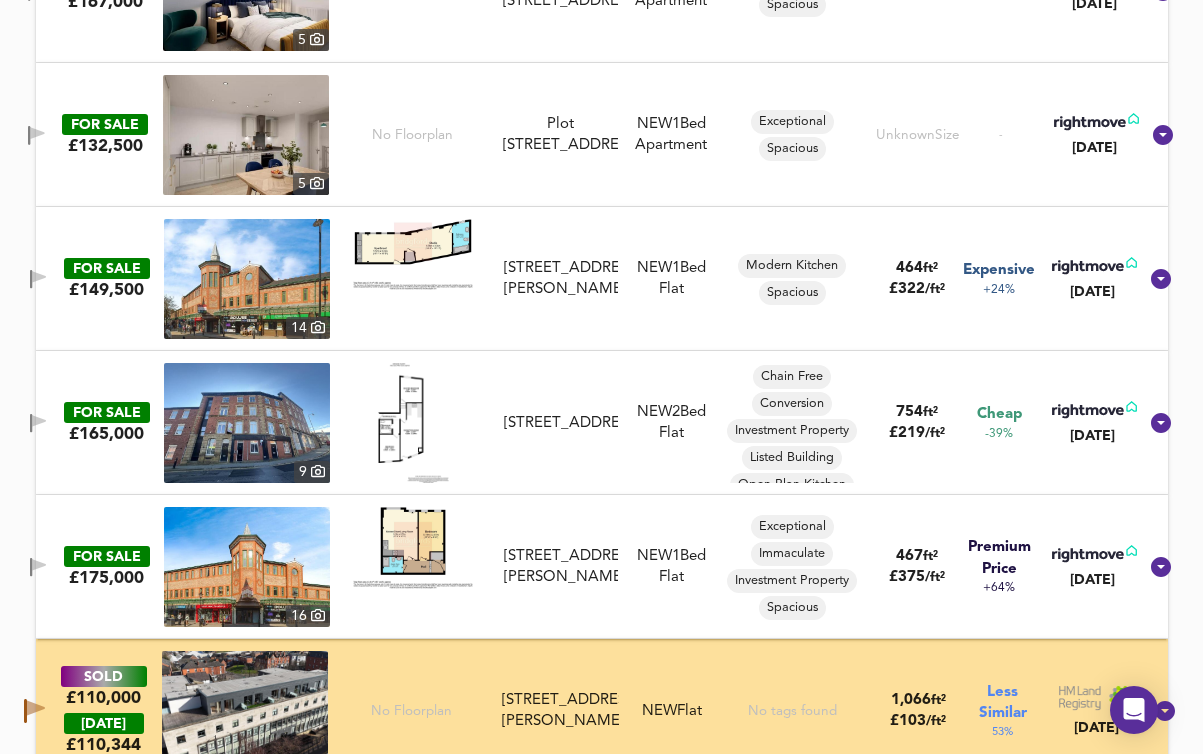 click 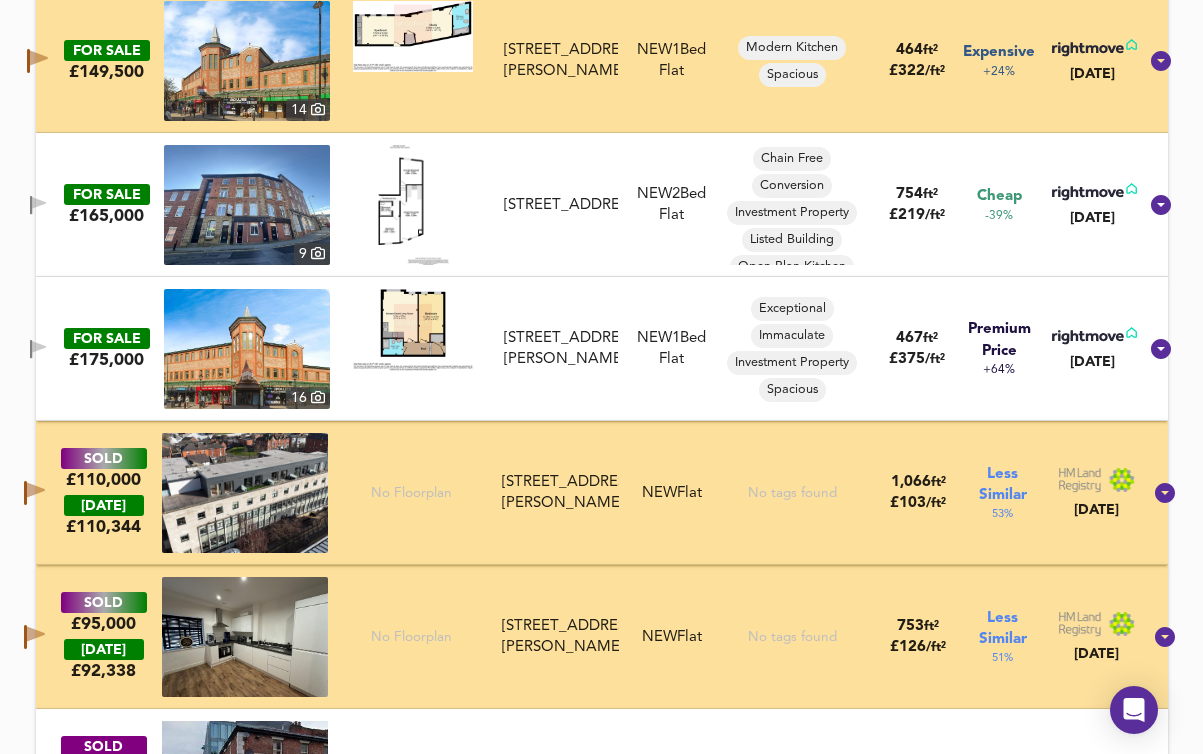 scroll, scrollTop: 1421, scrollLeft: 0, axis: vertical 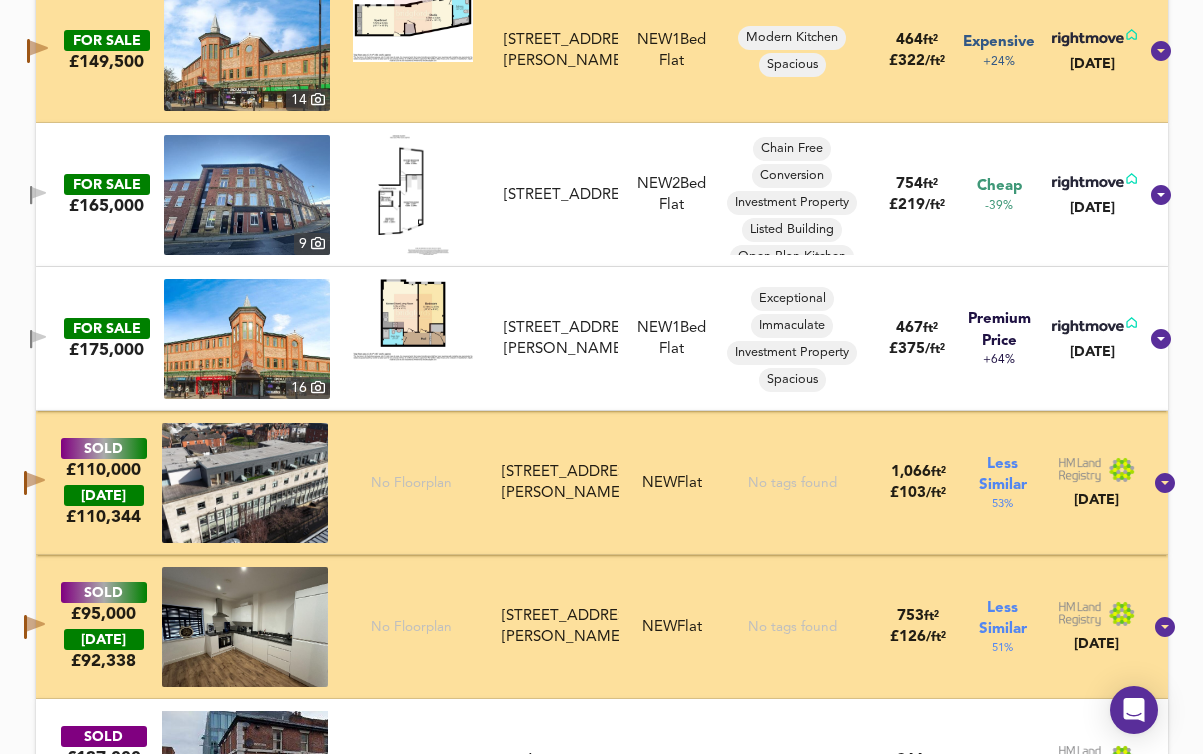 click 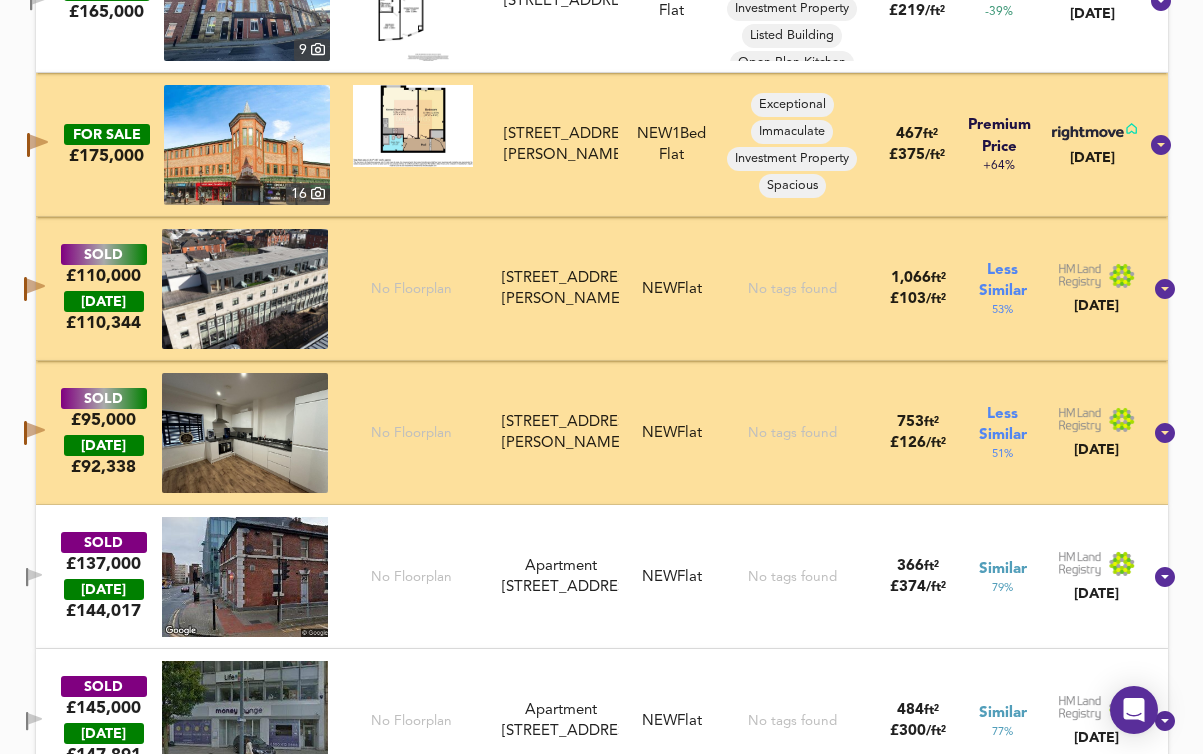 scroll, scrollTop: 1610, scrollLeft: 0, axis: vertical 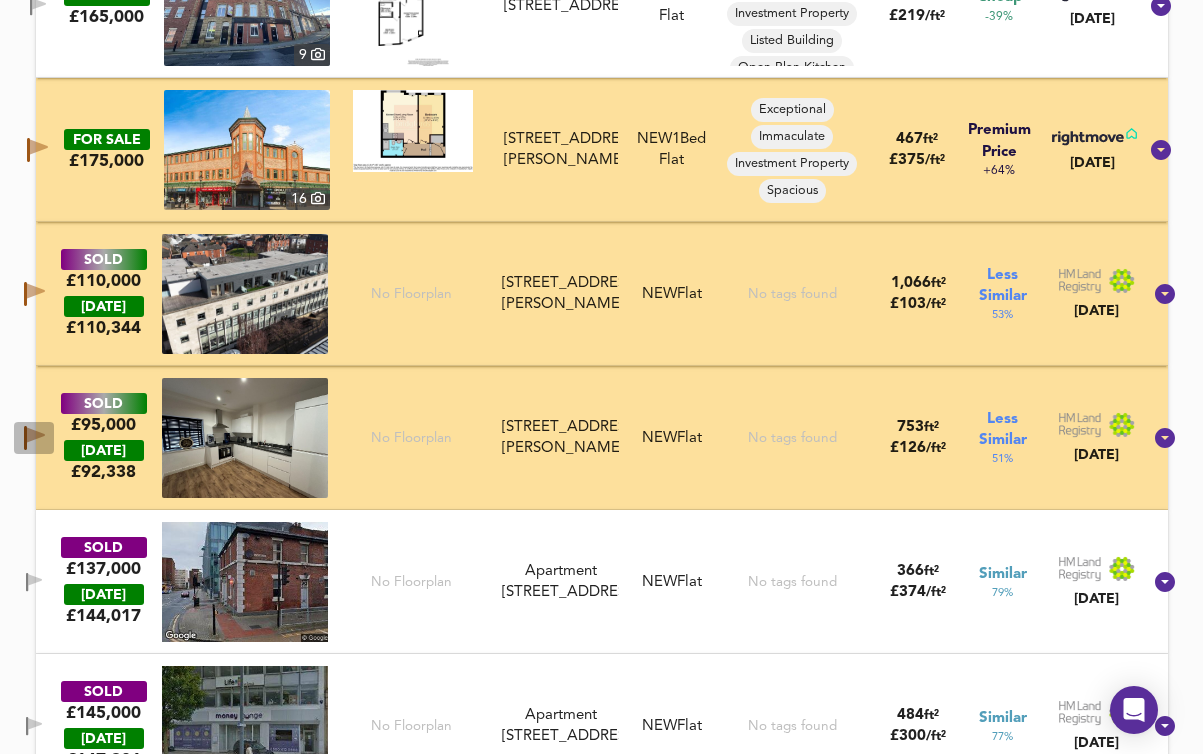 click at bounding box center [34, 438] 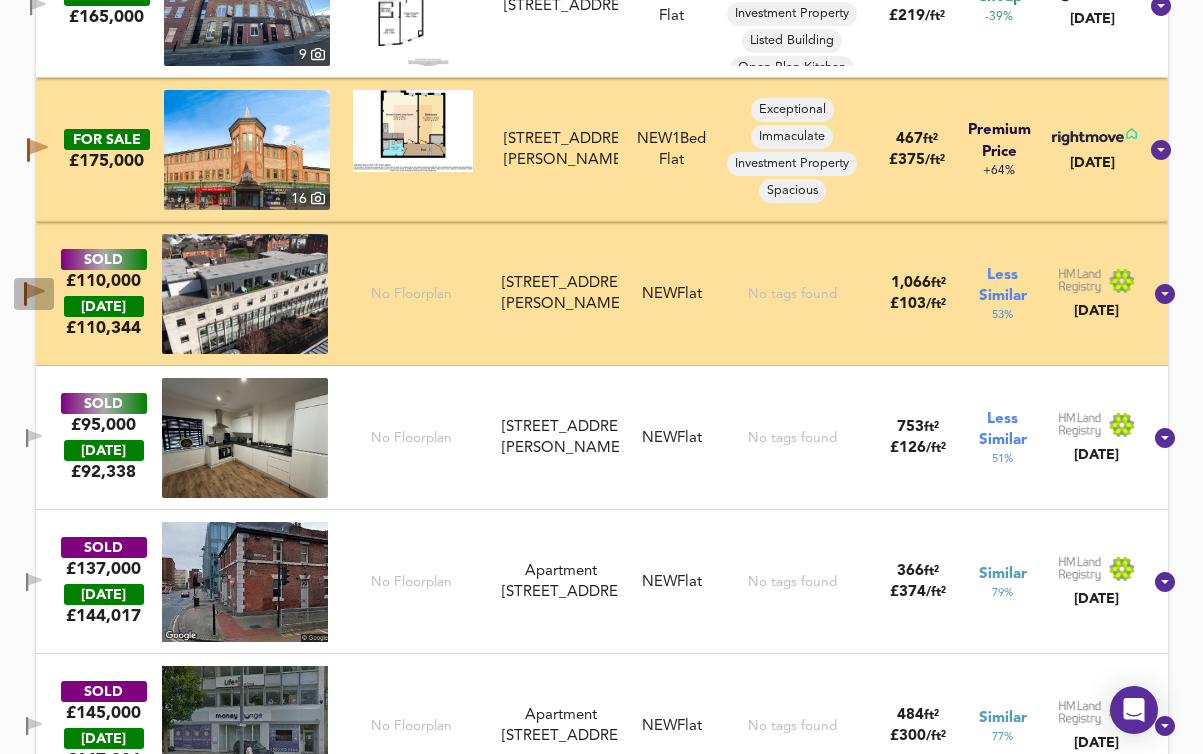 click 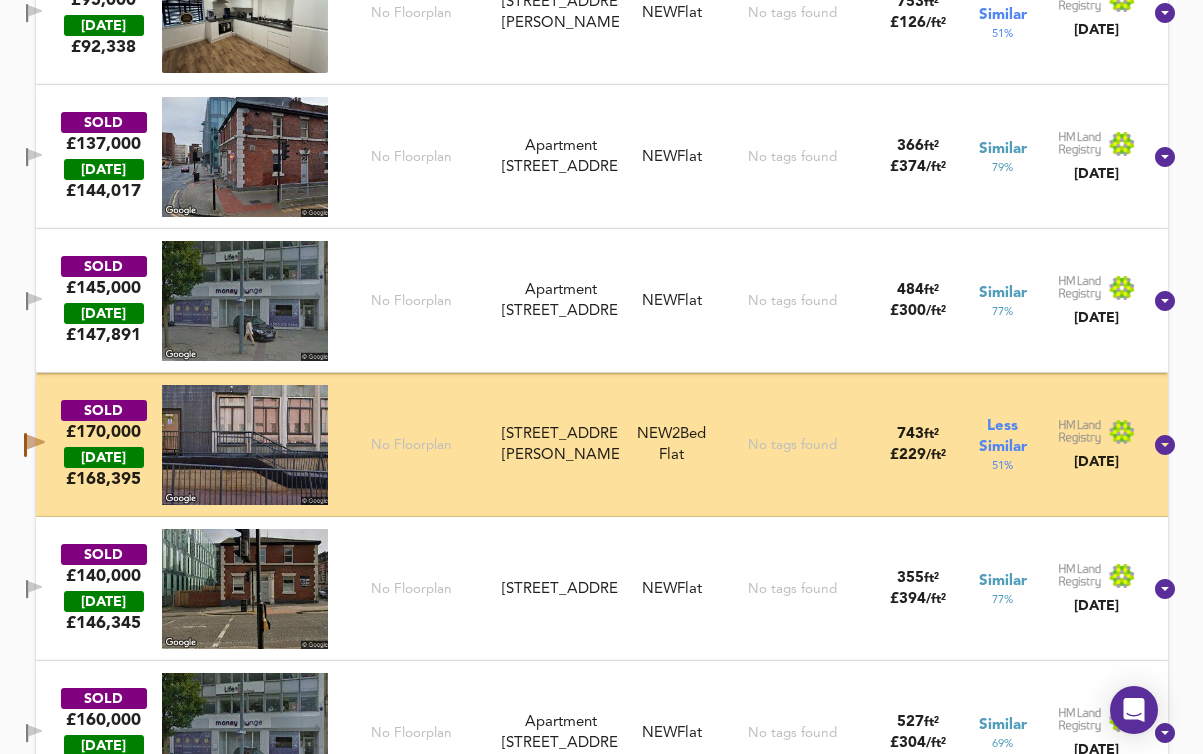 scroll, scrollTop: 2032, scrollLeft: 0, axis: vertical 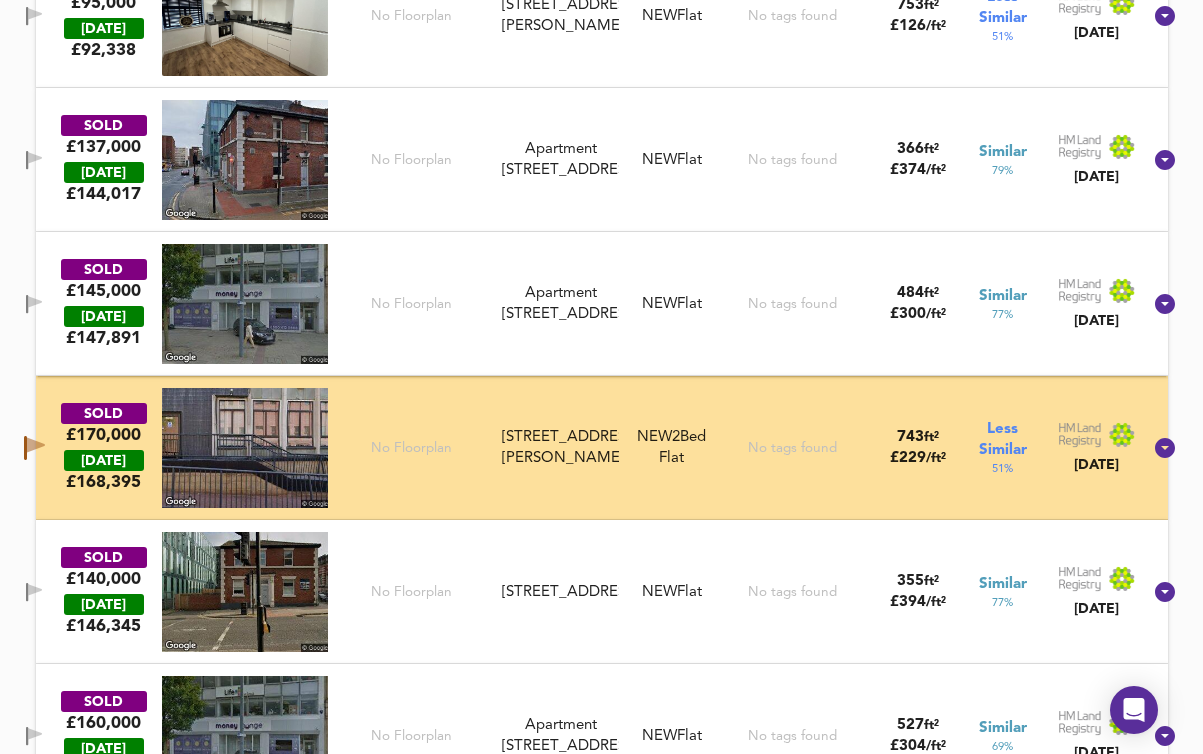 click 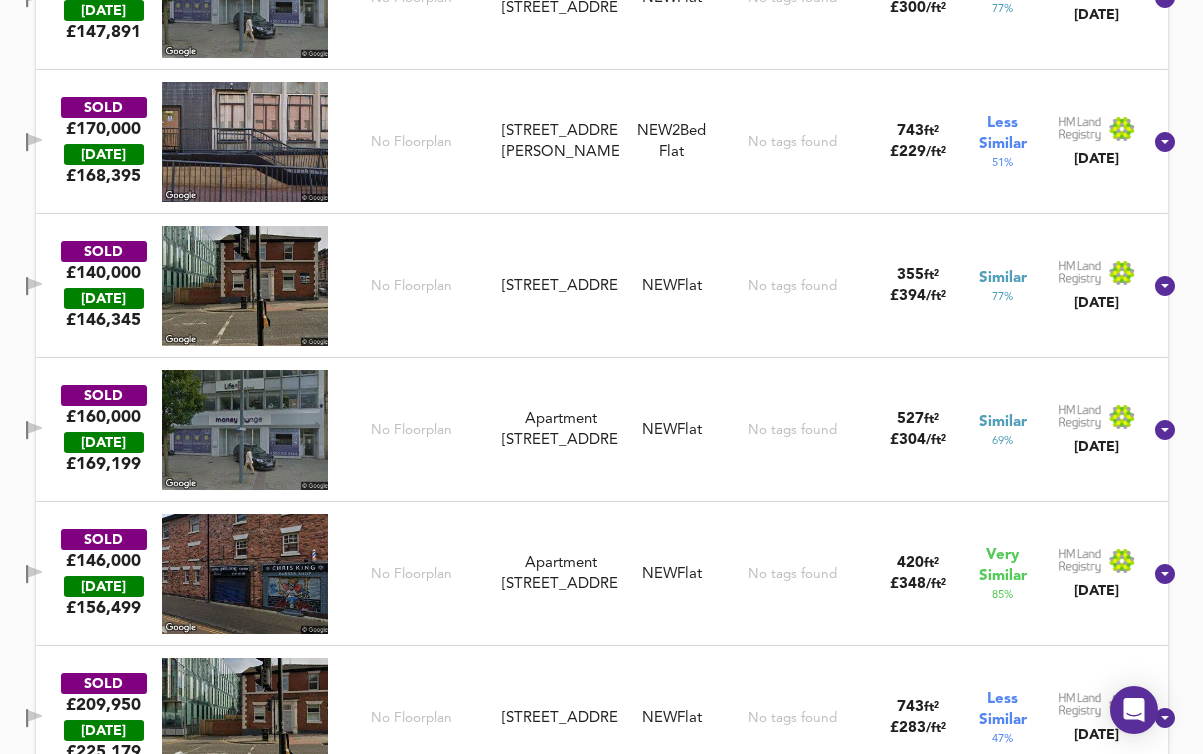 scroll, scrollTop: 2341, scrollLeft: 0, axis: vertical 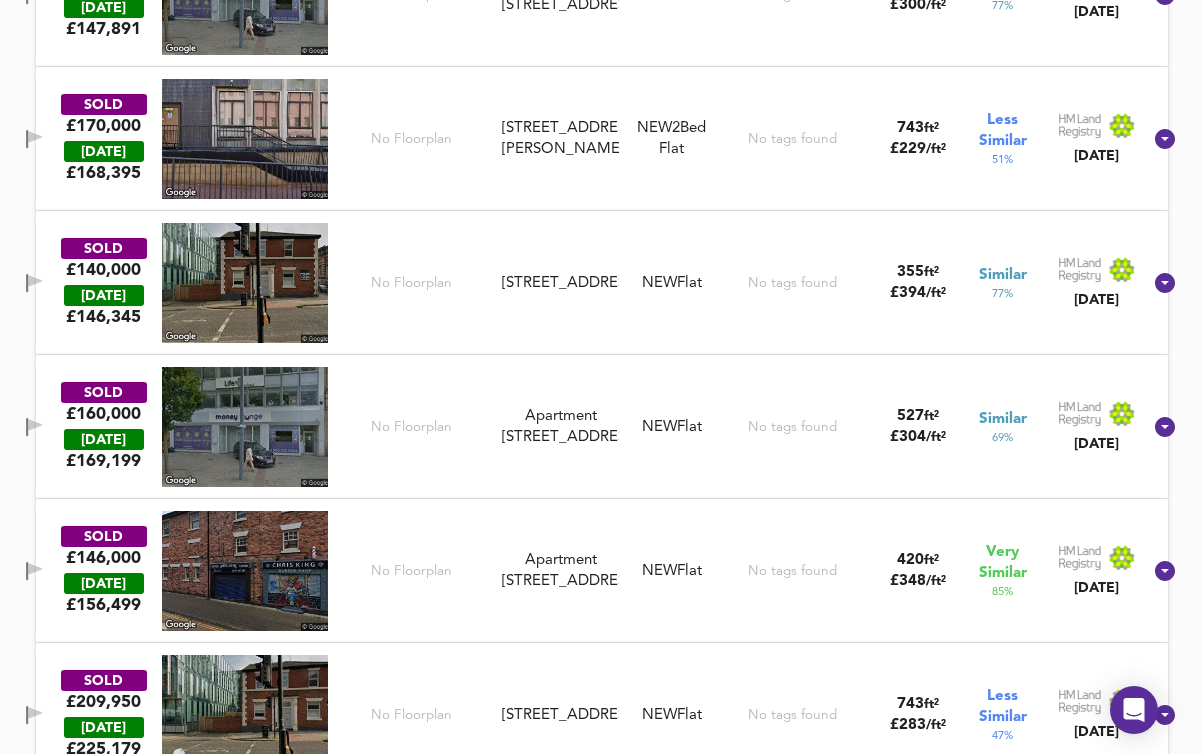 click at bounding box center [34, 283] 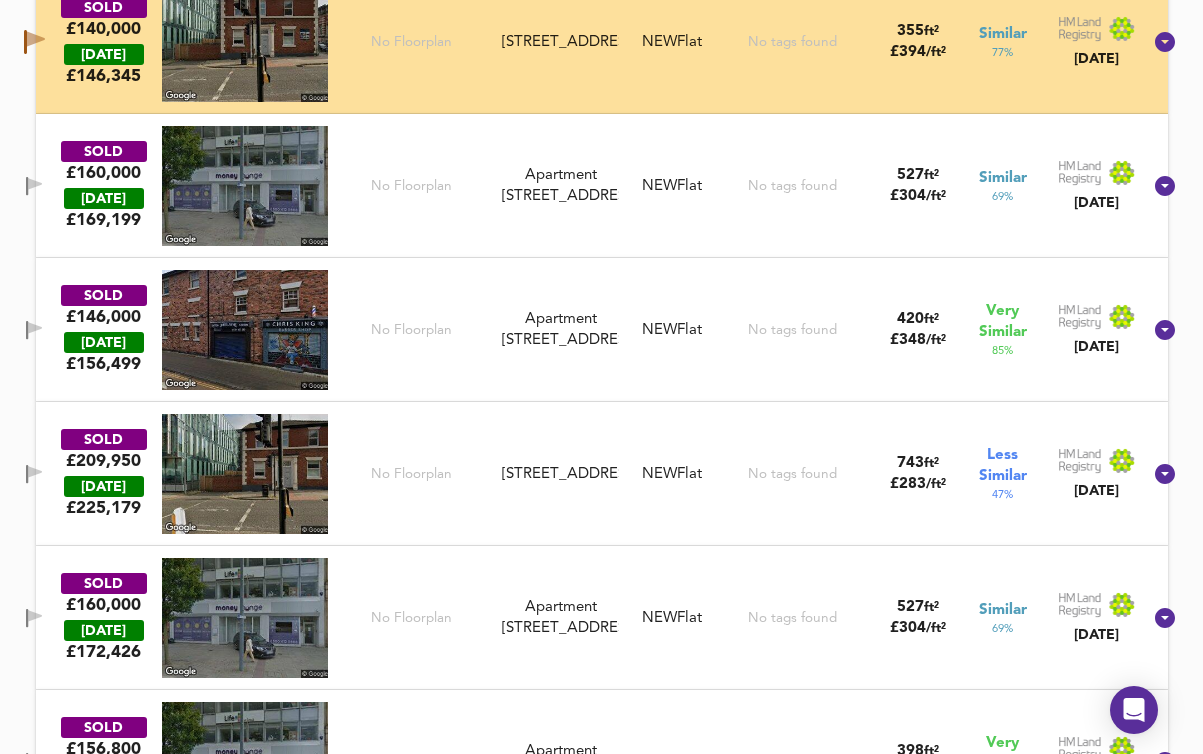 scroll, scrollTop: 2597, scrollLeft: 0, axis: vertical 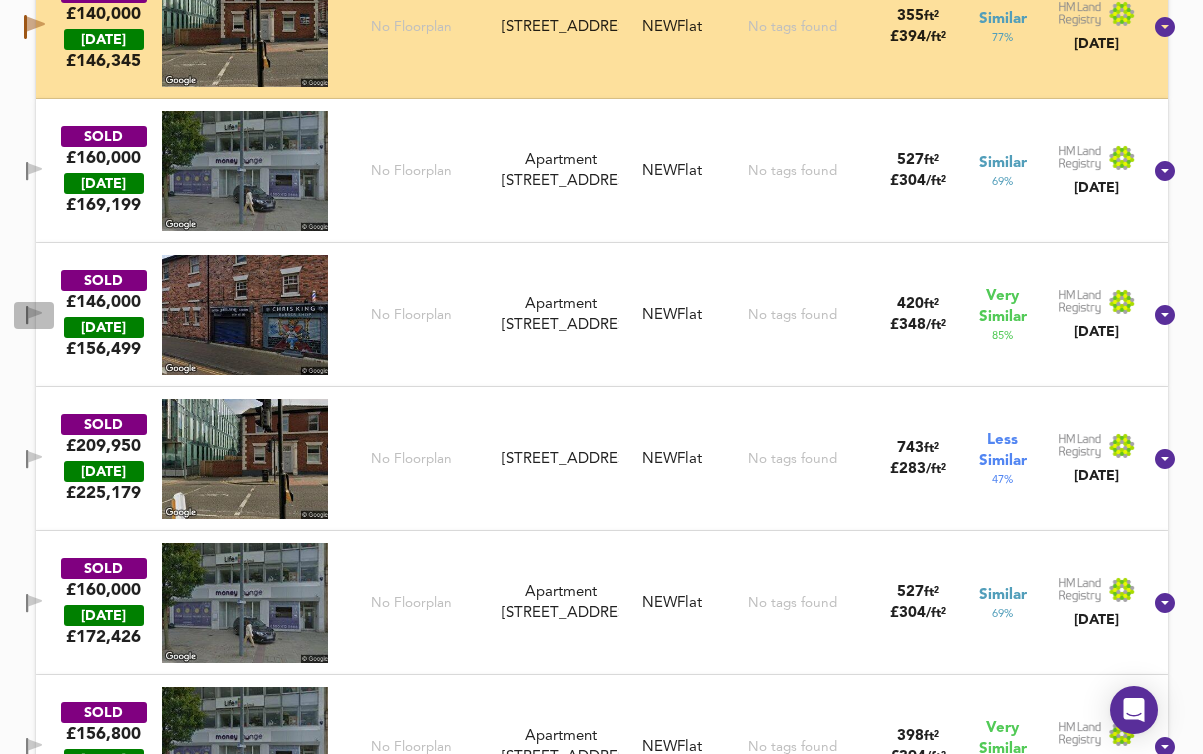 click at bounding box center (34, 315) 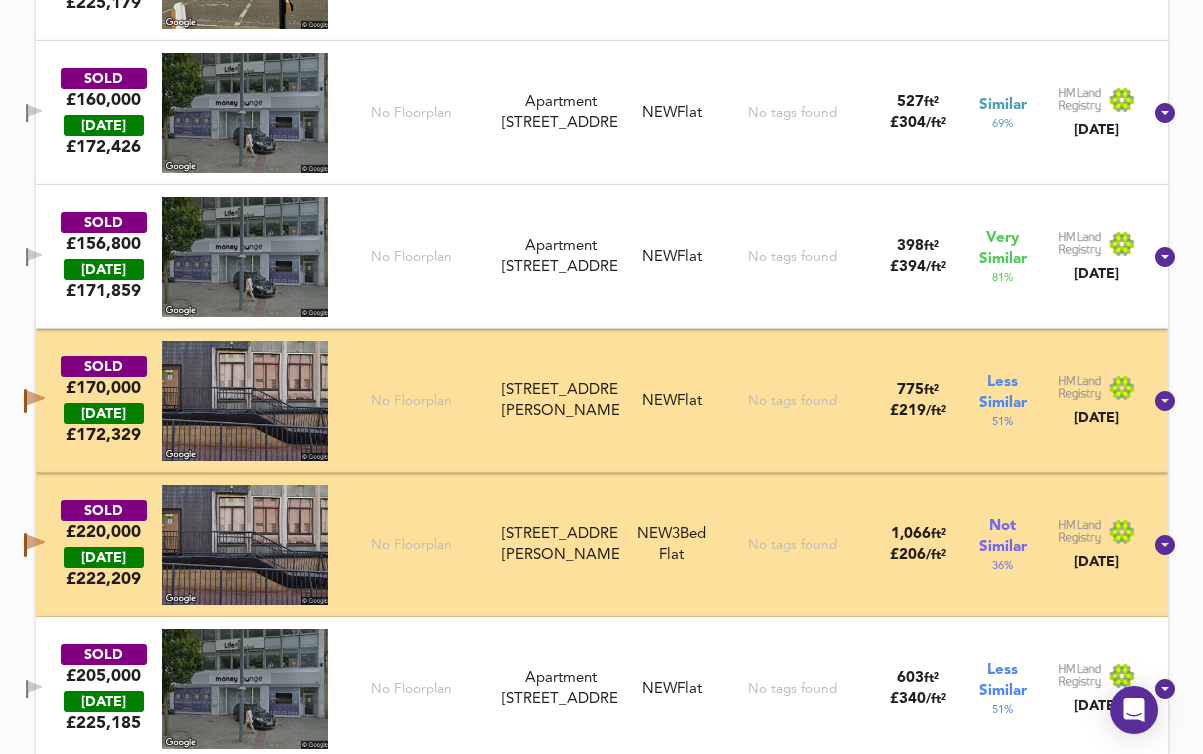 scroll, scrollTop: 3158, scrollLeft: 0, axis: vertical 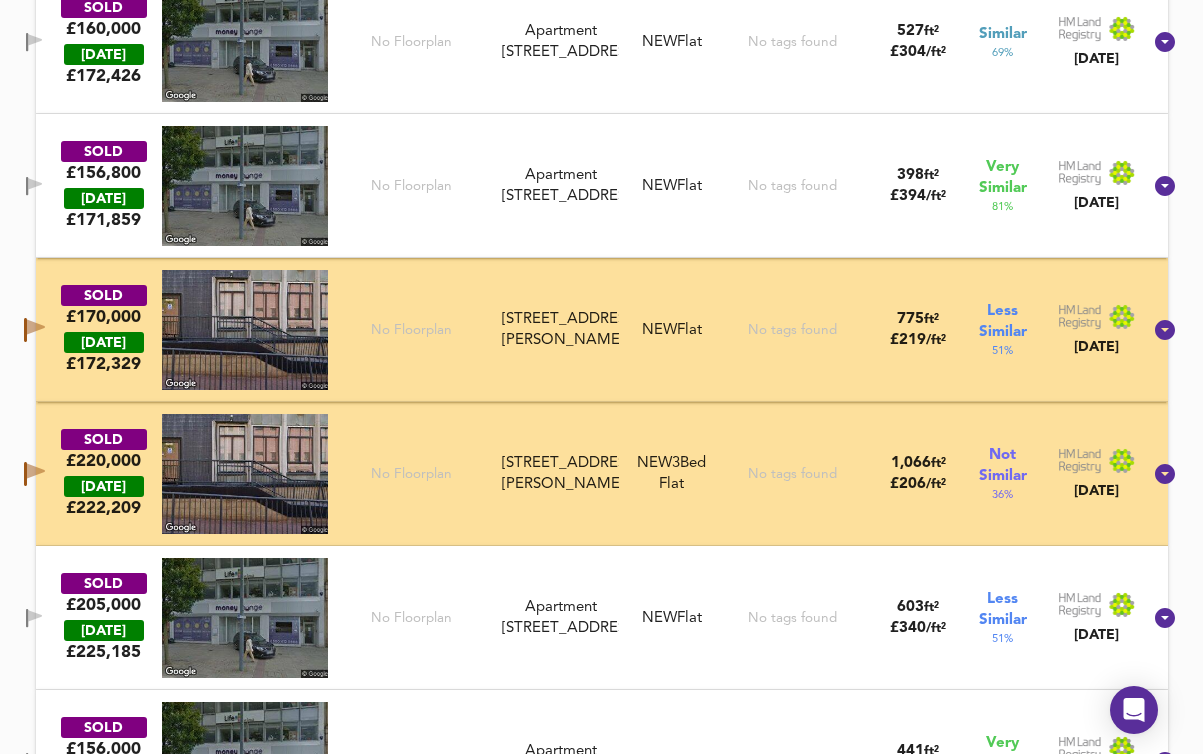 click 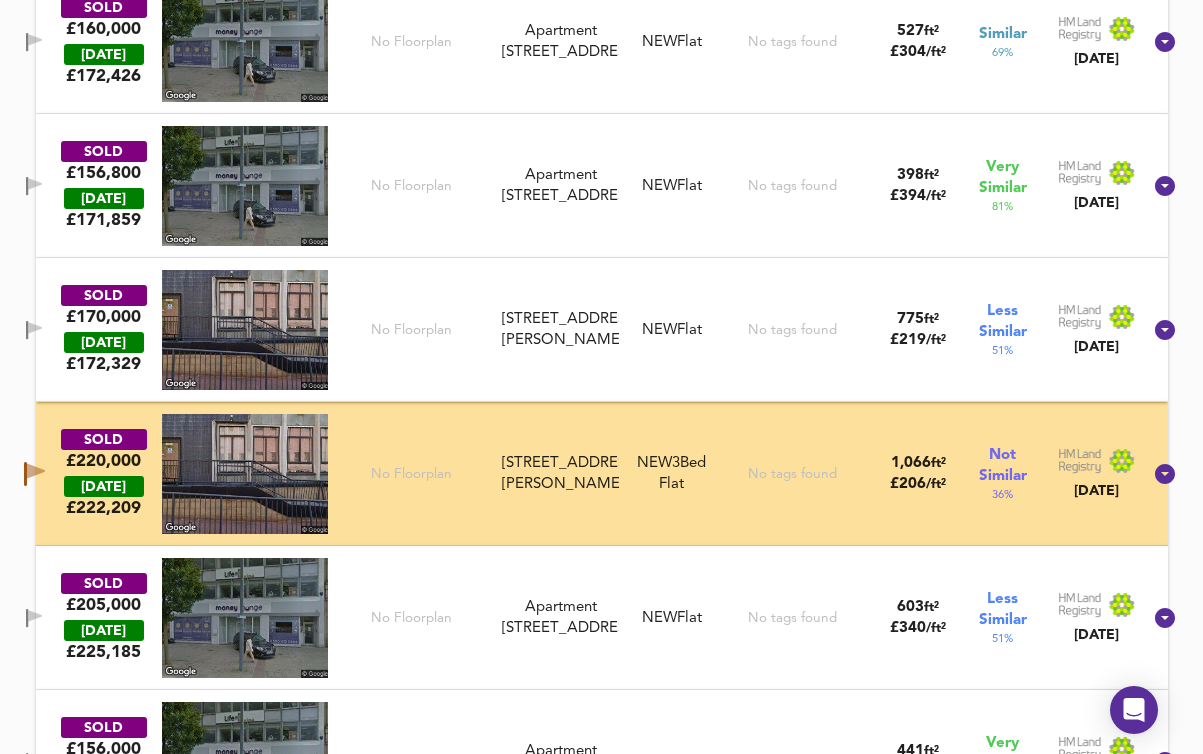 click 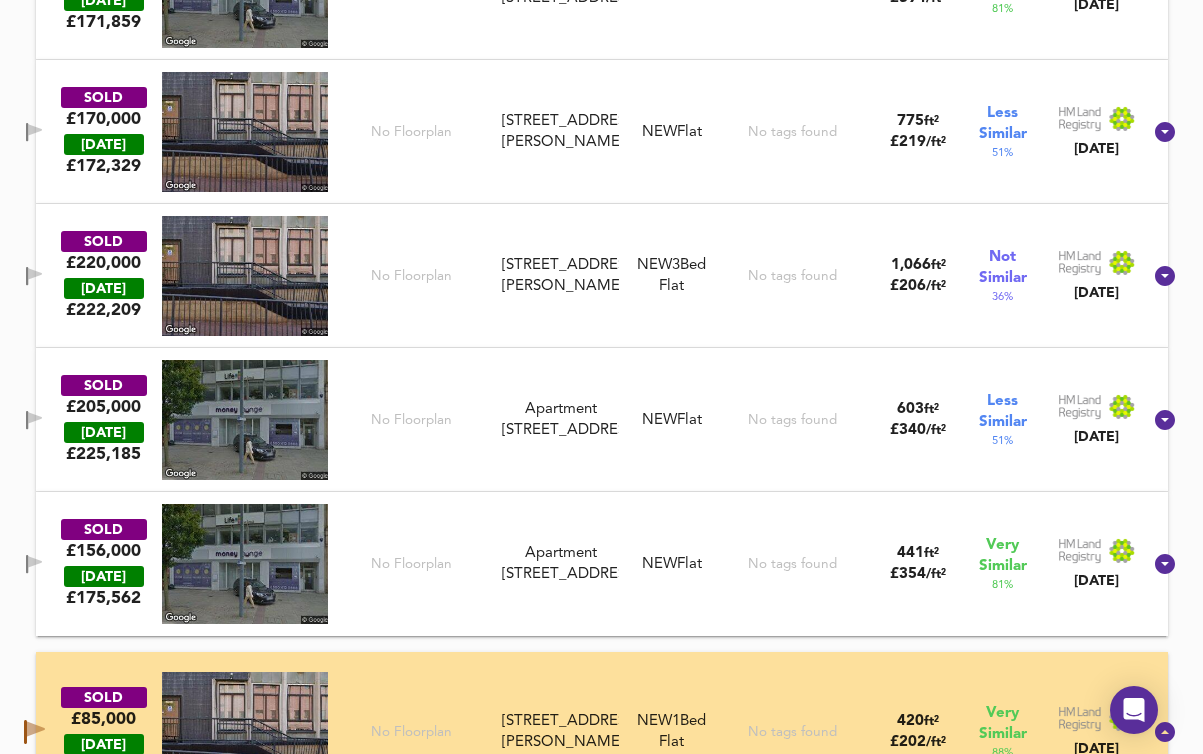 scroll, scrollTop: 3512, scrollLeft: 0, axis: vertical 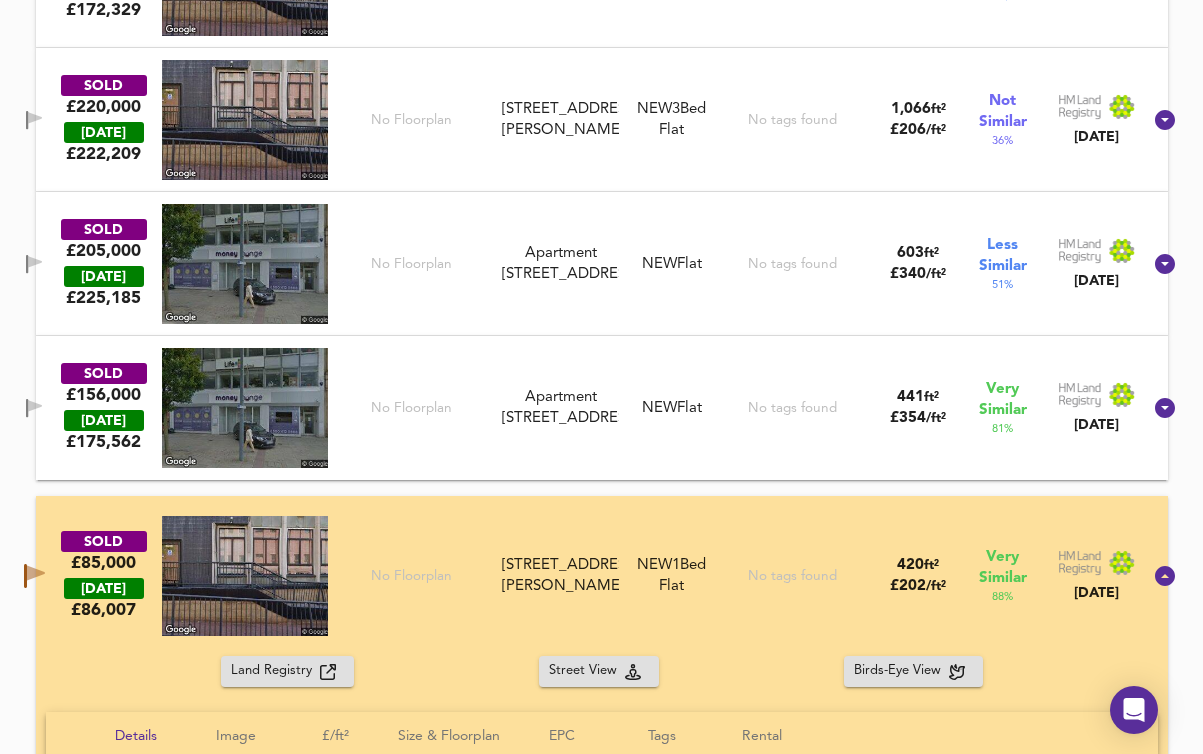 click 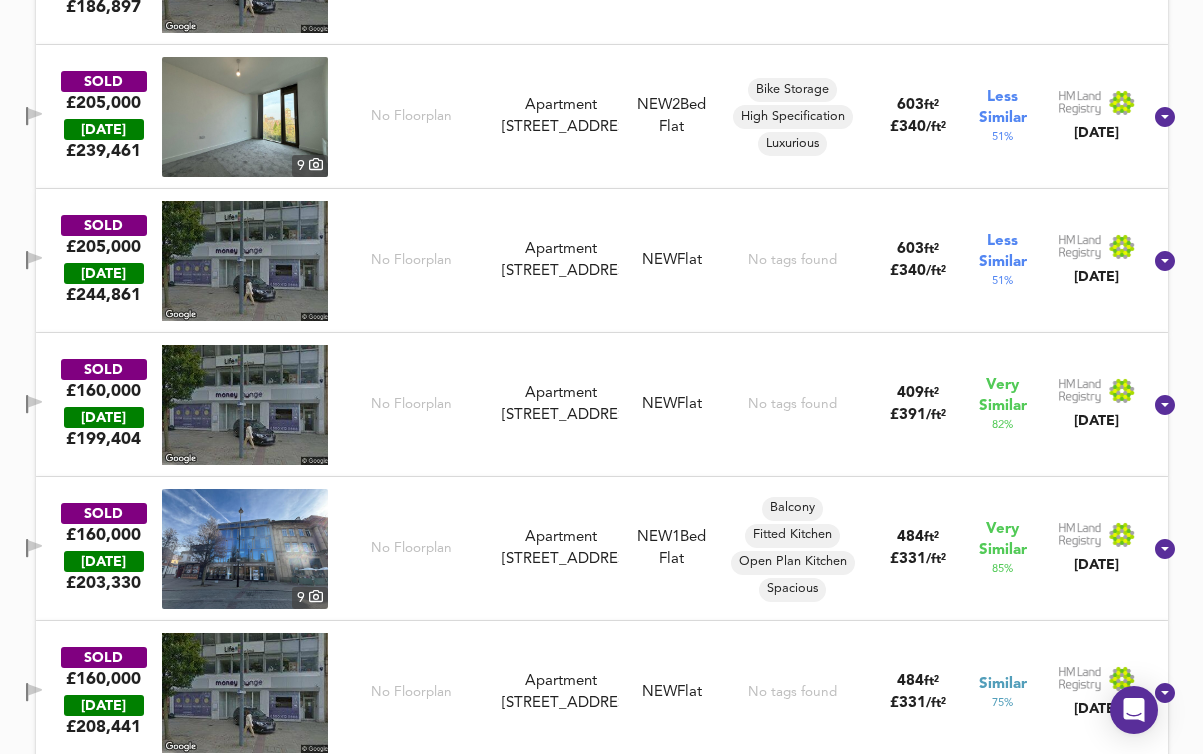 scroll, scrollTop: 5245, scrollLeft: 0, axis: vertical 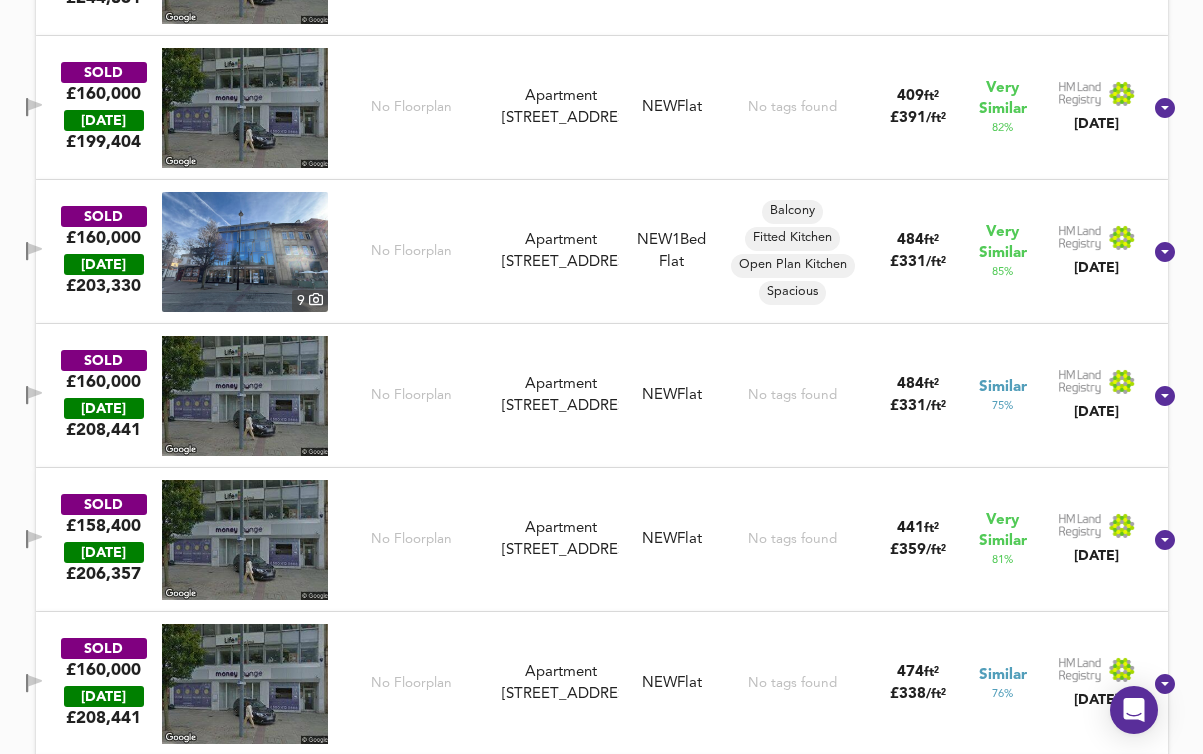 click at bounding box center [34, 251] 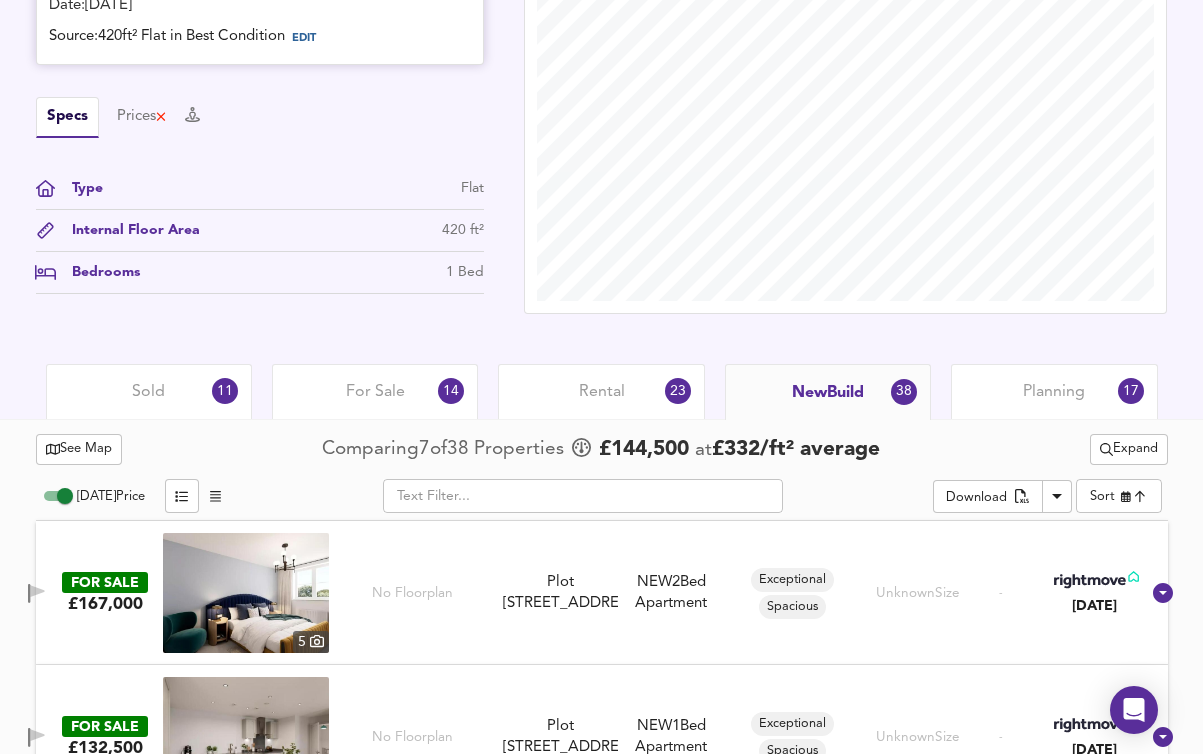 scroll, scrollTop: 590, scrollLeft: 0, axis: vertical 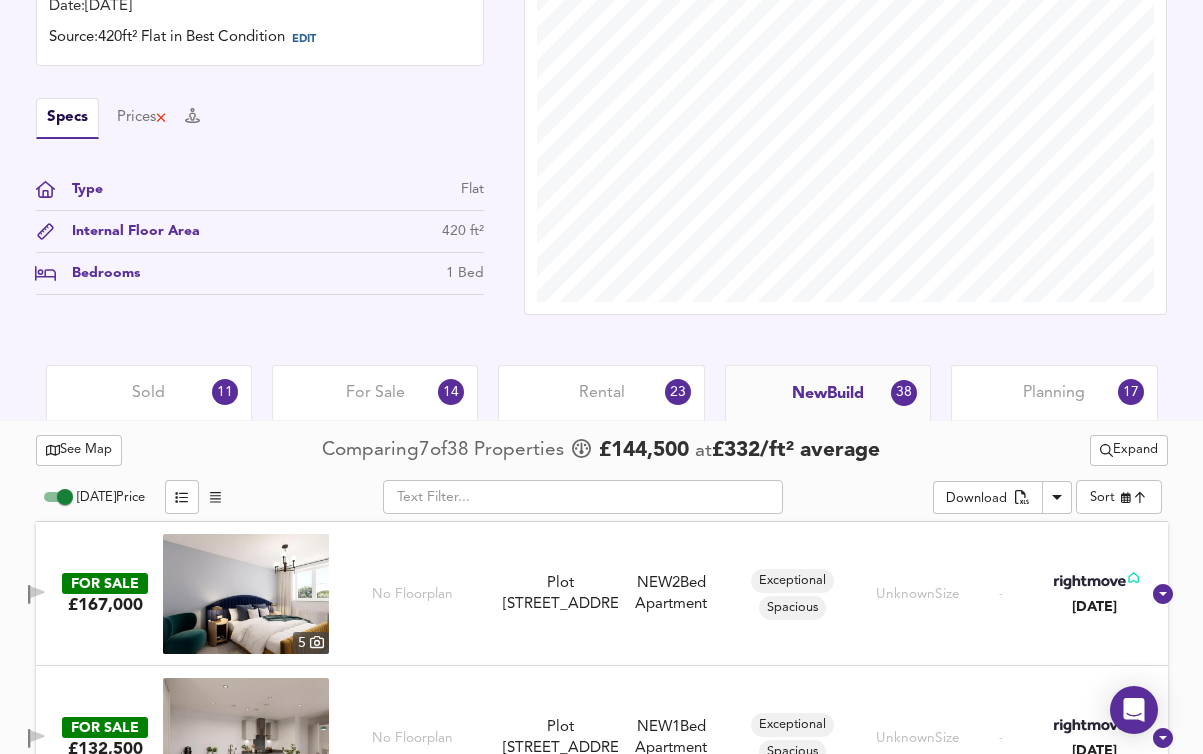 click on "Planning" at bounding box center [1054, 393] 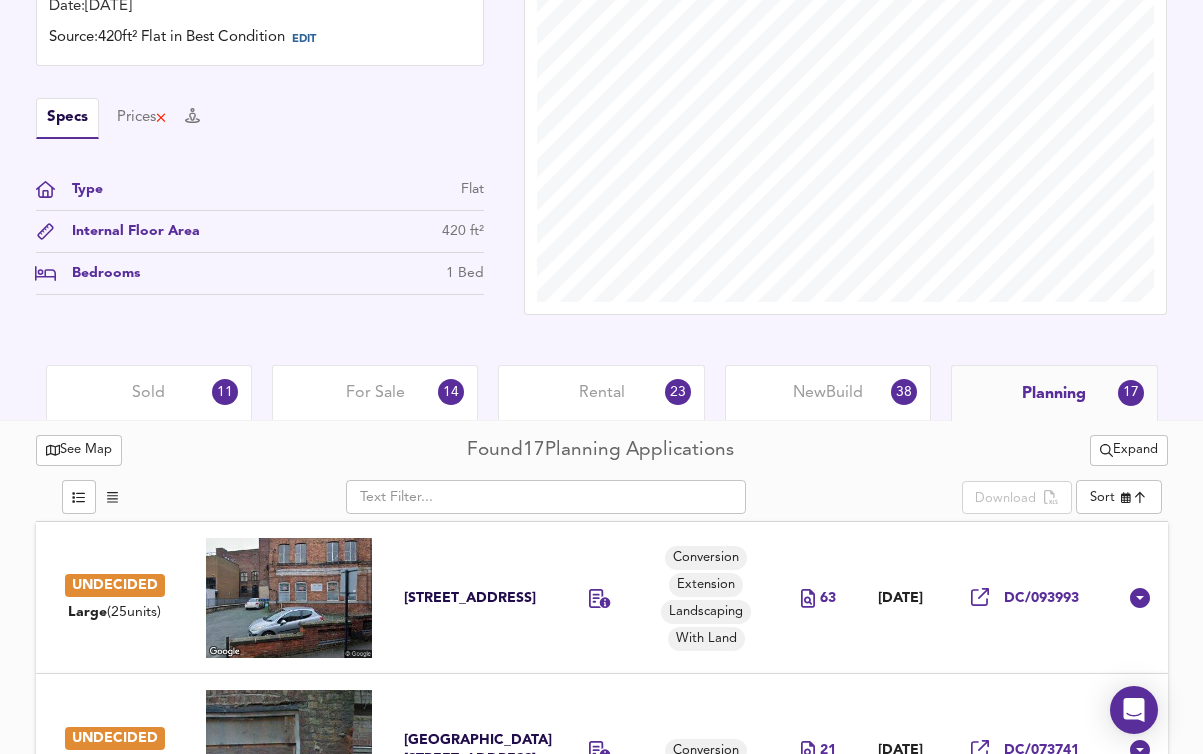 click on "Rental 23" at bounding box center [601, 392] 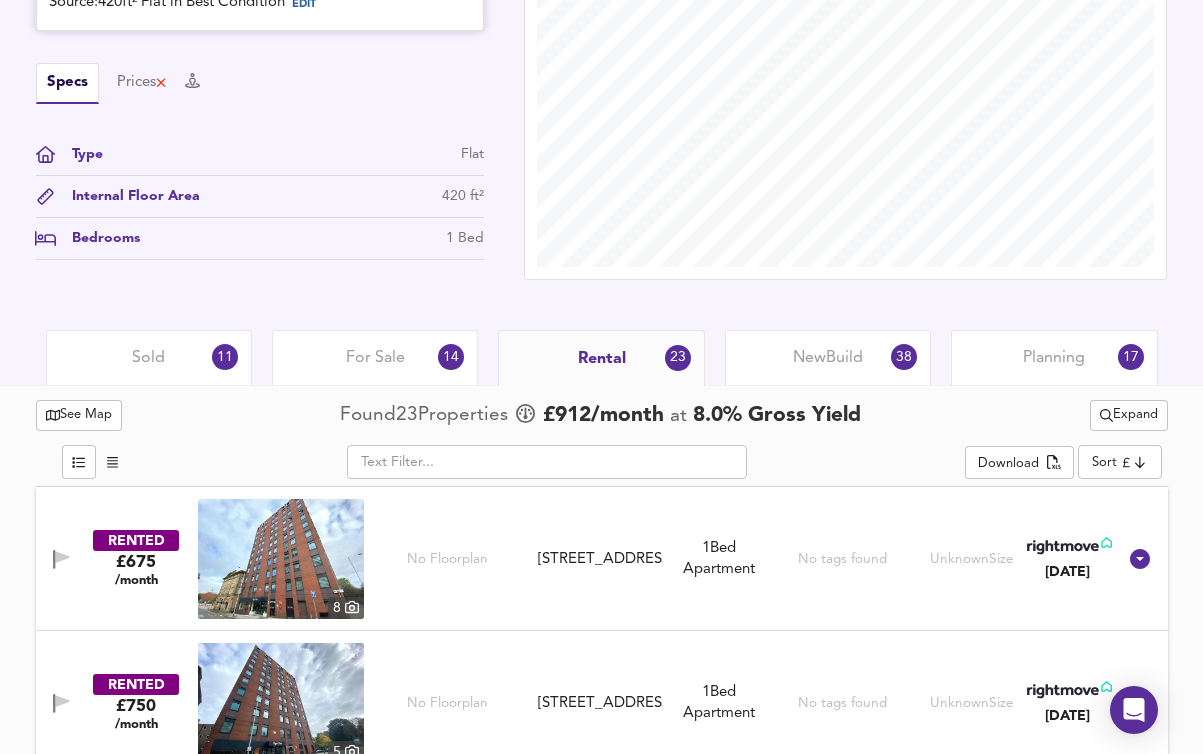 scroll, scrollTop: 635, scrollLeft: 0, axis: vertical 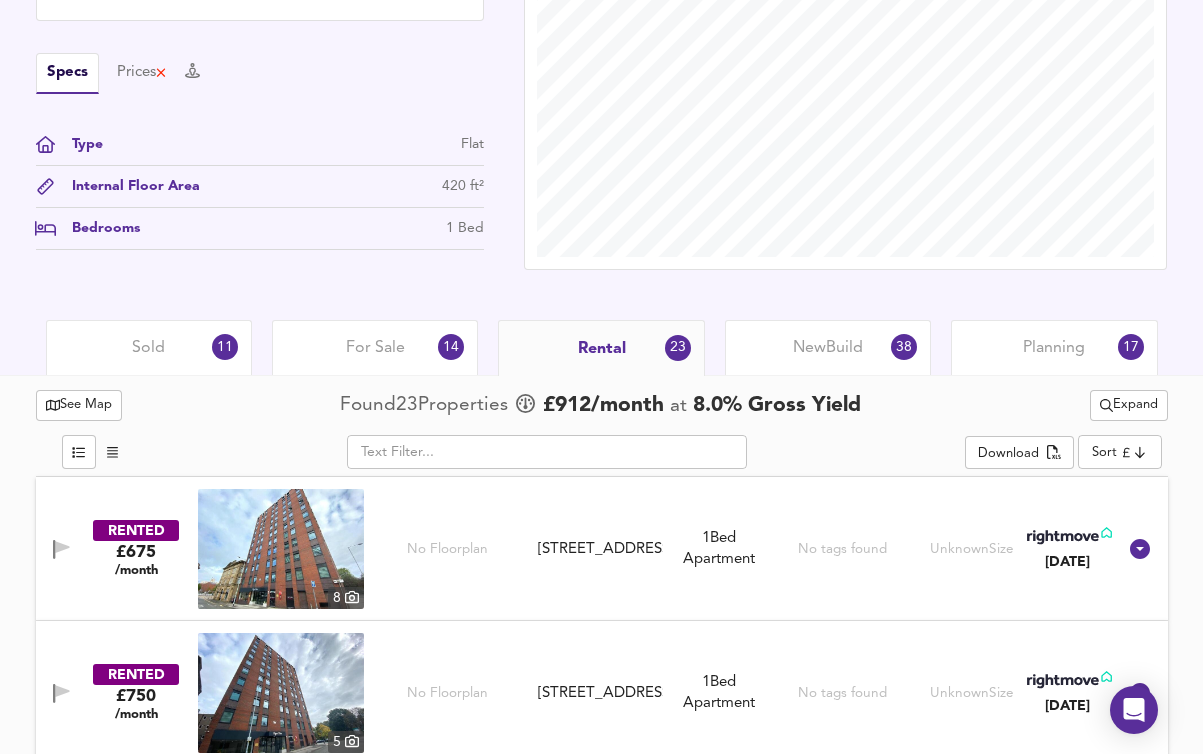 click on "Sold 11" at bounding box center (149, 347) 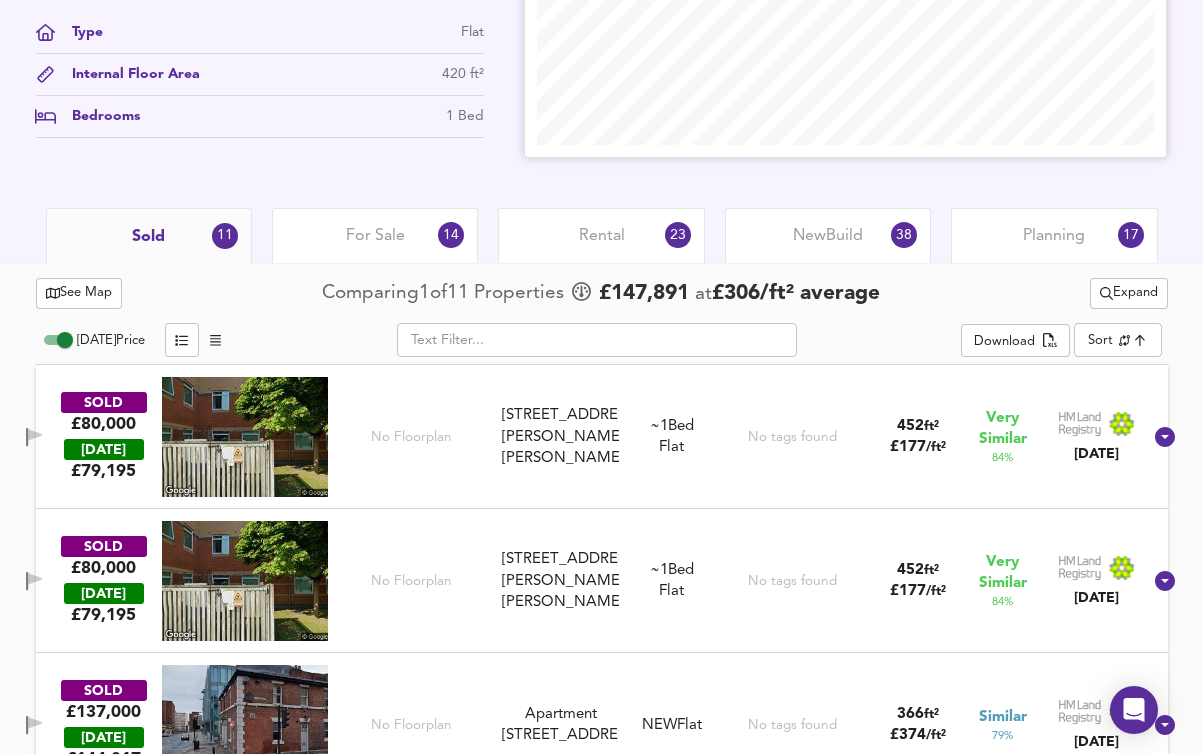 scroll, scrollTop: 815, scrollLeft: 0, axis: vertical 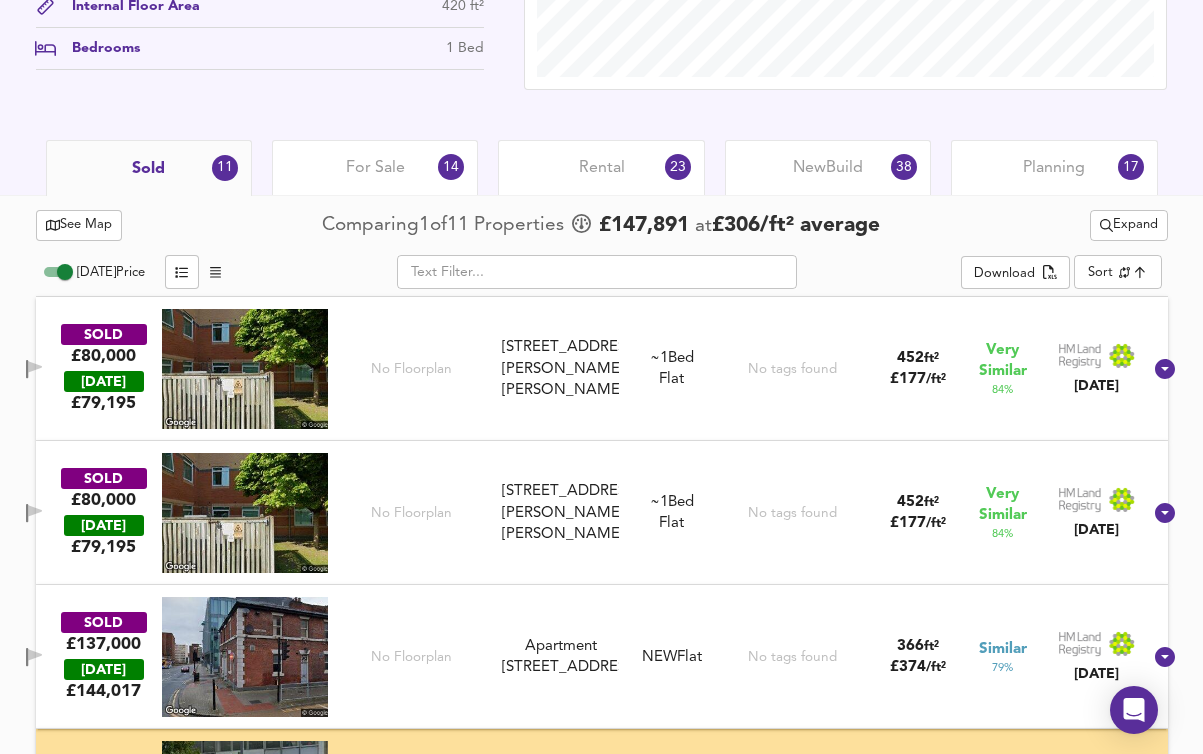 click on "Expand" at bounding box center (1129, 225) 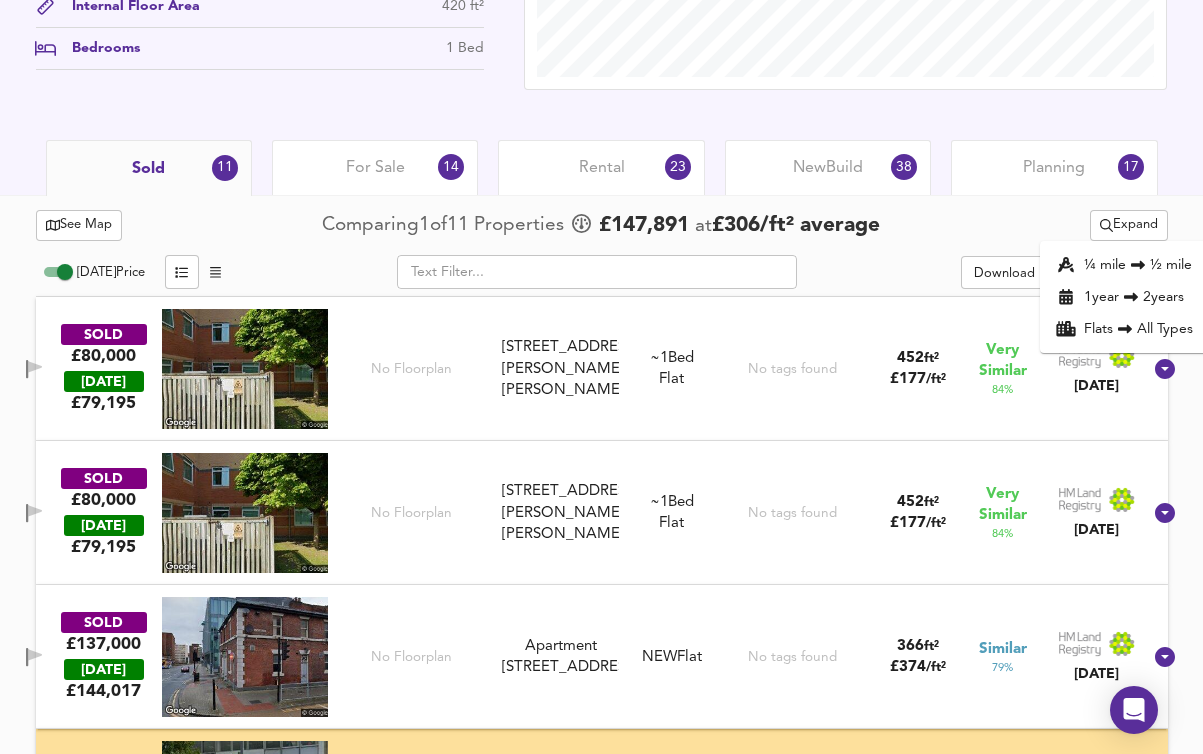 click 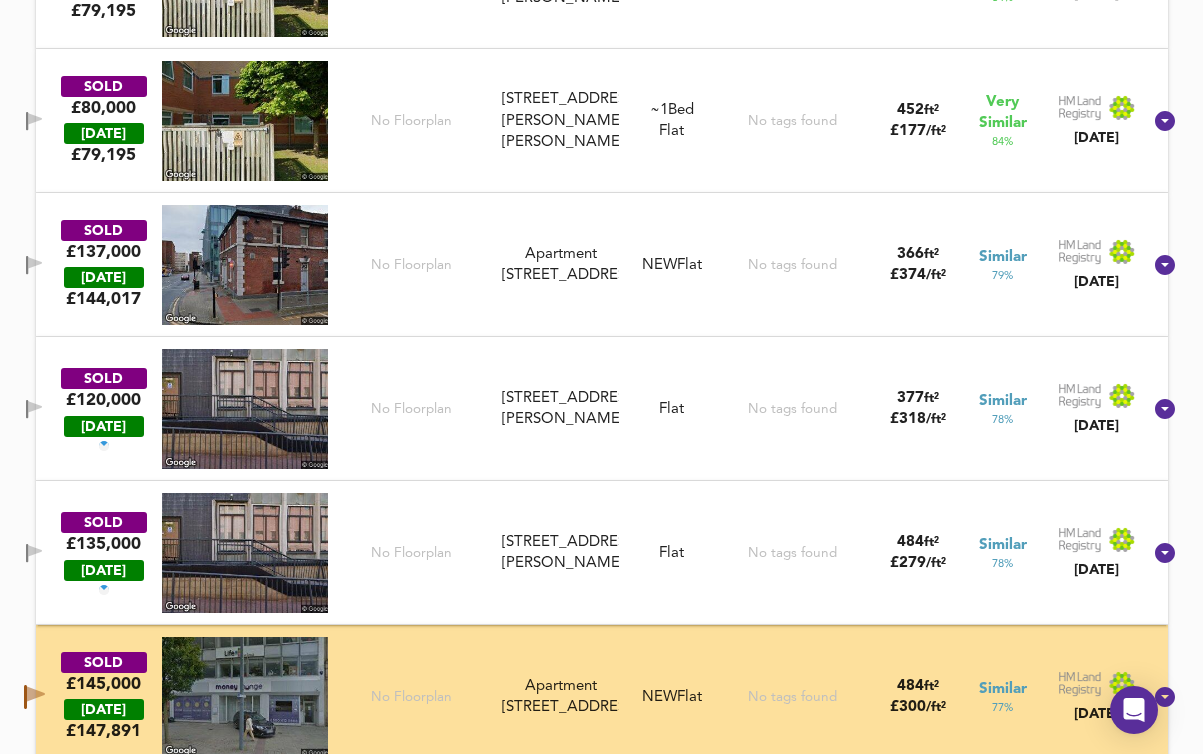 scroll, scrollTop: 1309, scrollLeft: 0, axis: vertical 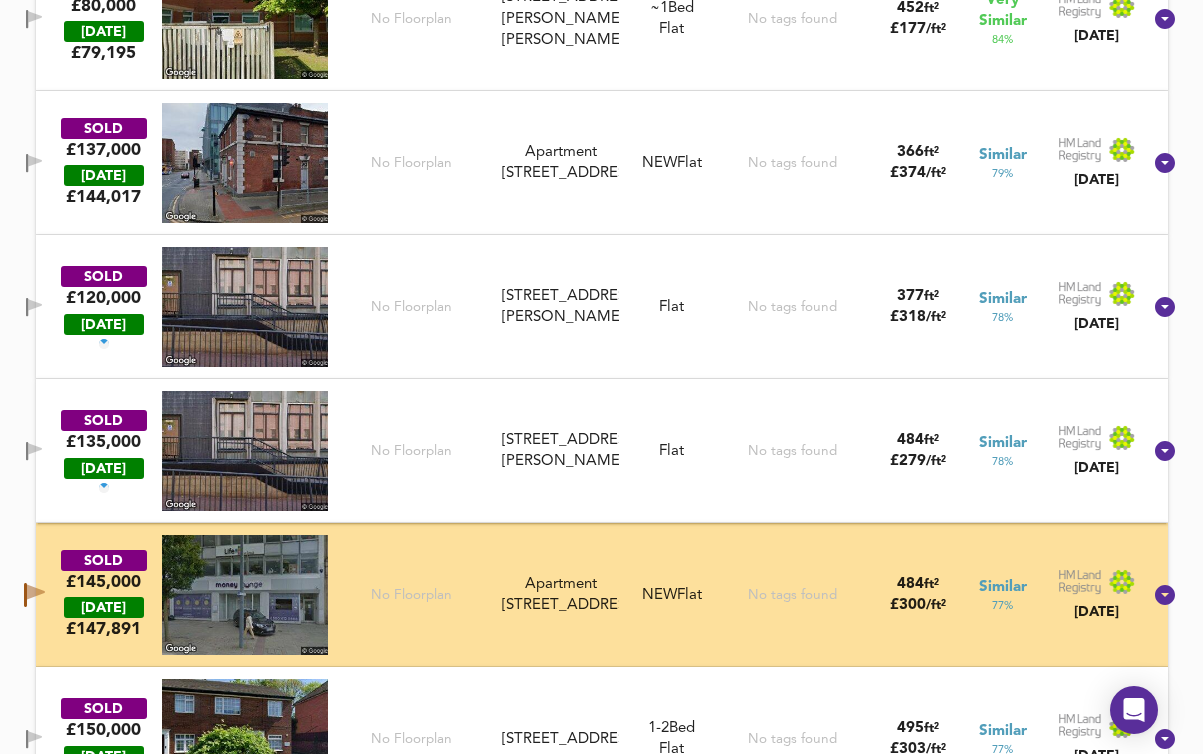click 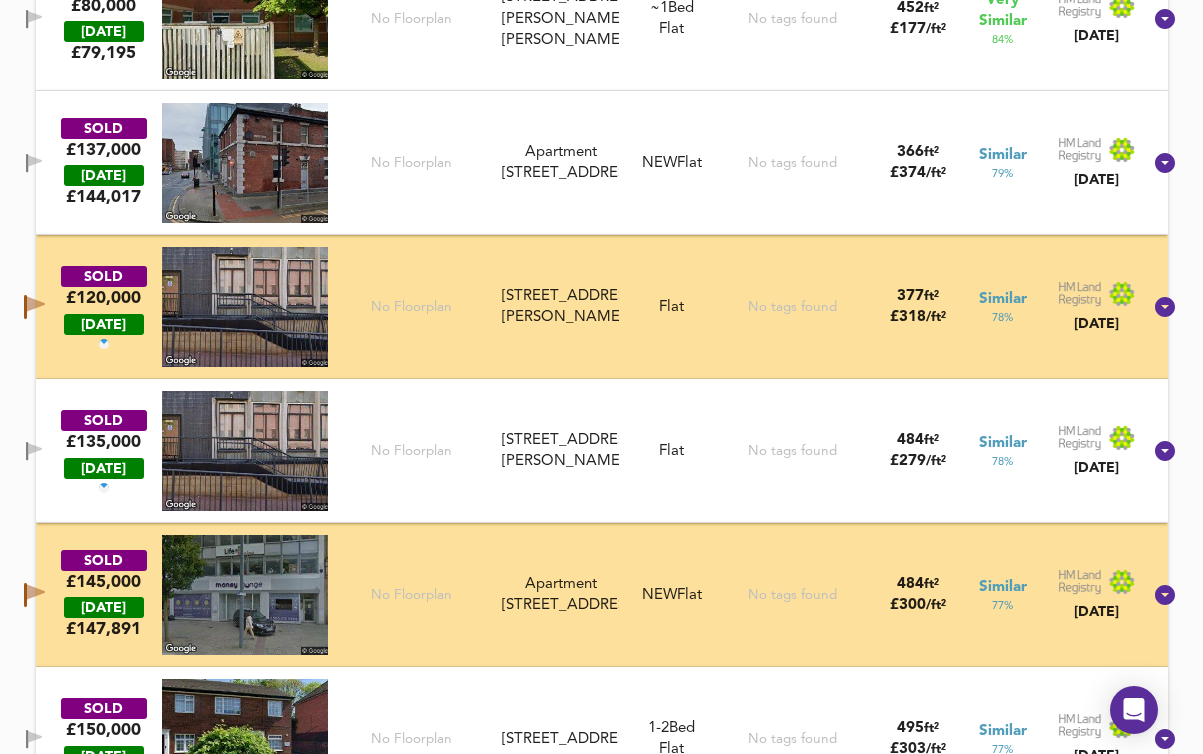 click 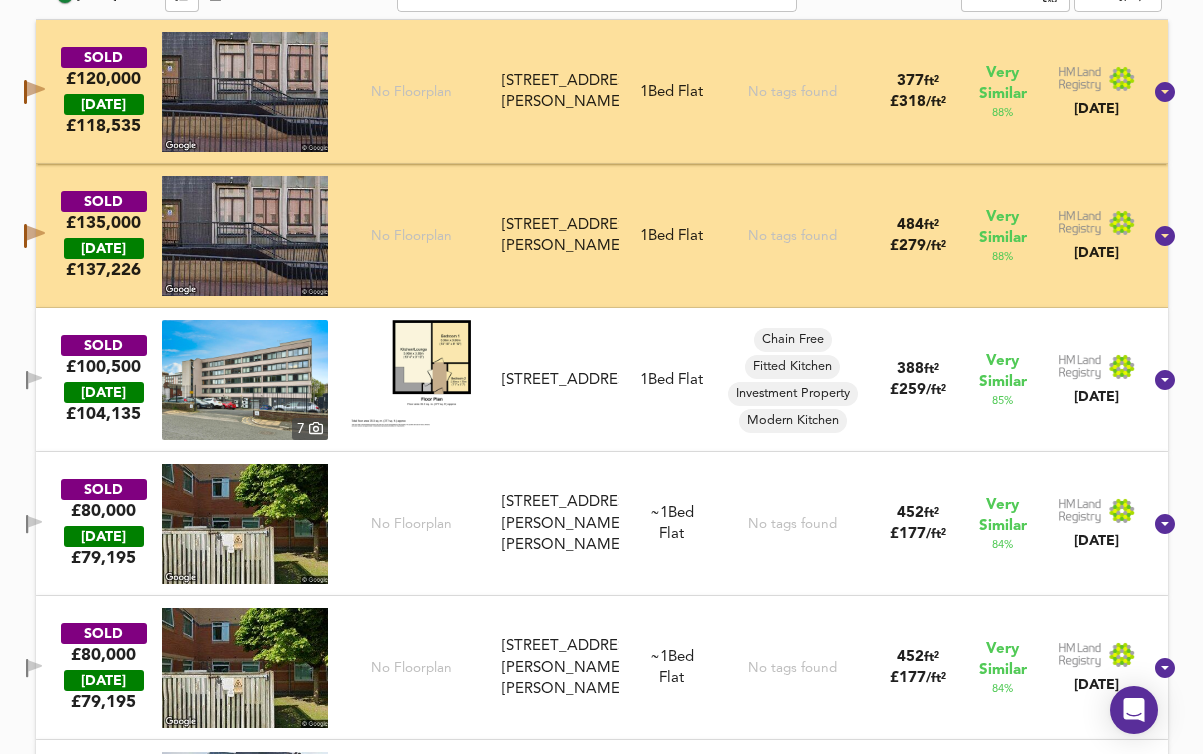 scroll, scrollTop: 1107, scrollLeft: 0, axis: vertical 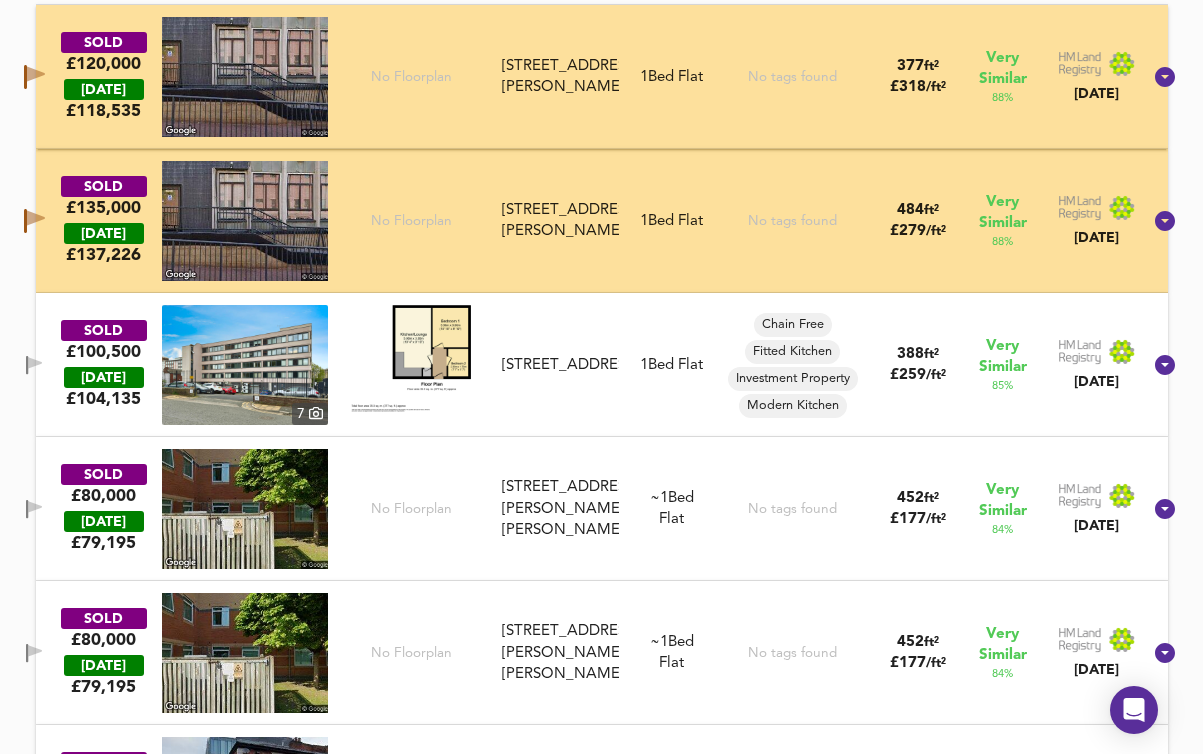 click 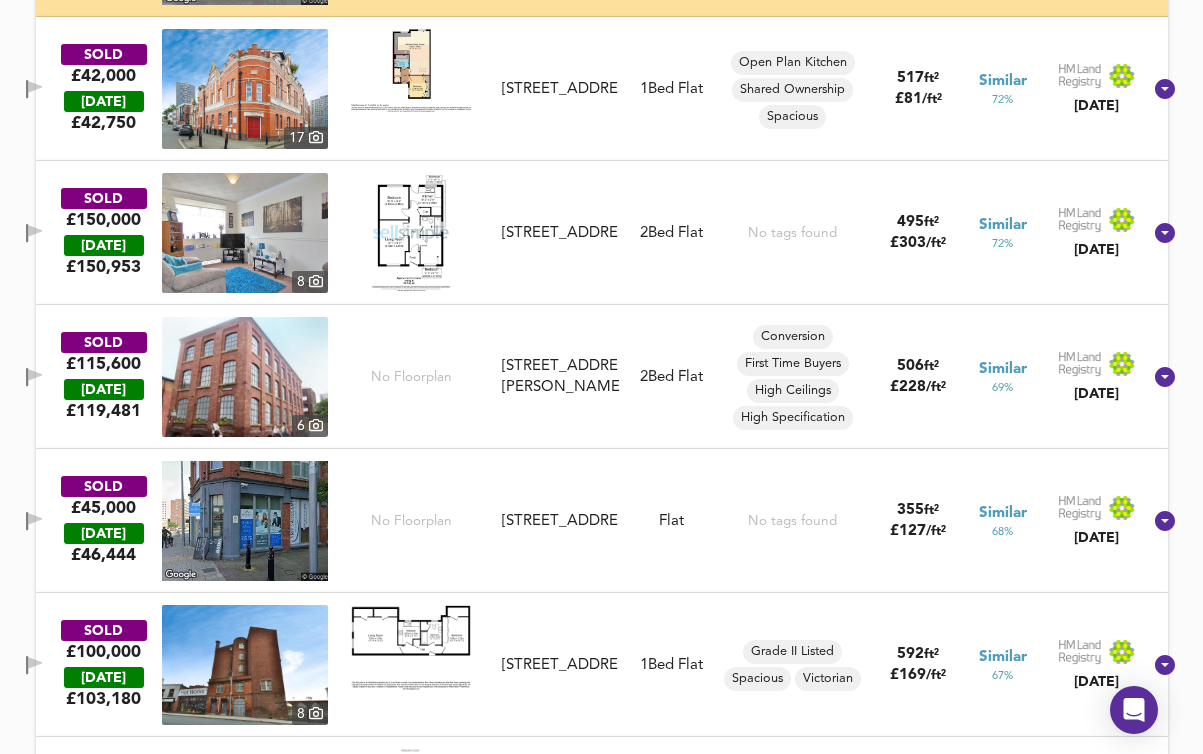 scroll, scrollTop: 2102, scrollLeft: 0, axis: vertical 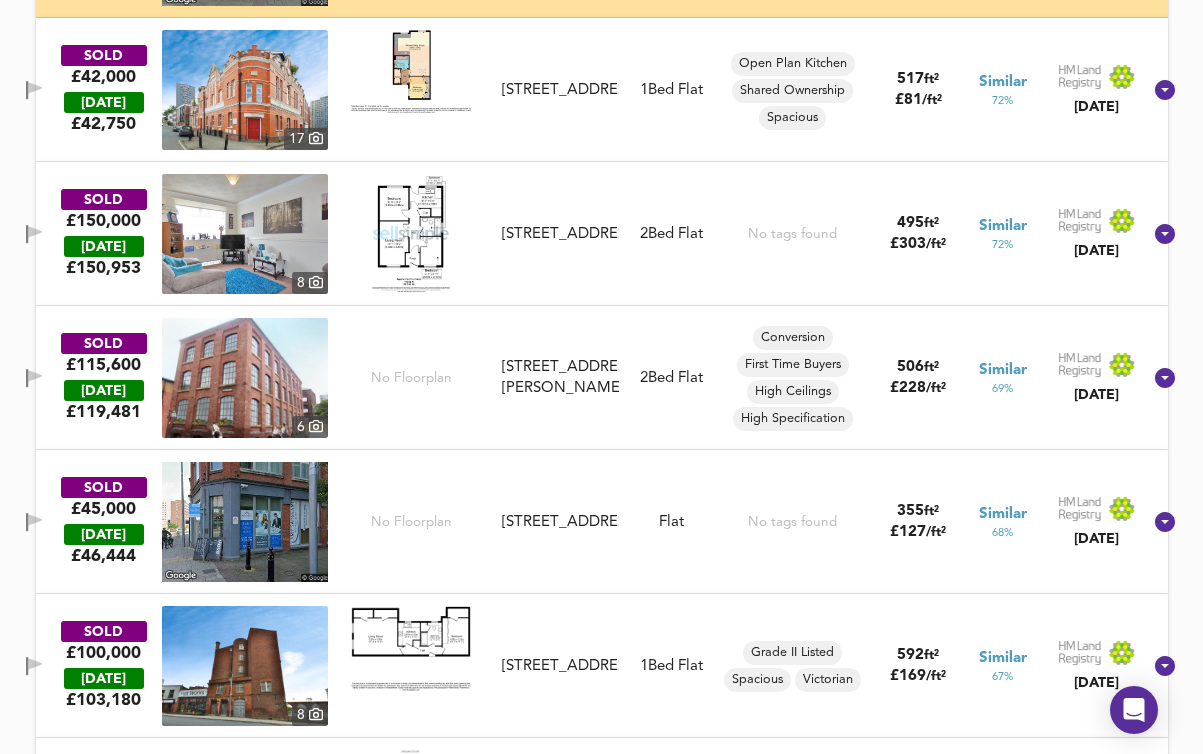 click 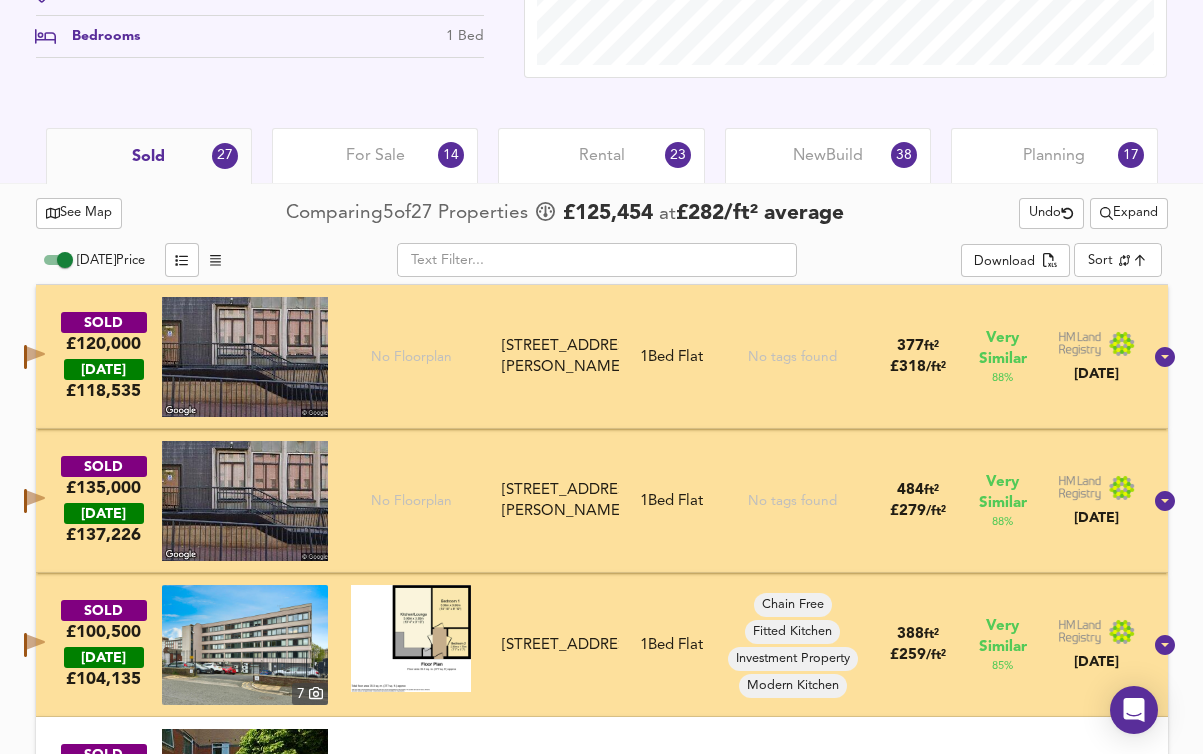 scroll, scrollTop: 603, scrollLeft: 0, axis: vertical 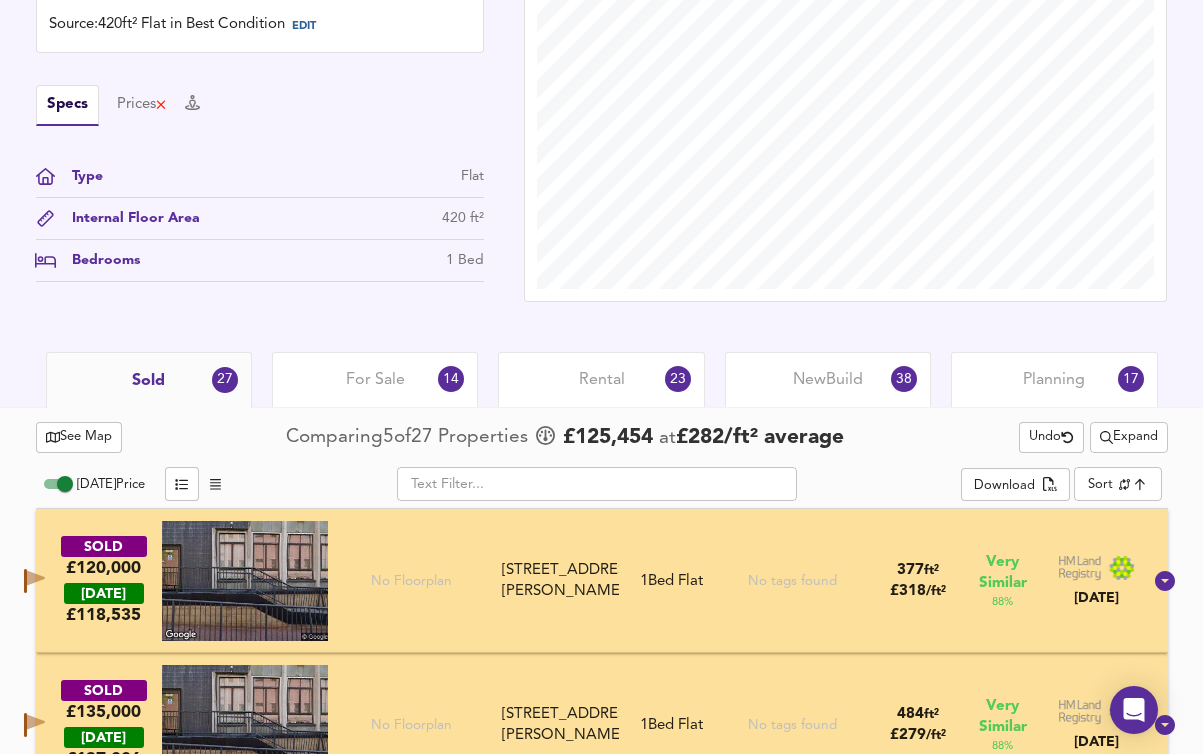click on "Expand" at bounding box center (1129, 437) 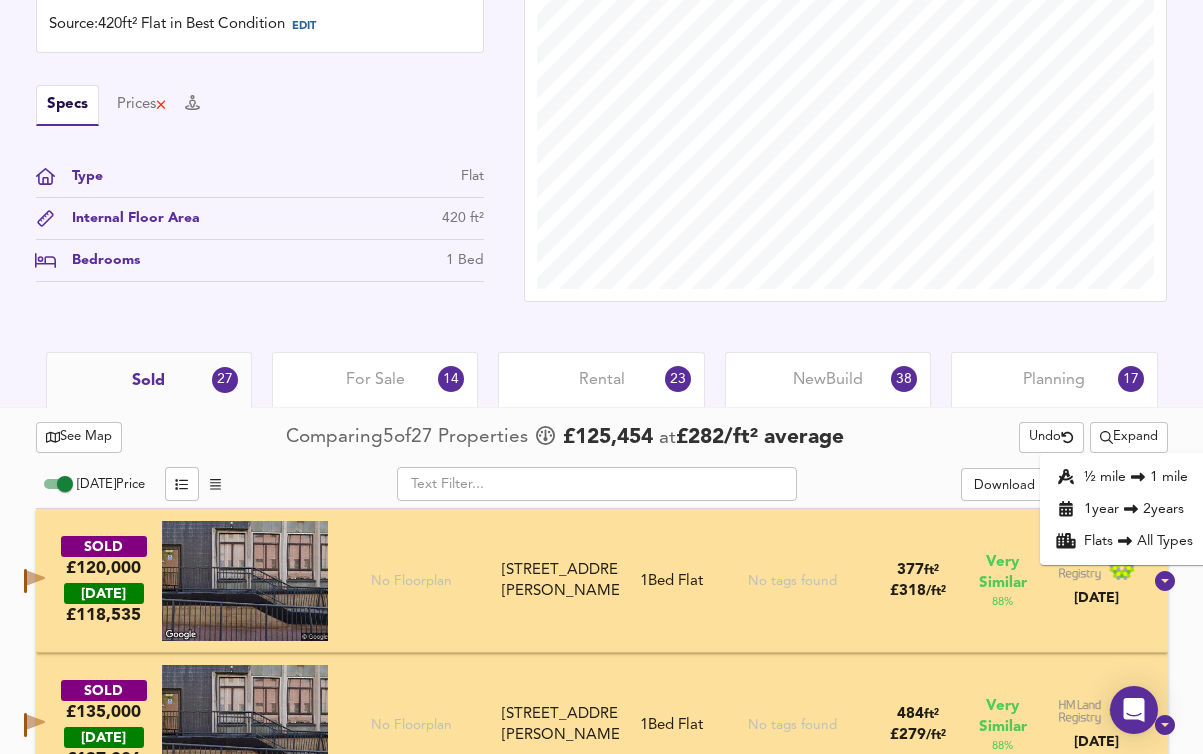 click on "£ 136,046   £324/ft²   Date:  [DATE] Source:  420ft² Flat in Best Condition EDIT Specs Prices   Type Flat Internal Floor Area 420 ft² Bedrooms 1 Bed   Local Market Price History" at bounding box center (601, 113) 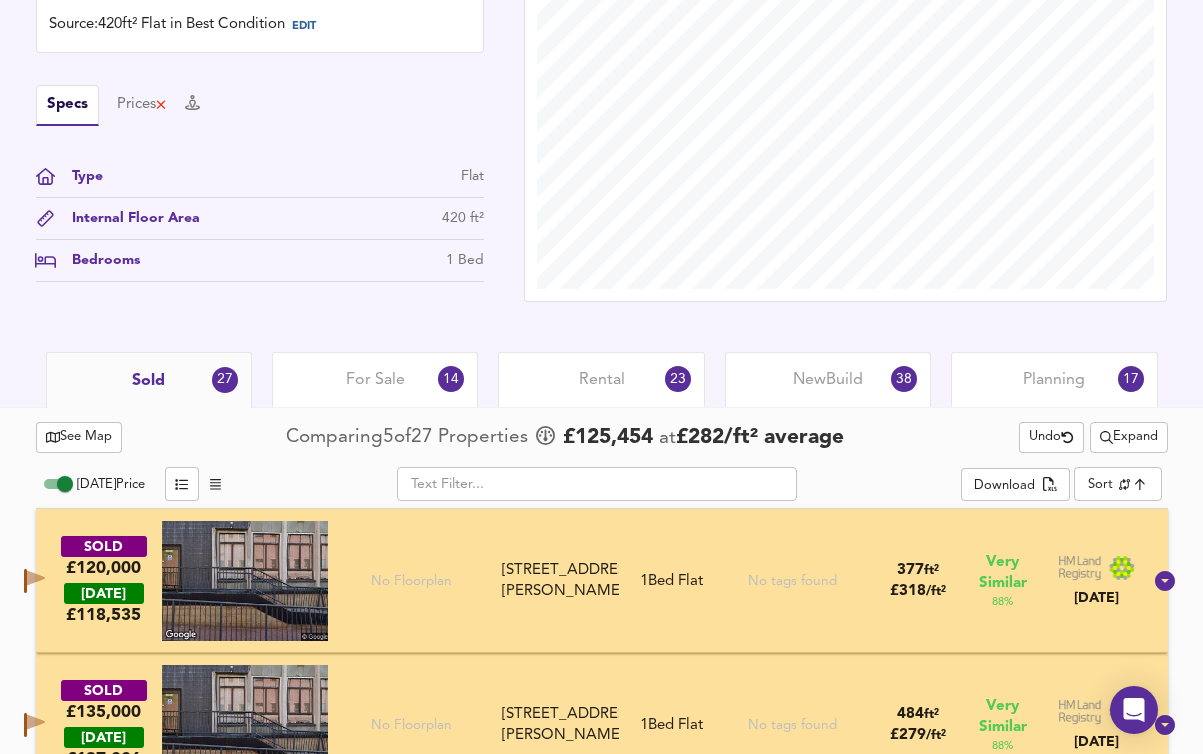 click on "Expand" at bounding box center (1129, 437) 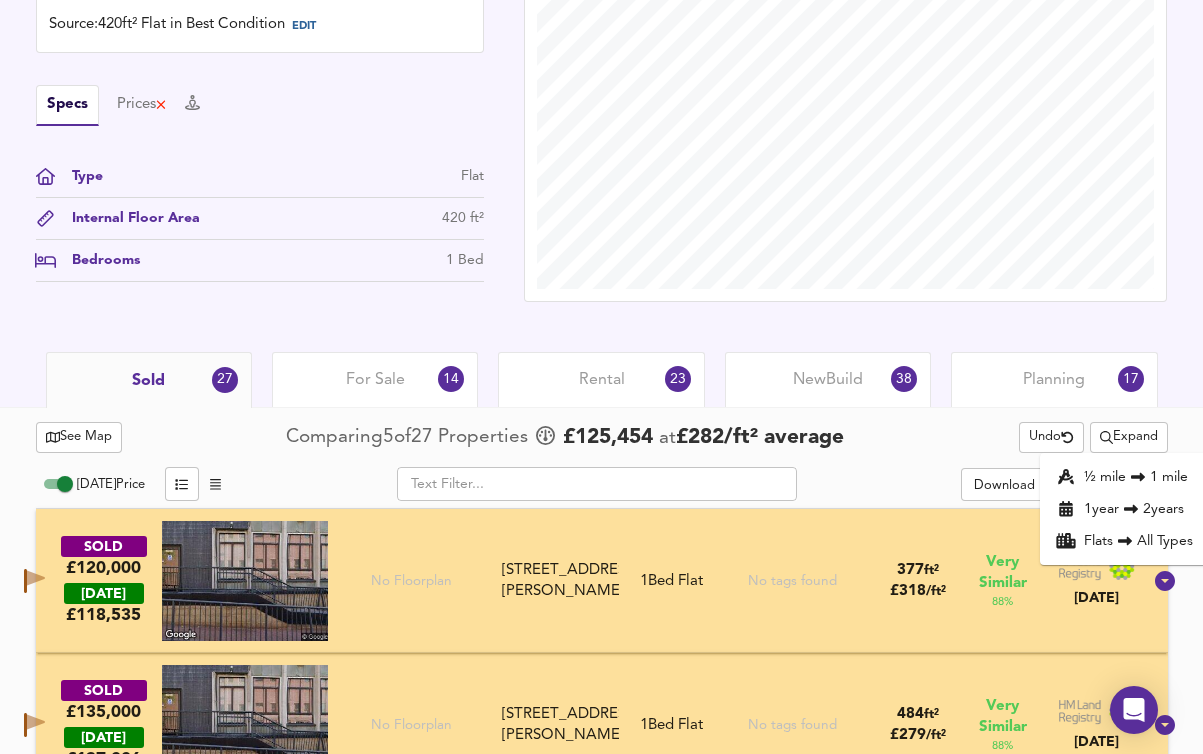 click at bounding box center (602, 461) 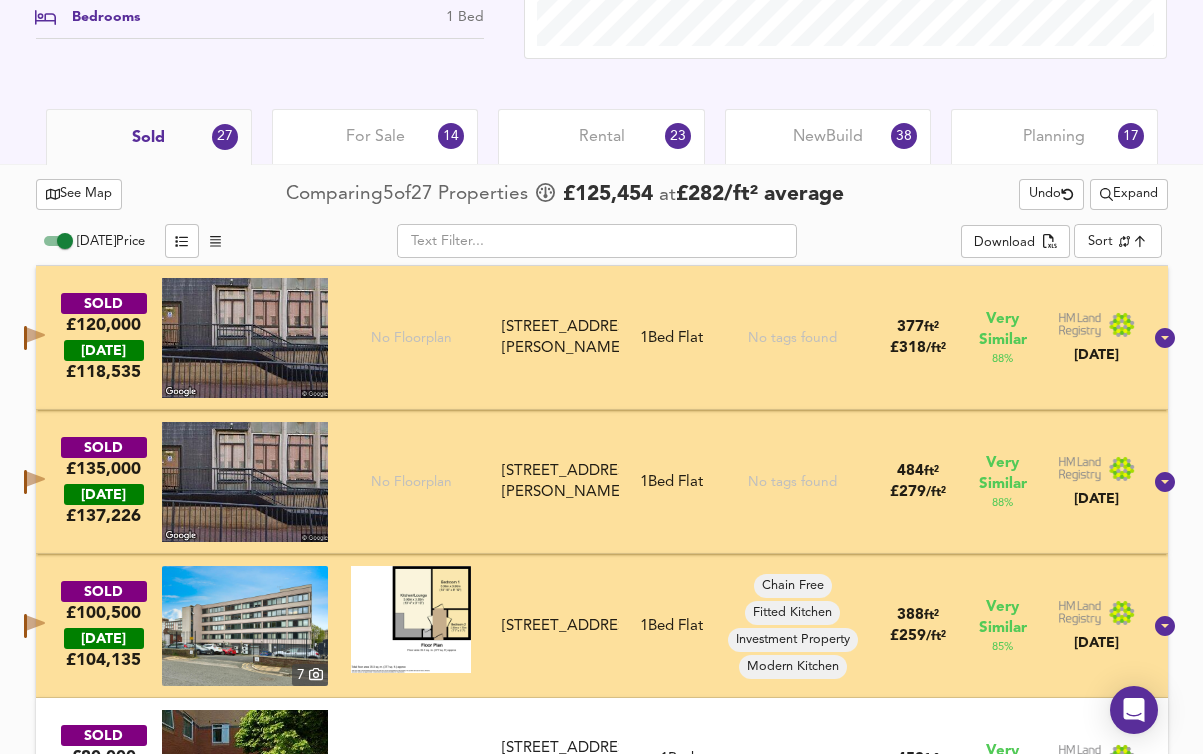 scroll, scrollTop: 814, scrollLeft: 0, axis: vertical 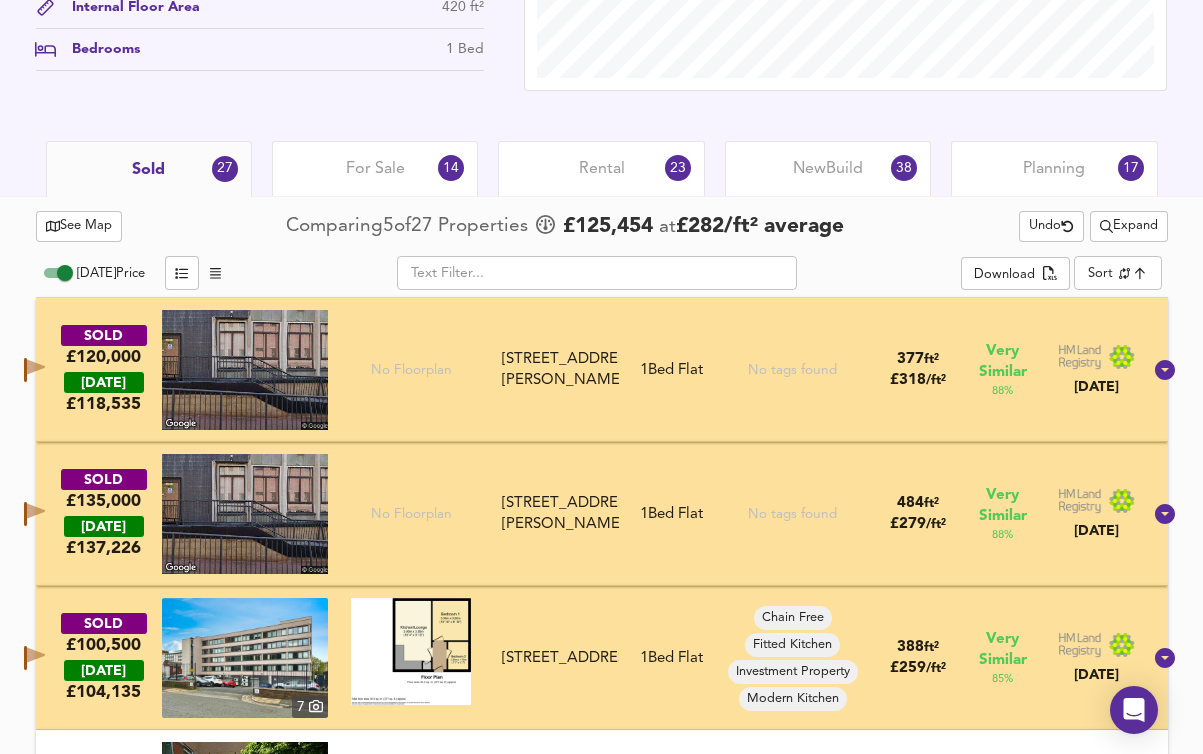 click on "New  Build" at bounding box center [828, 169] 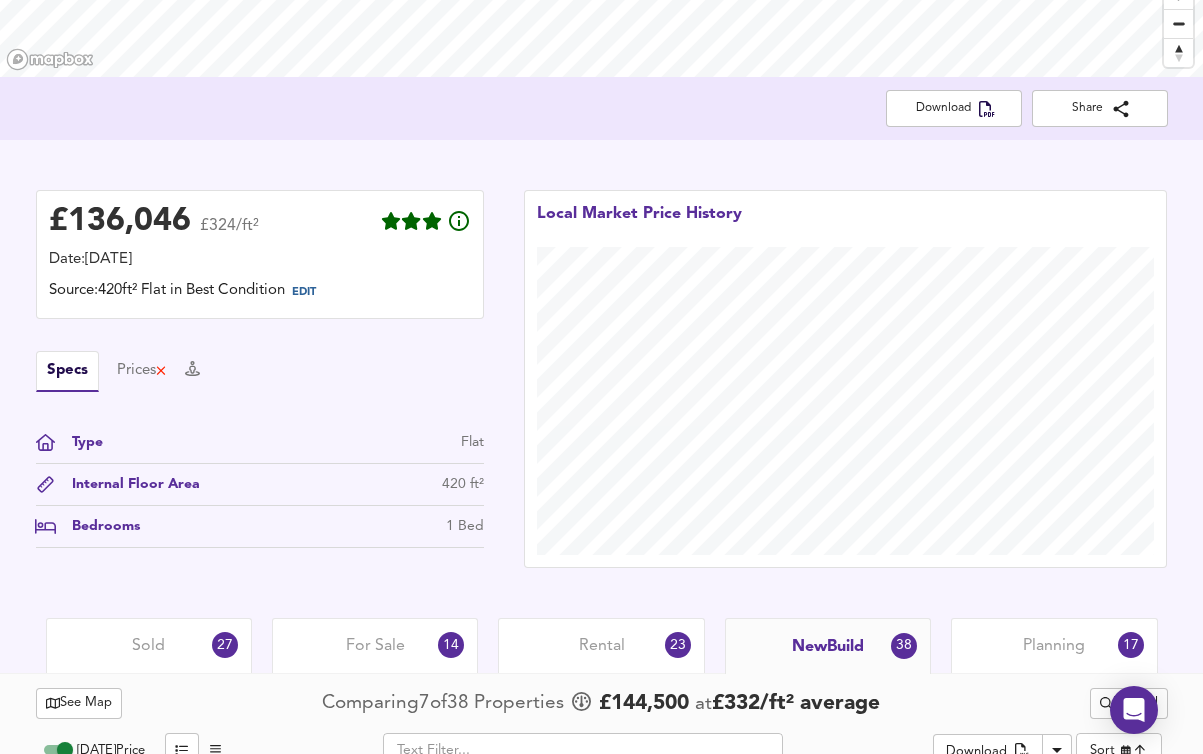 scroll, scrollTop: 0, scrollLeft: 0, axis: both 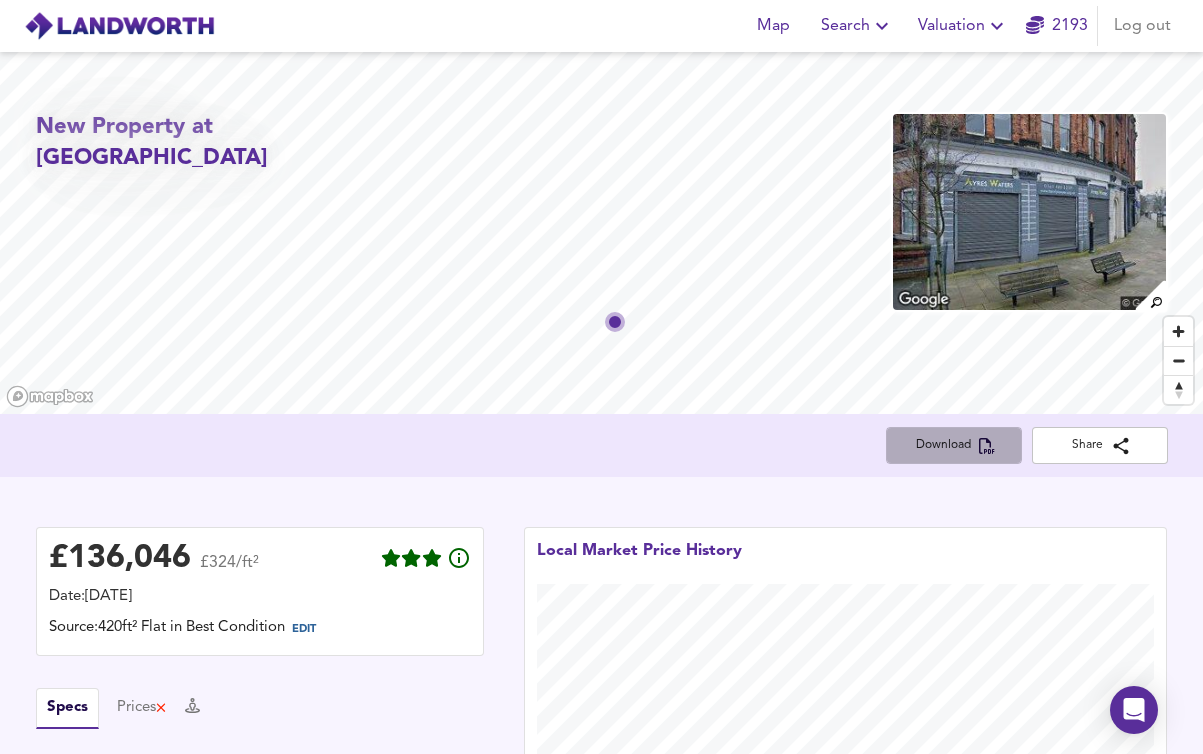 click on "Download" at bounding box center [954, 445] 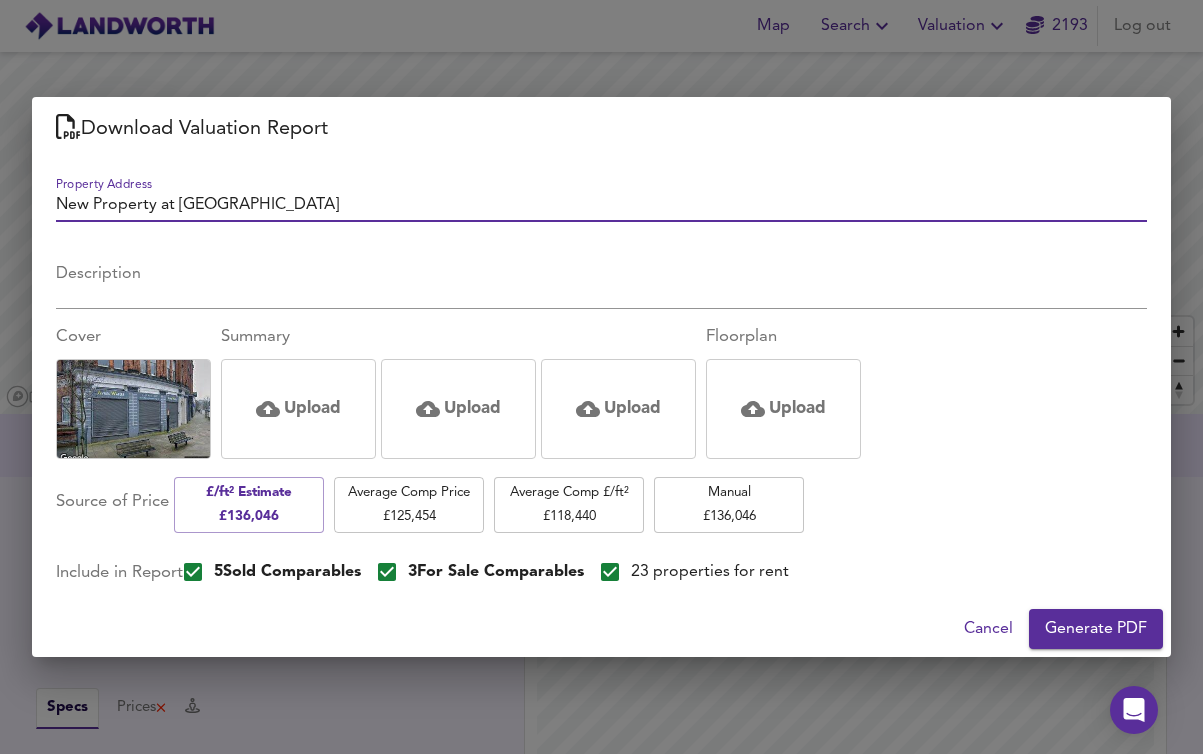 click on "Average Comp Price £ 125,454" at bounding box center [409, 504] 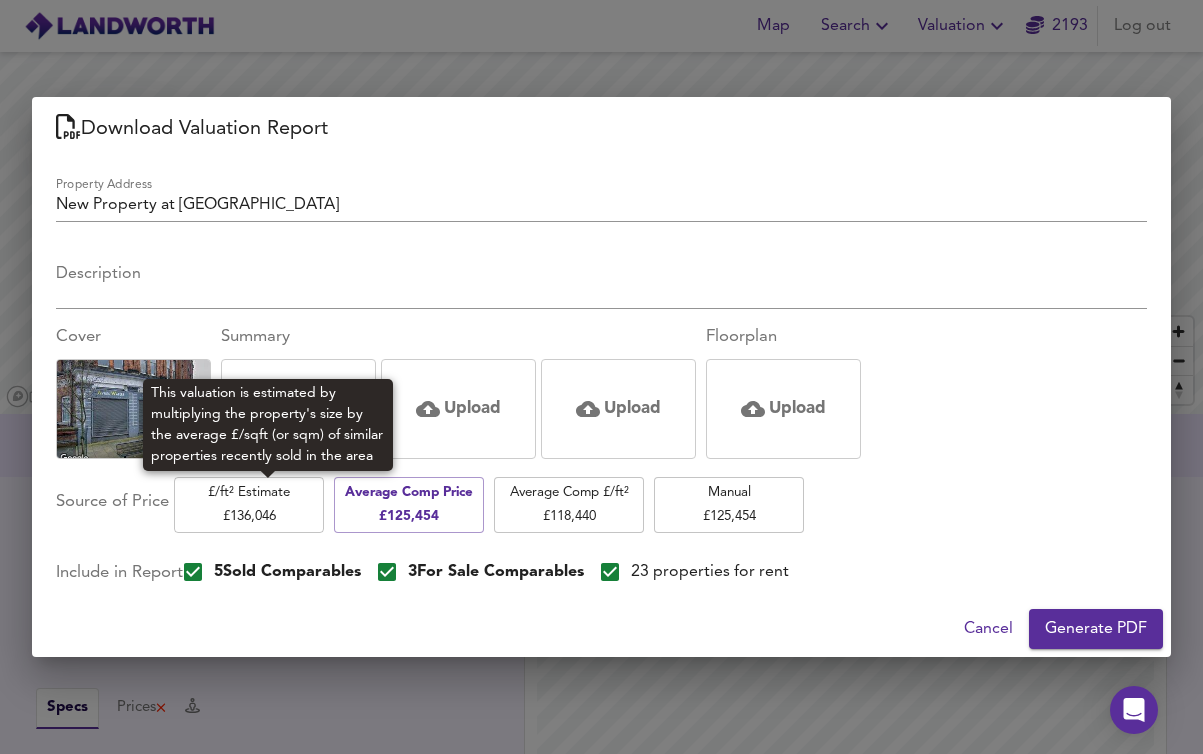 click on "£/ft² Estimate £ 136,046" at bounding box center [249, 504] 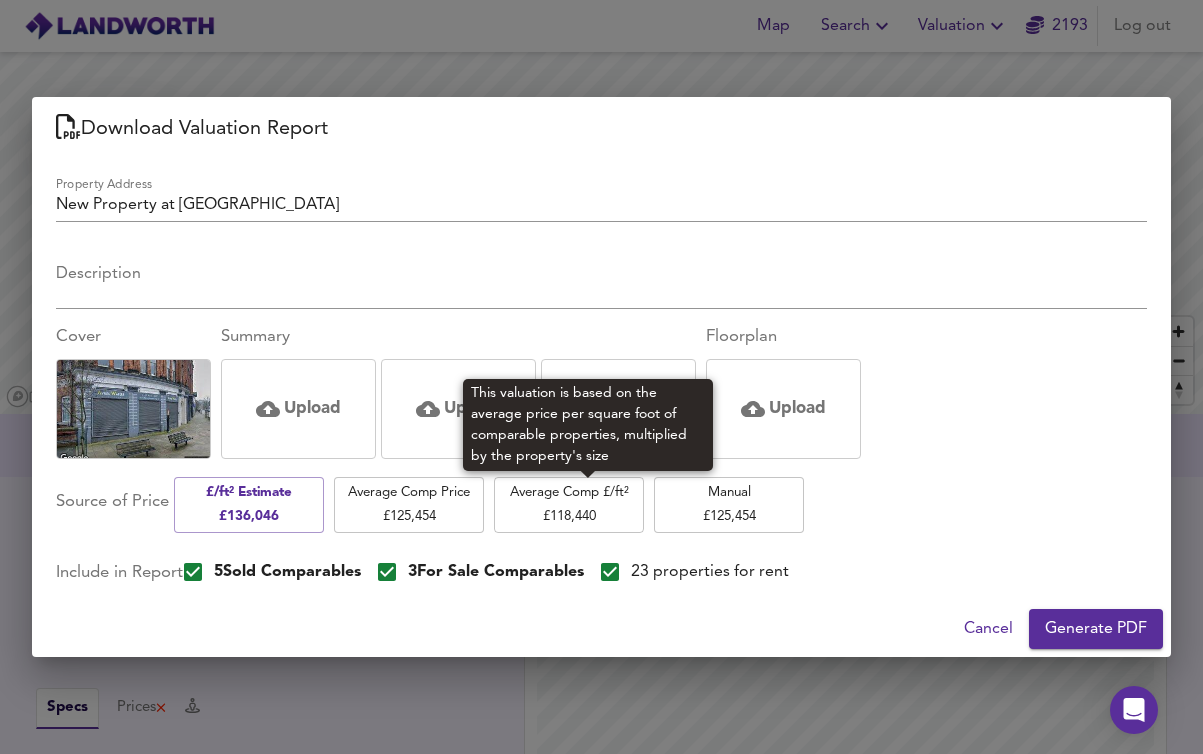 click on "Average Comp £/ft² £ 118,440" at bounding box center [569, 504] 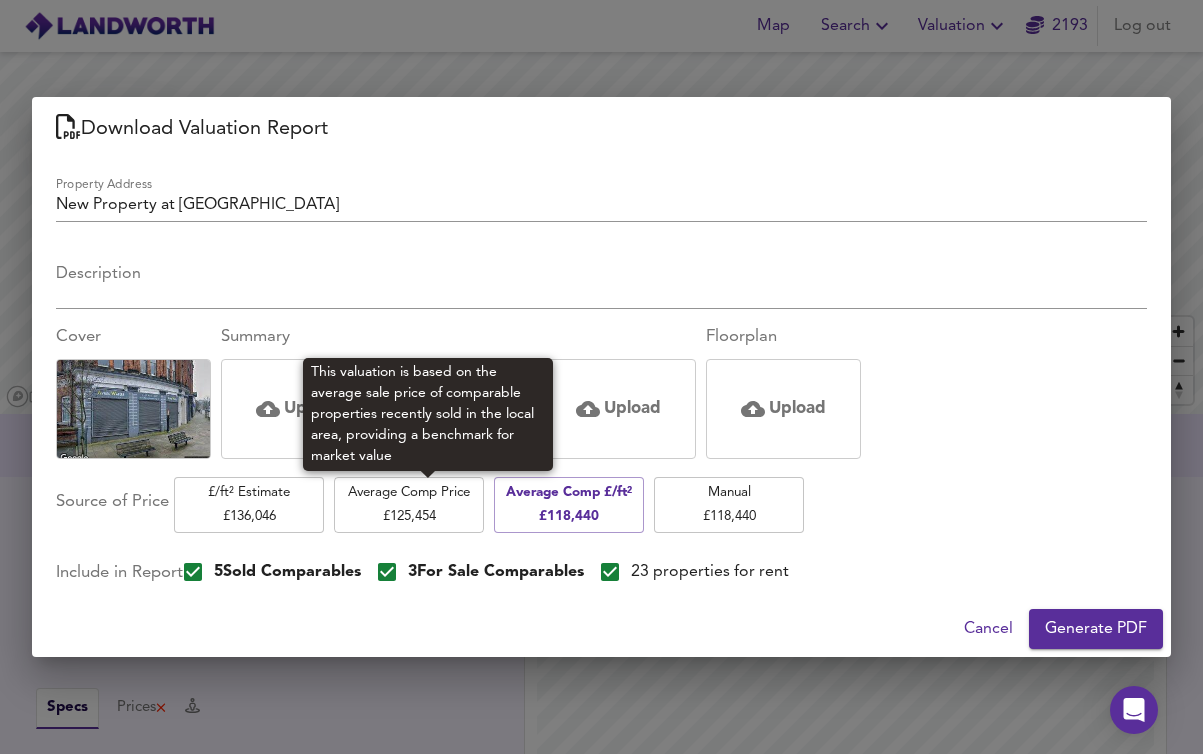 click on "Average Comp Price £ 125,454" at bounding box center [409, 504] 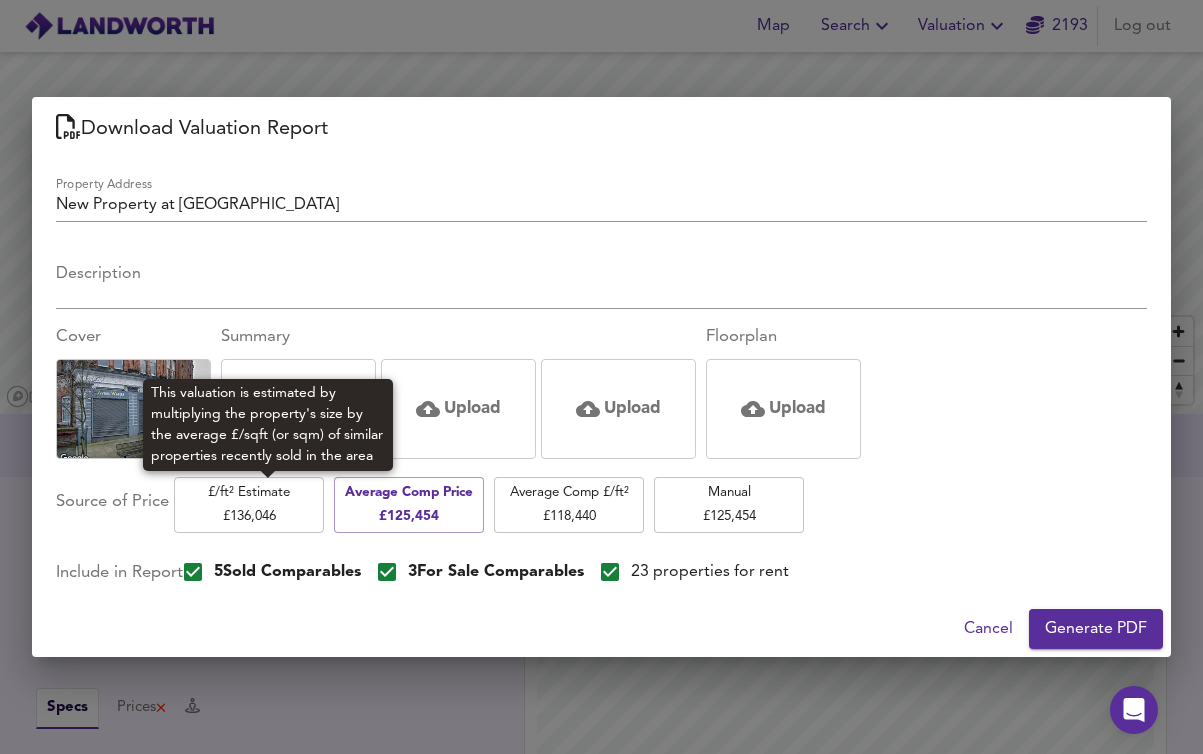 click on "£/ft² Estimate £ 136,046" at bounding box center [249, 504] 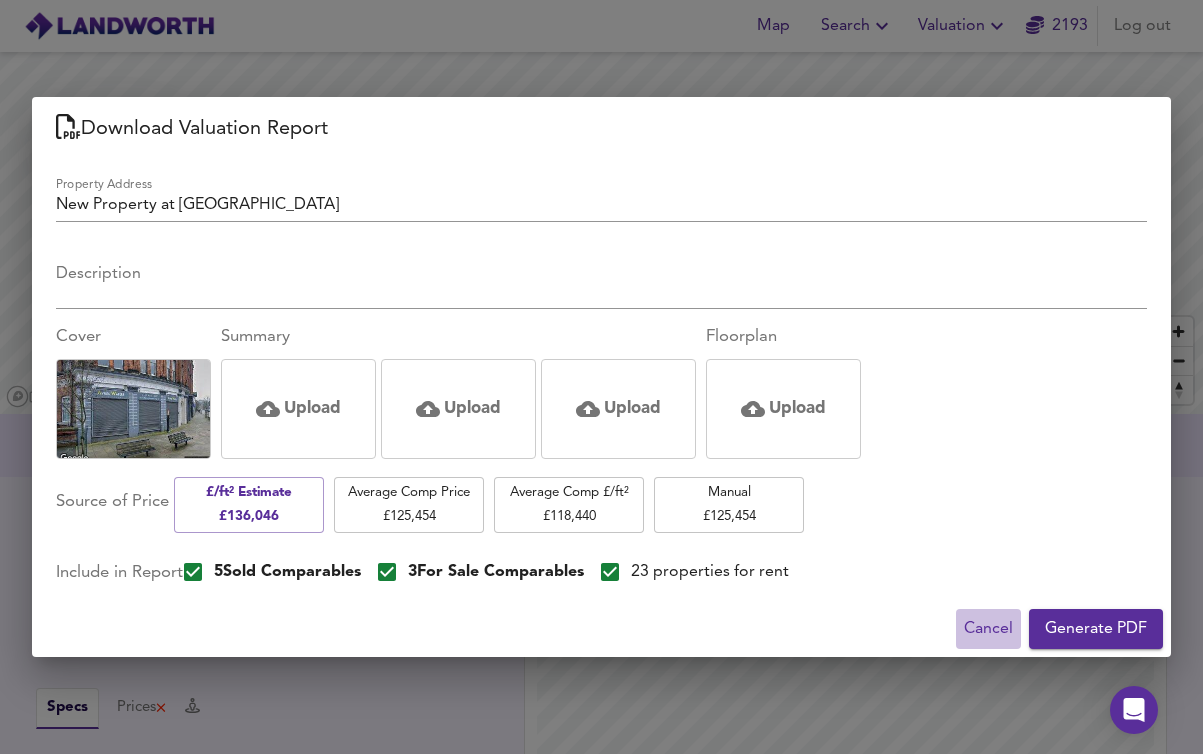 click on "Cancel" at bounding box center (988, 629) 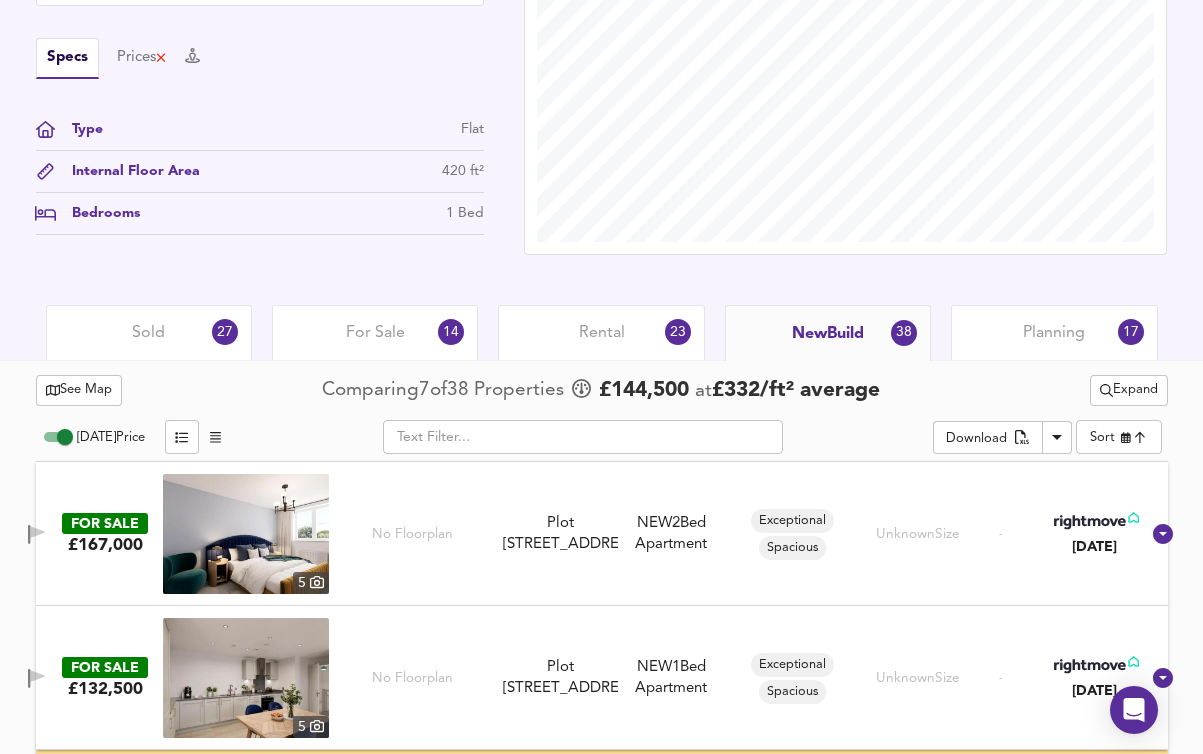 scroll, scrollTop: 653, scrollLeft: 0, axis: vertical 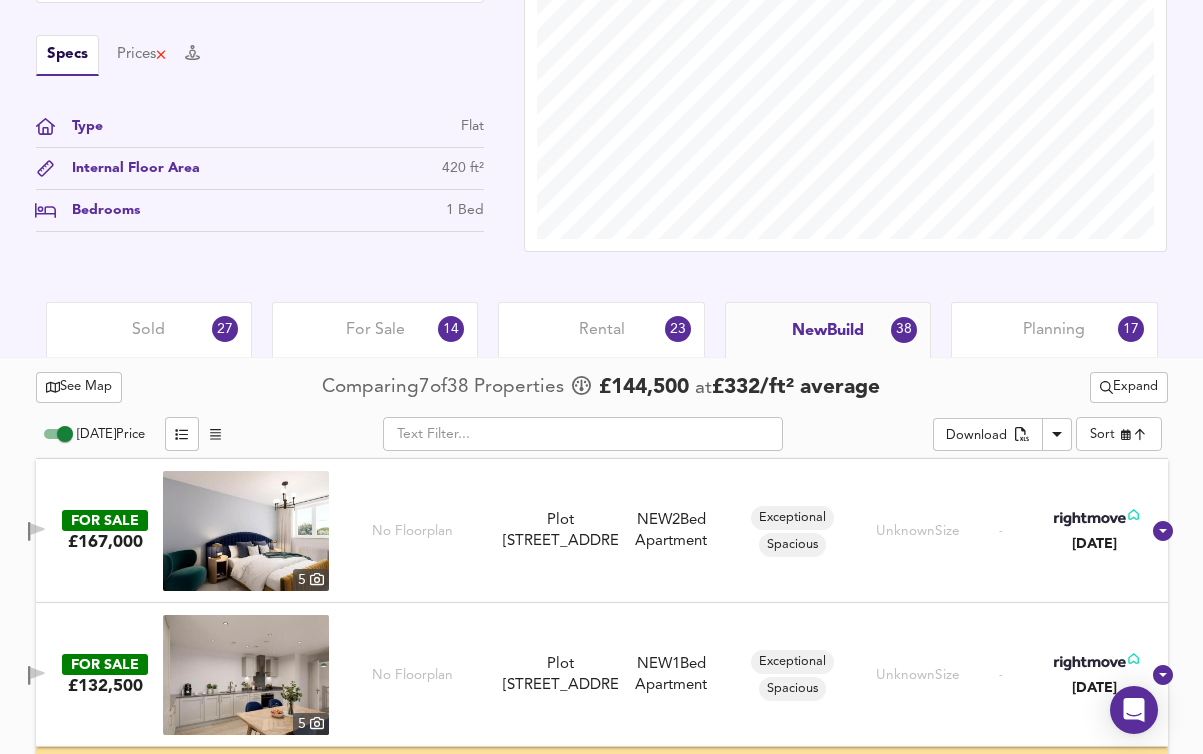 click on "Rental" at bounding box center (602, 330) 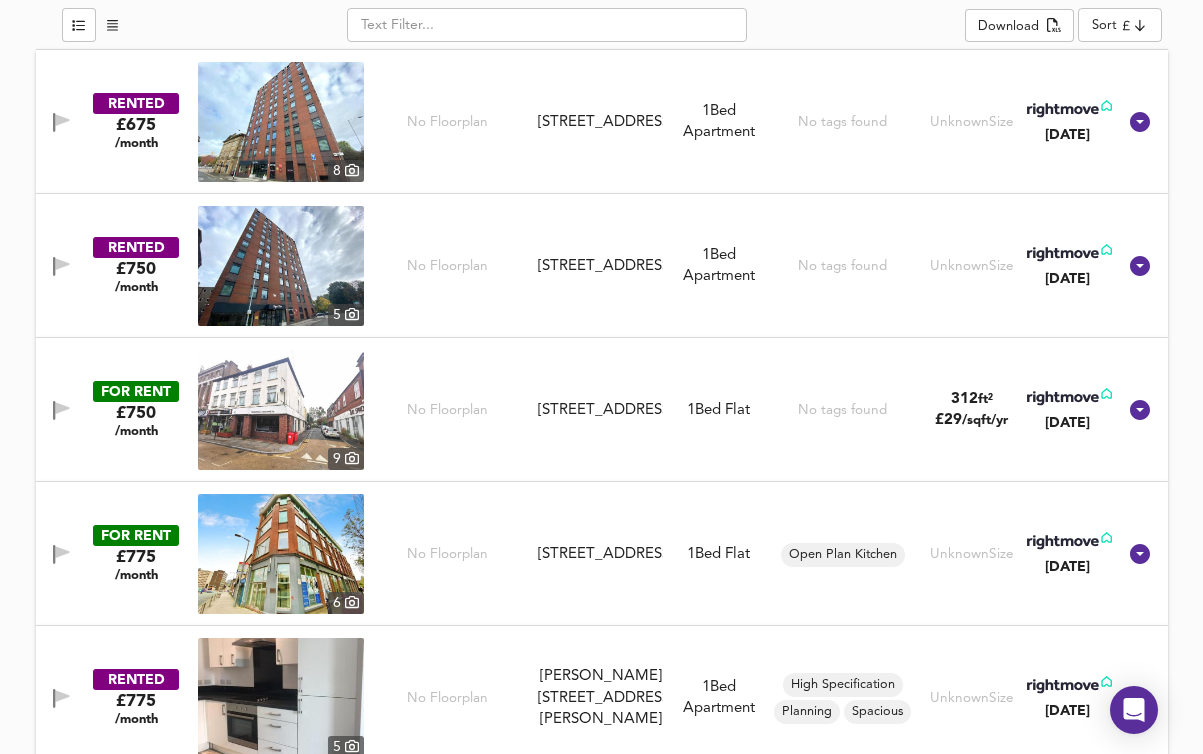 scroll, scrollTop: 1065, scrollLeft: 0, axis: vertical 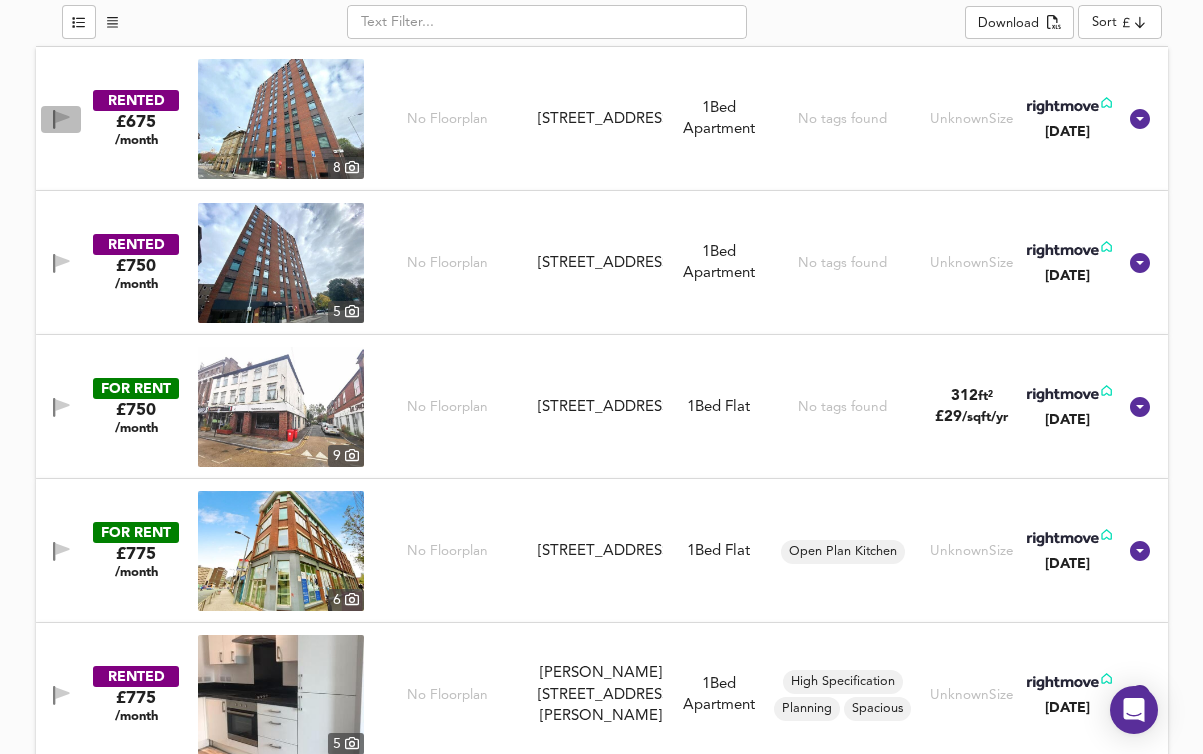 click 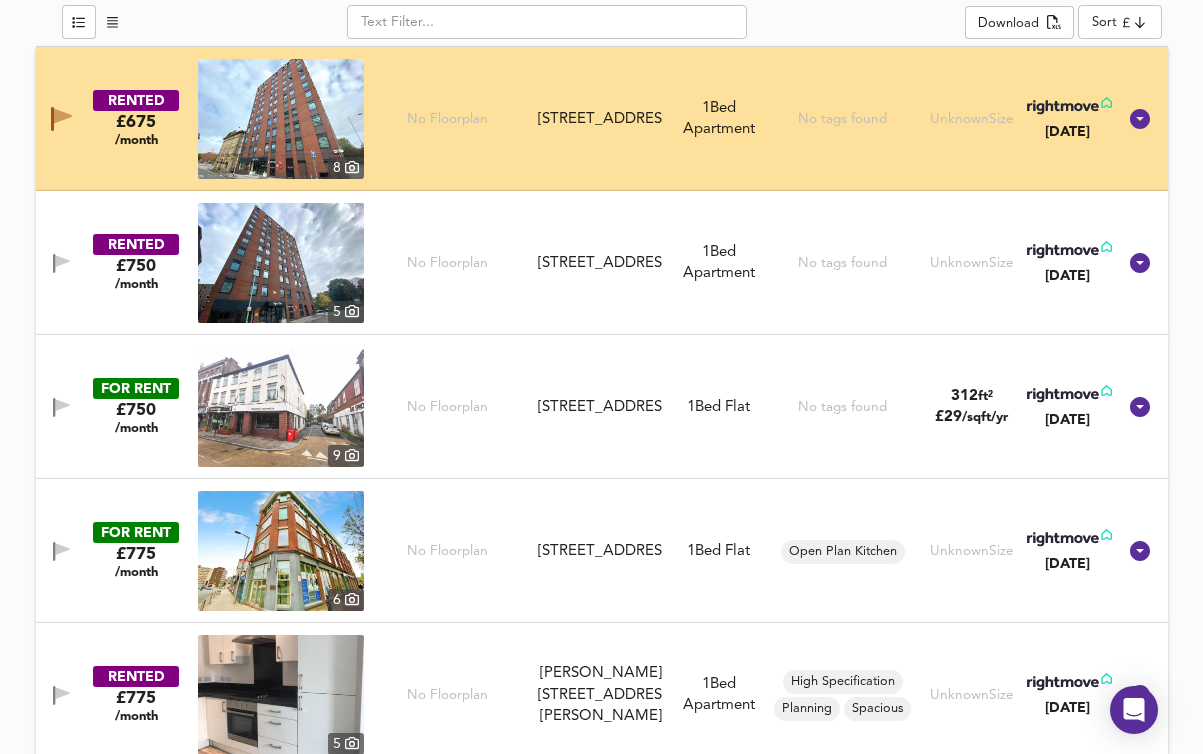 click 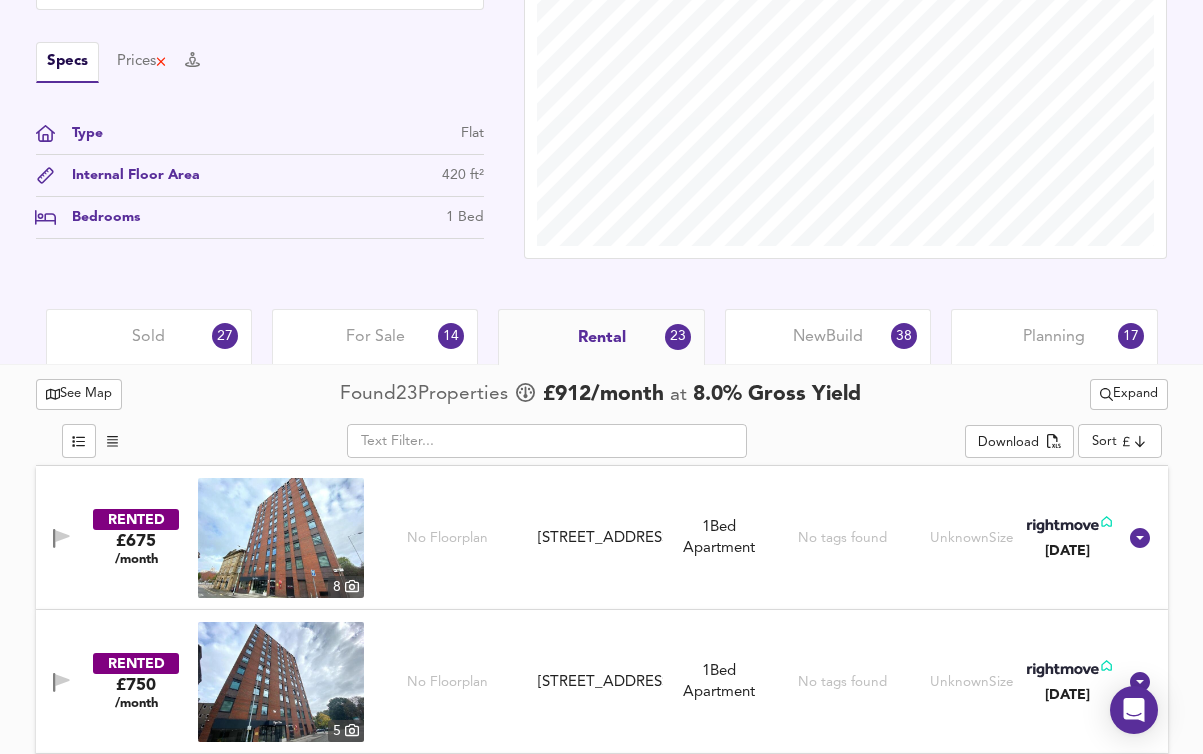 scroll, scrollTop: 565, scrollLeft: 0, axis: vertical 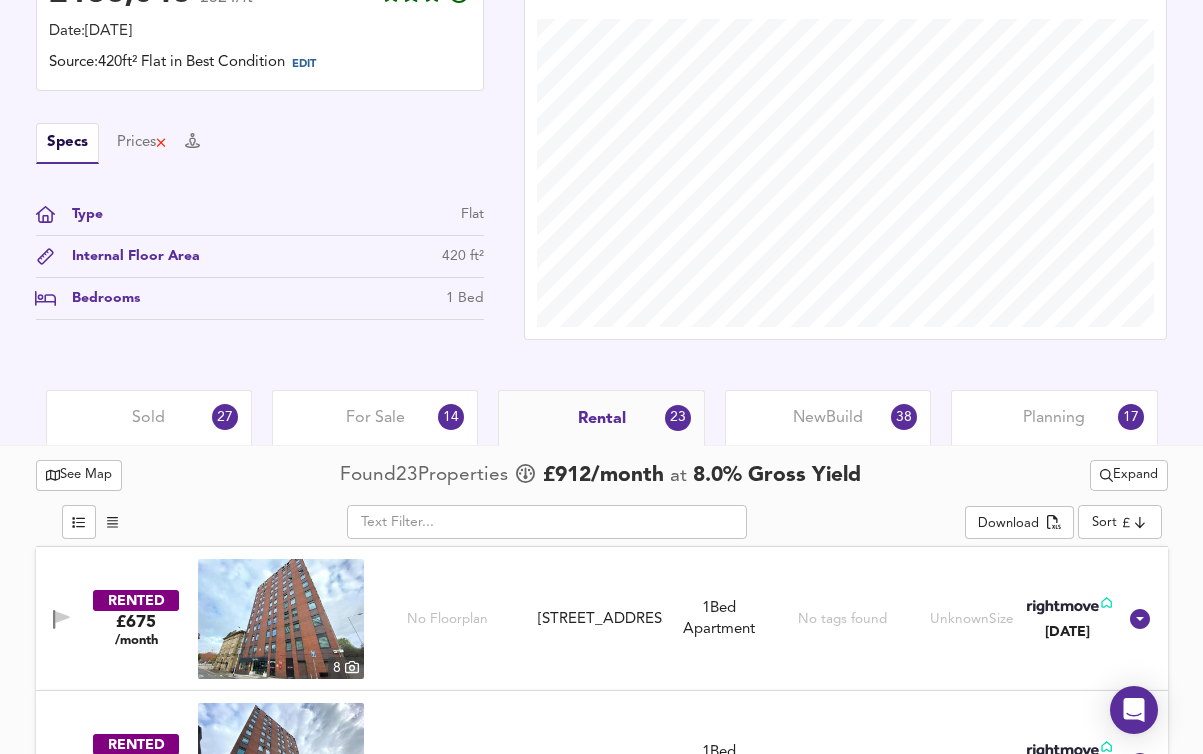 click 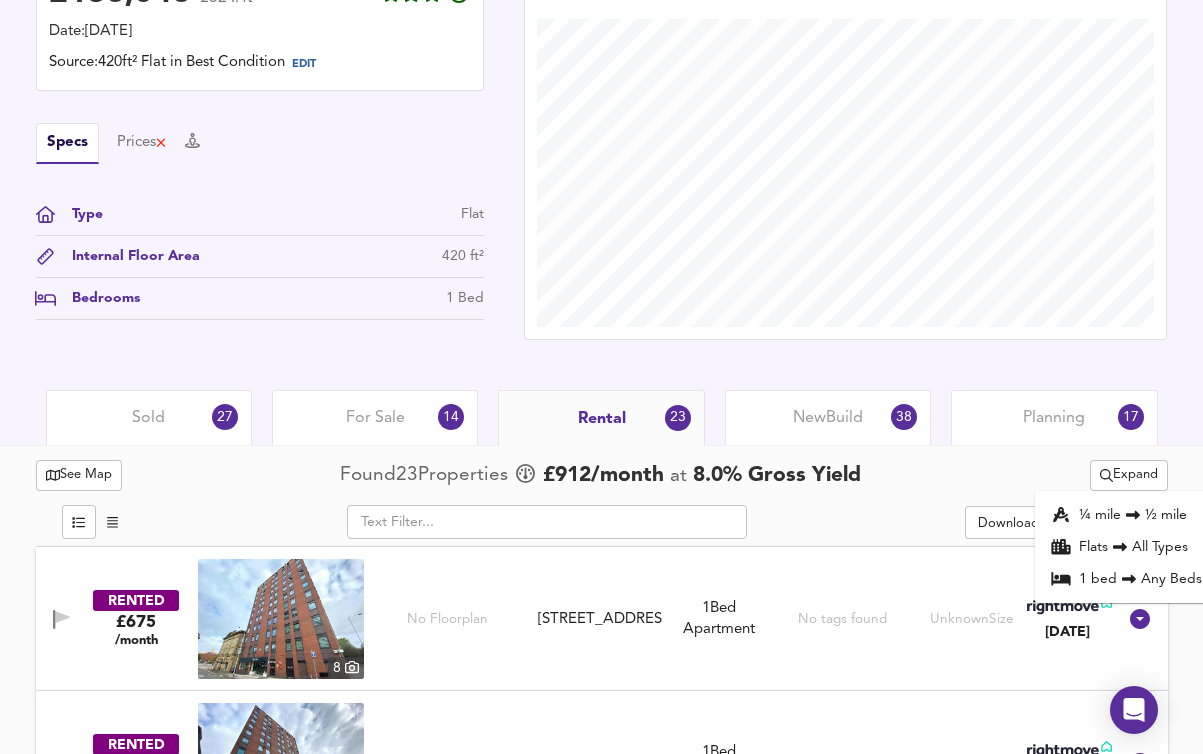 click on "¼ mile ½ mile" at bounding box center [1126, 515] 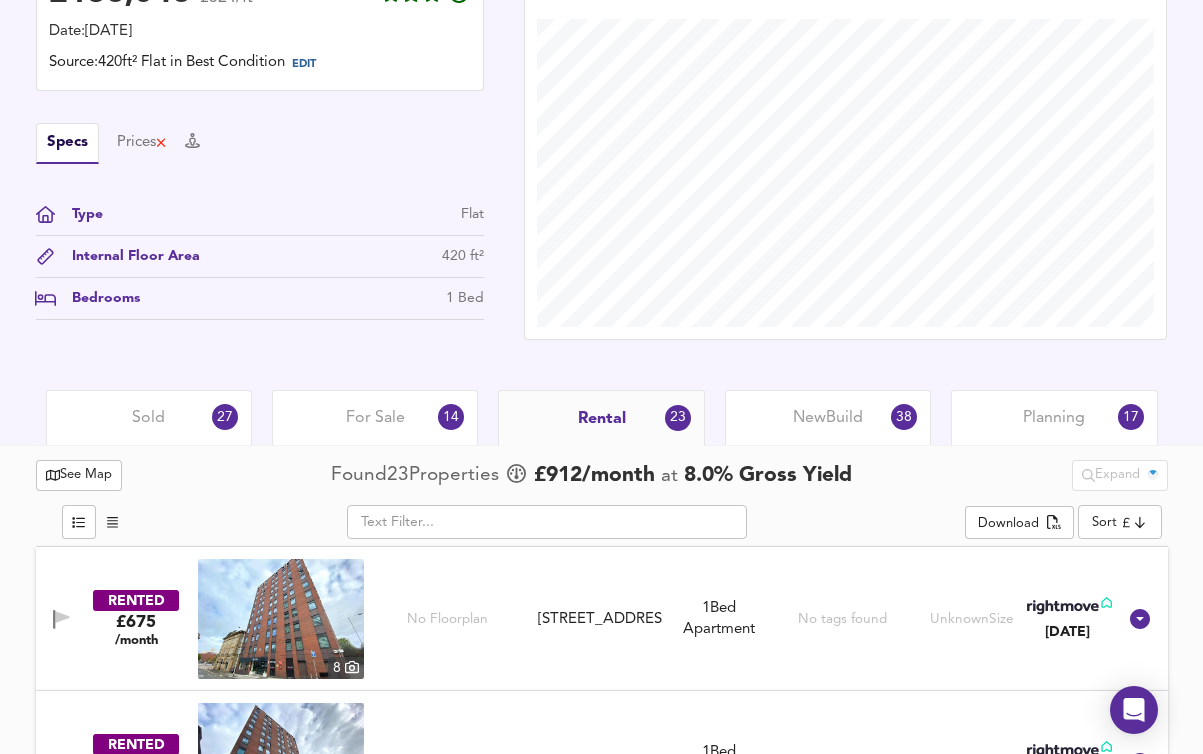 click on "14" at bounding box center (451, 417) 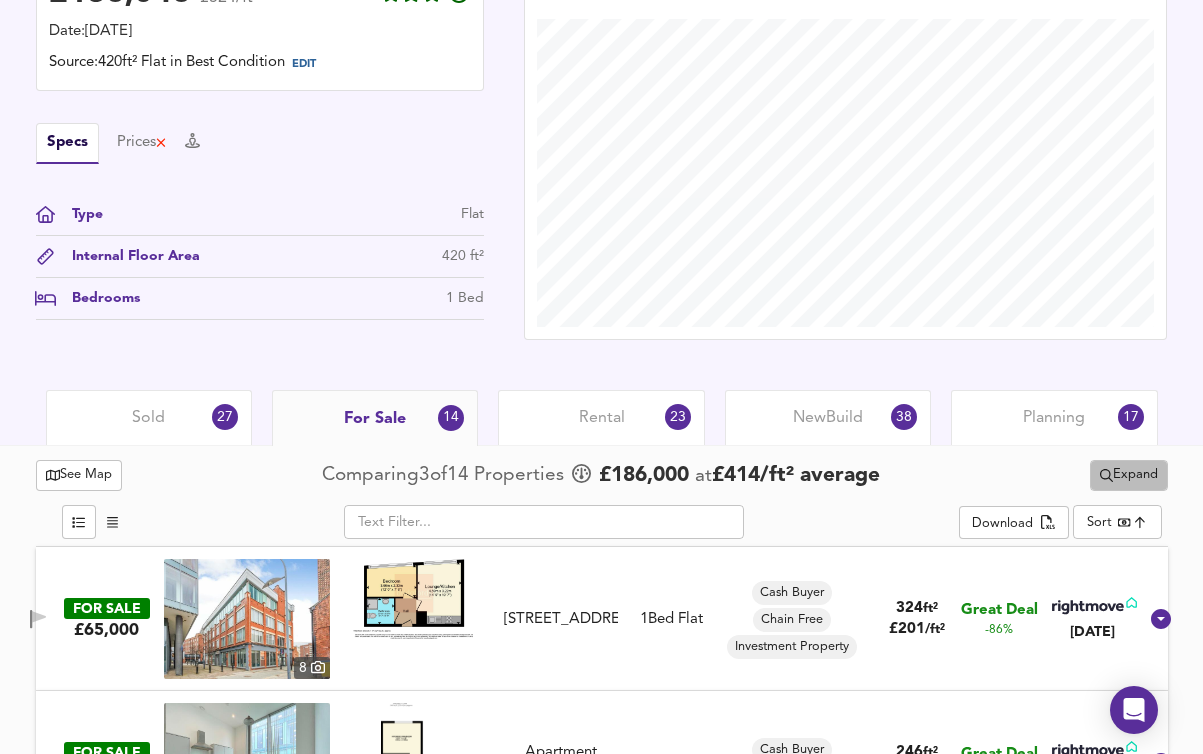 click on "Expand" at bounding box center (1129, 475) 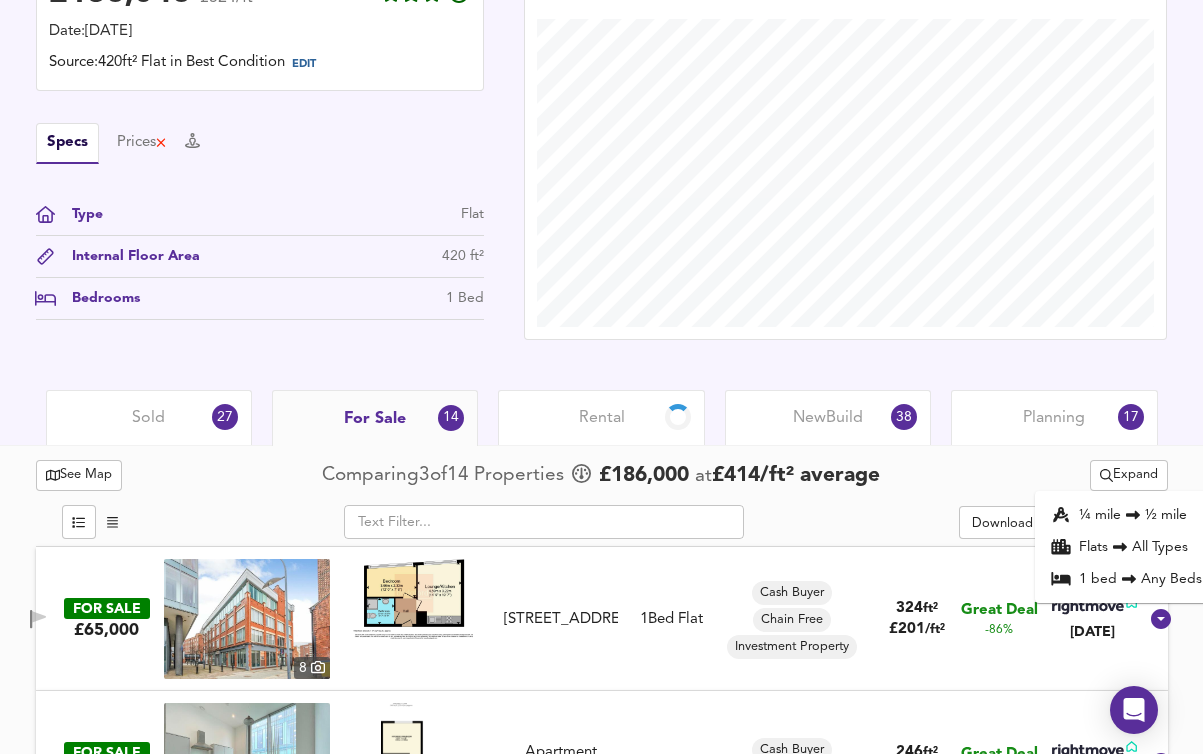 click 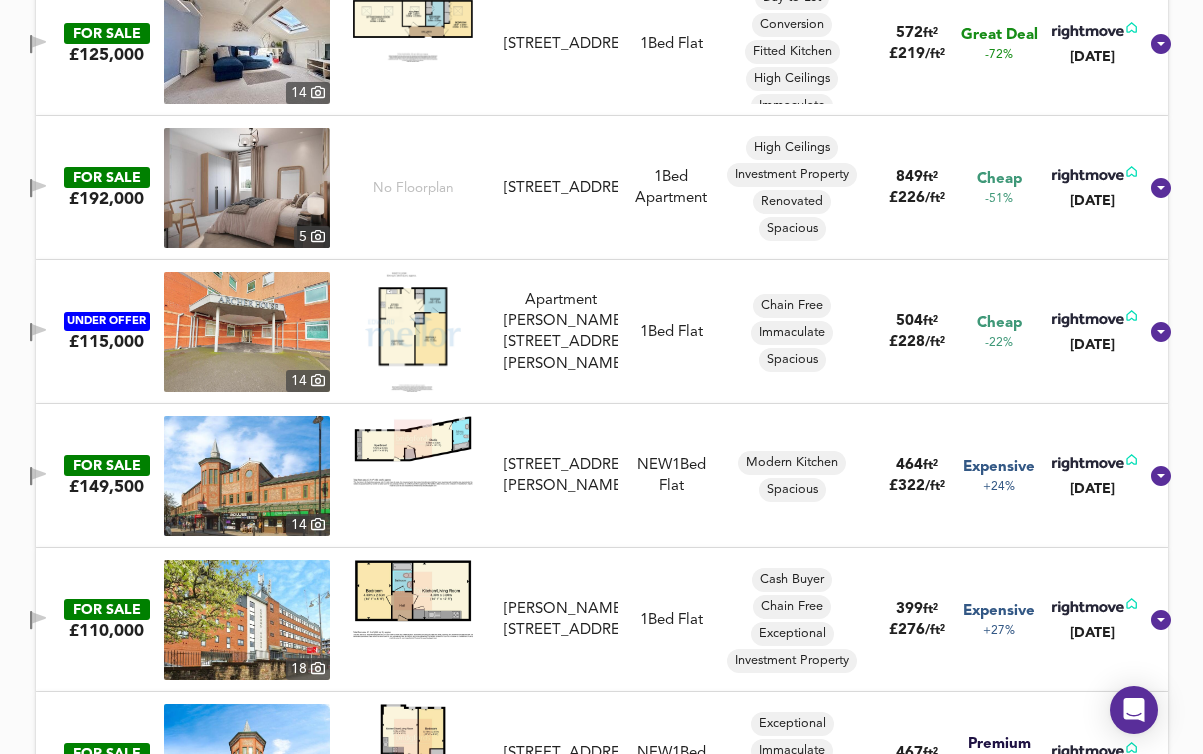 scroll, scrollTop: 1711, scrollLeft: 0, axis: vertical 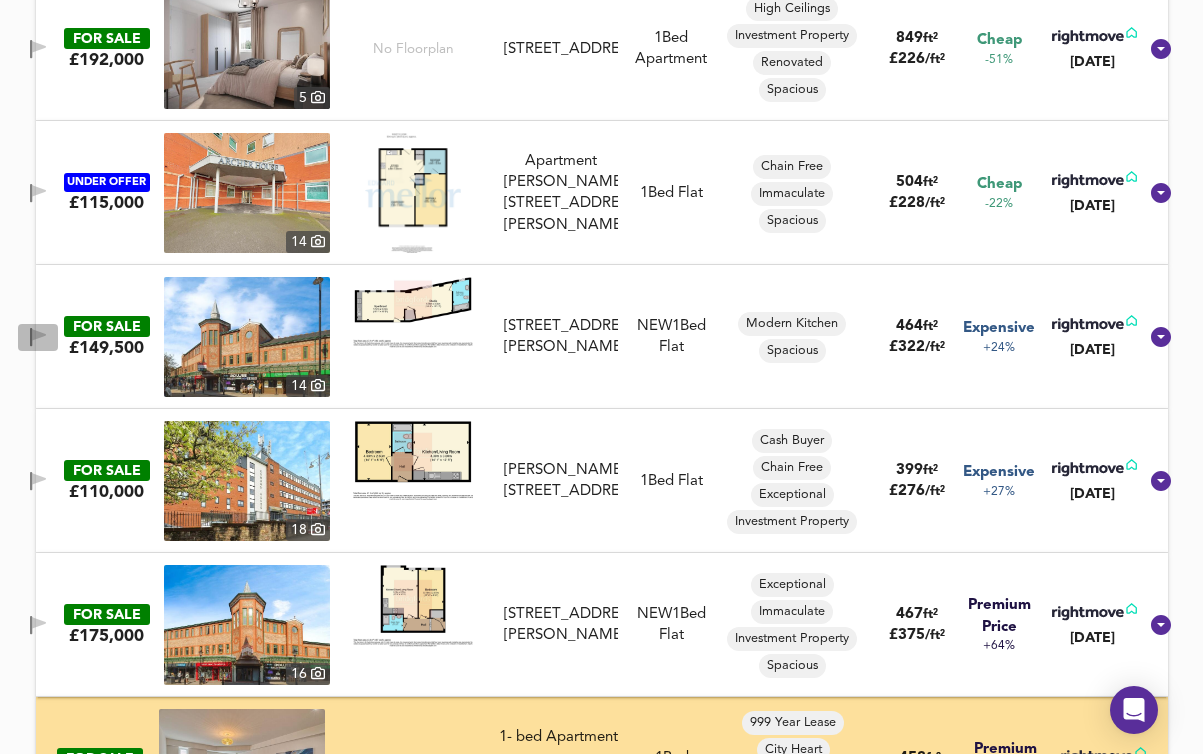 click 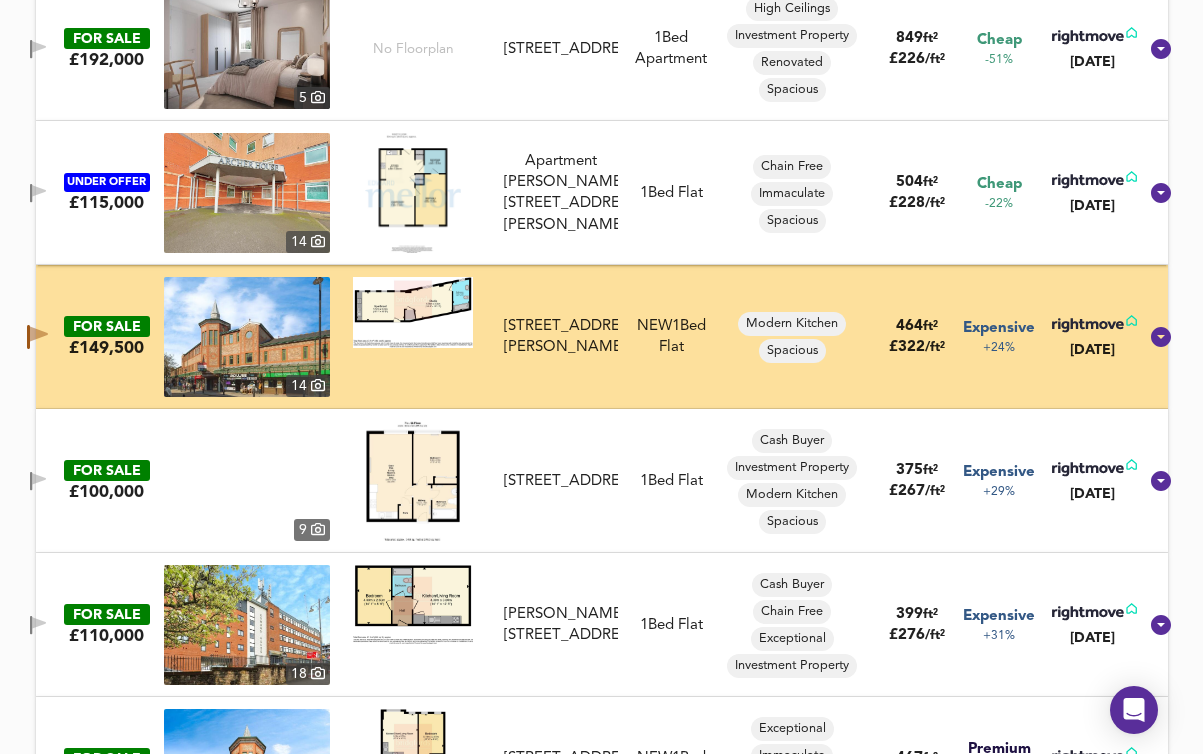 click 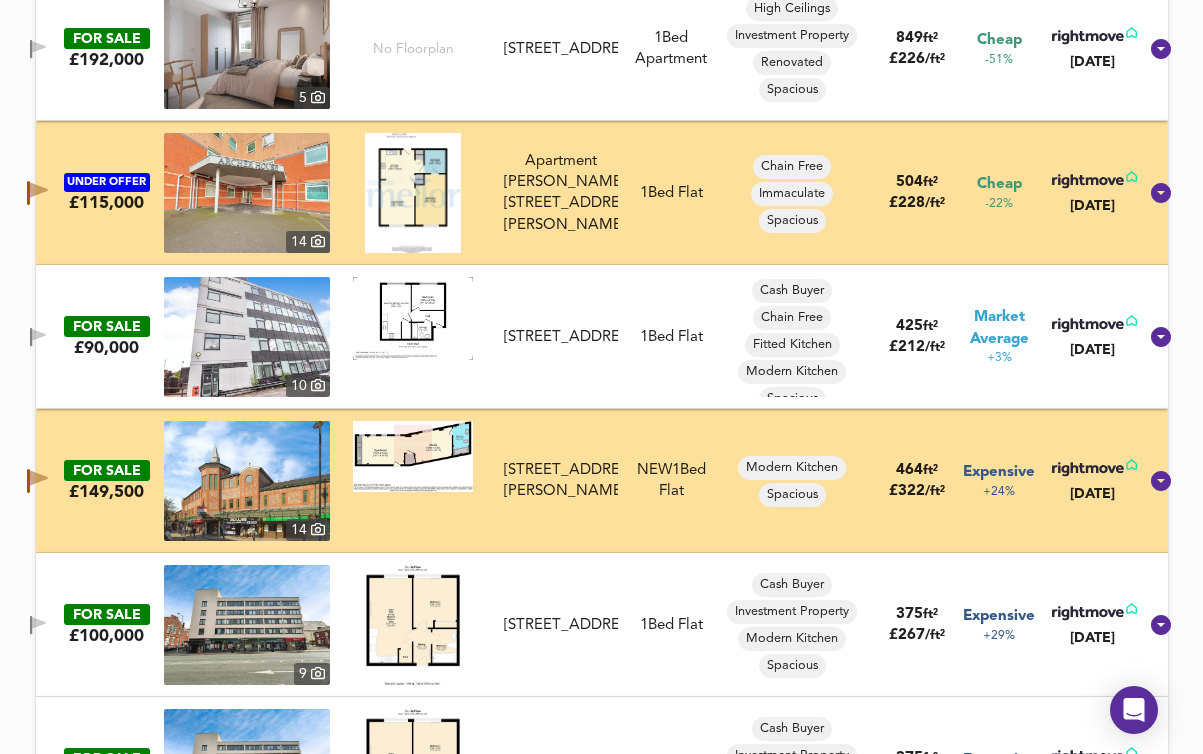 click 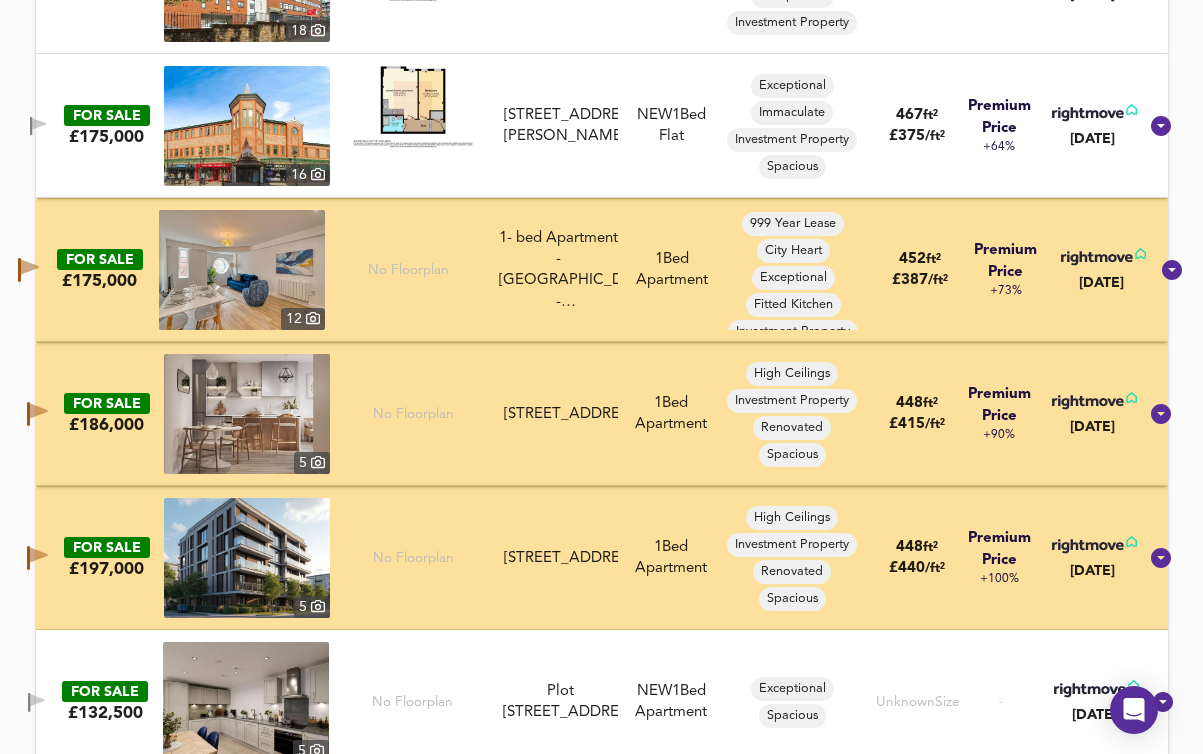 scroll, scrollTop: 2959, scrollLeft: 0, axis: vertical 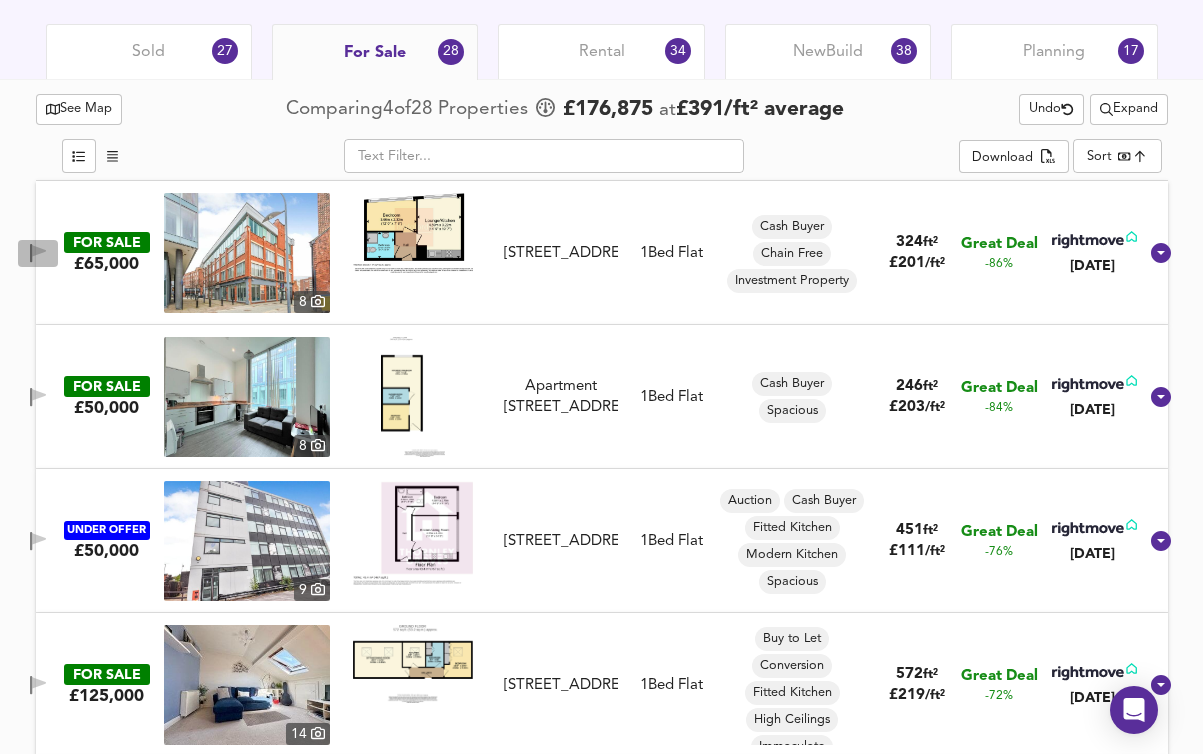click at bounding box center (38, 253) 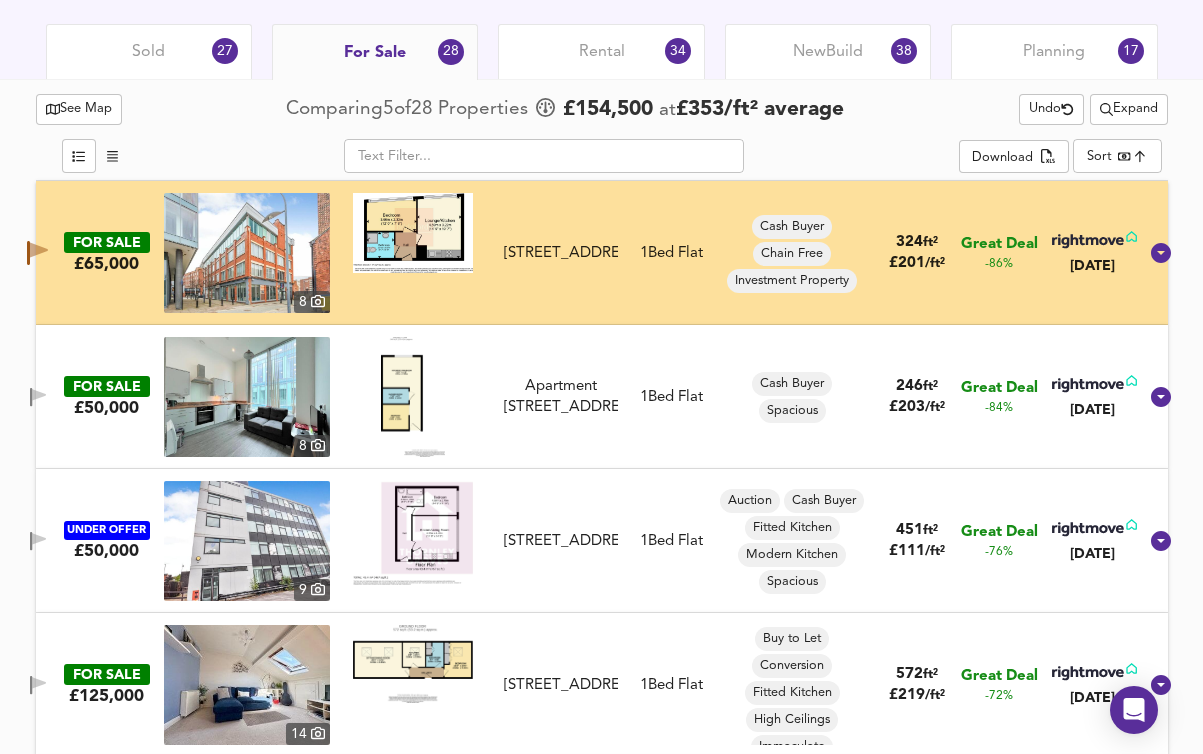 click 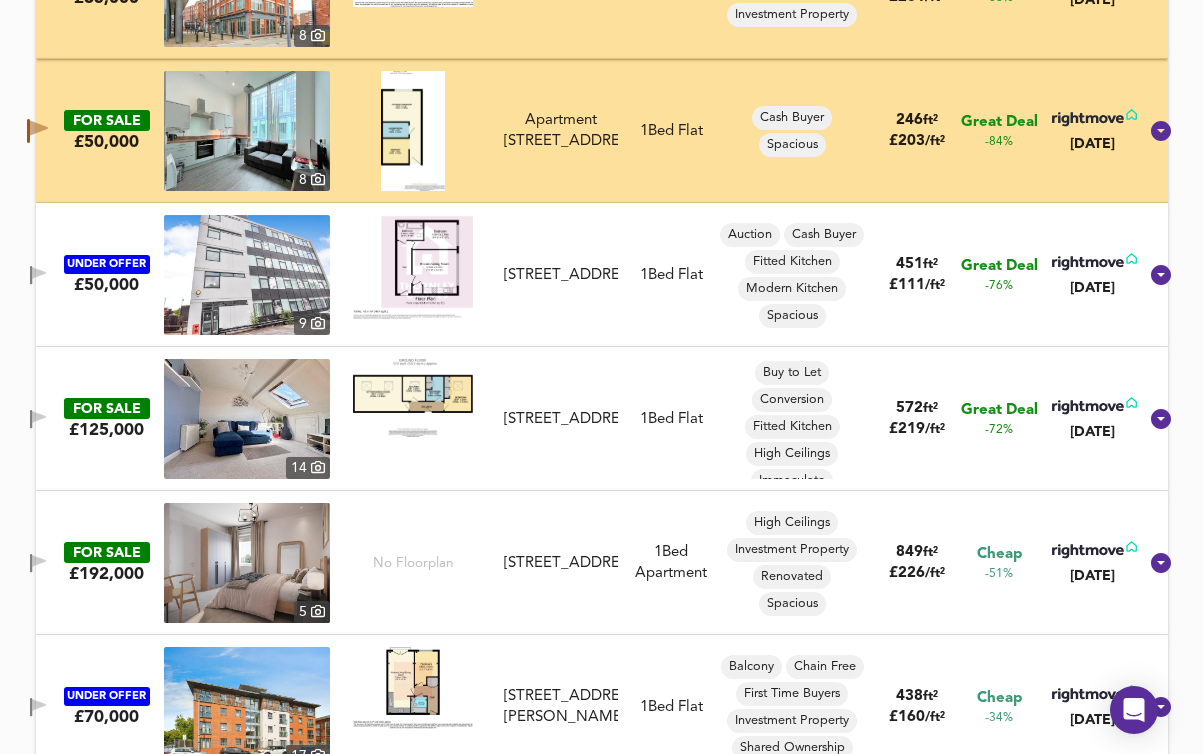 scroll, scrollTop: 1204, scrollLeft: 0, axis: vertical 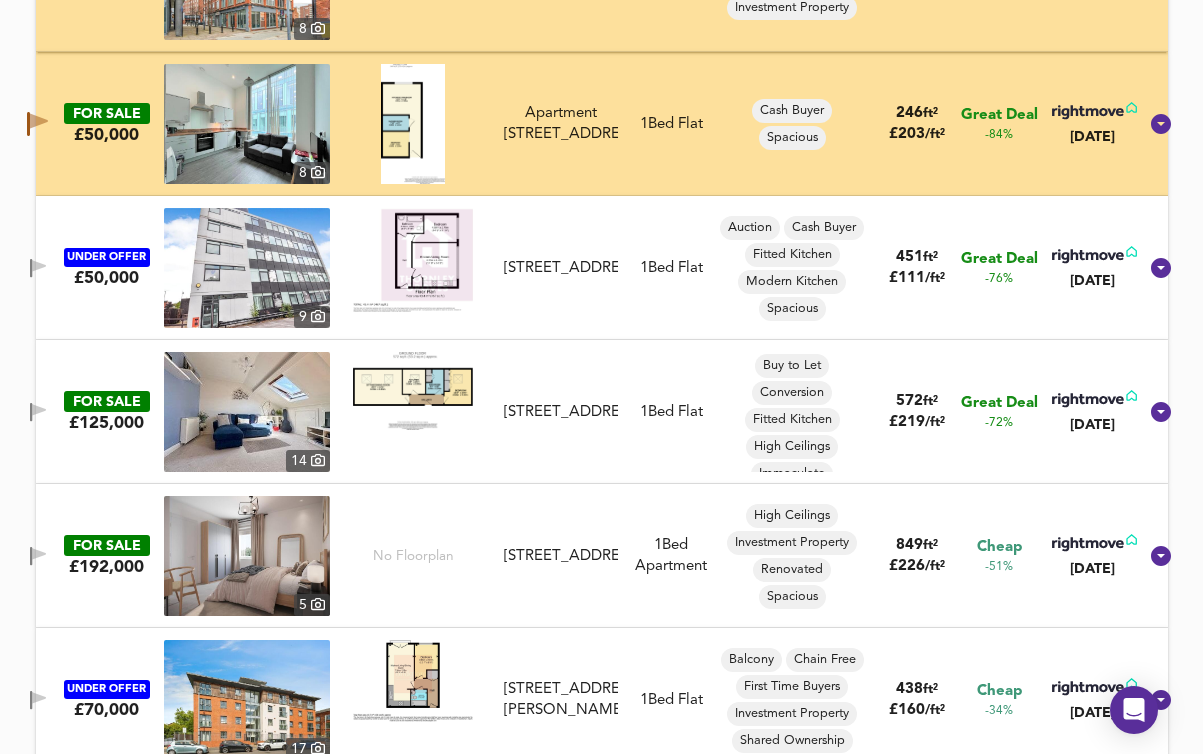 click at bounding box center (38, 412) 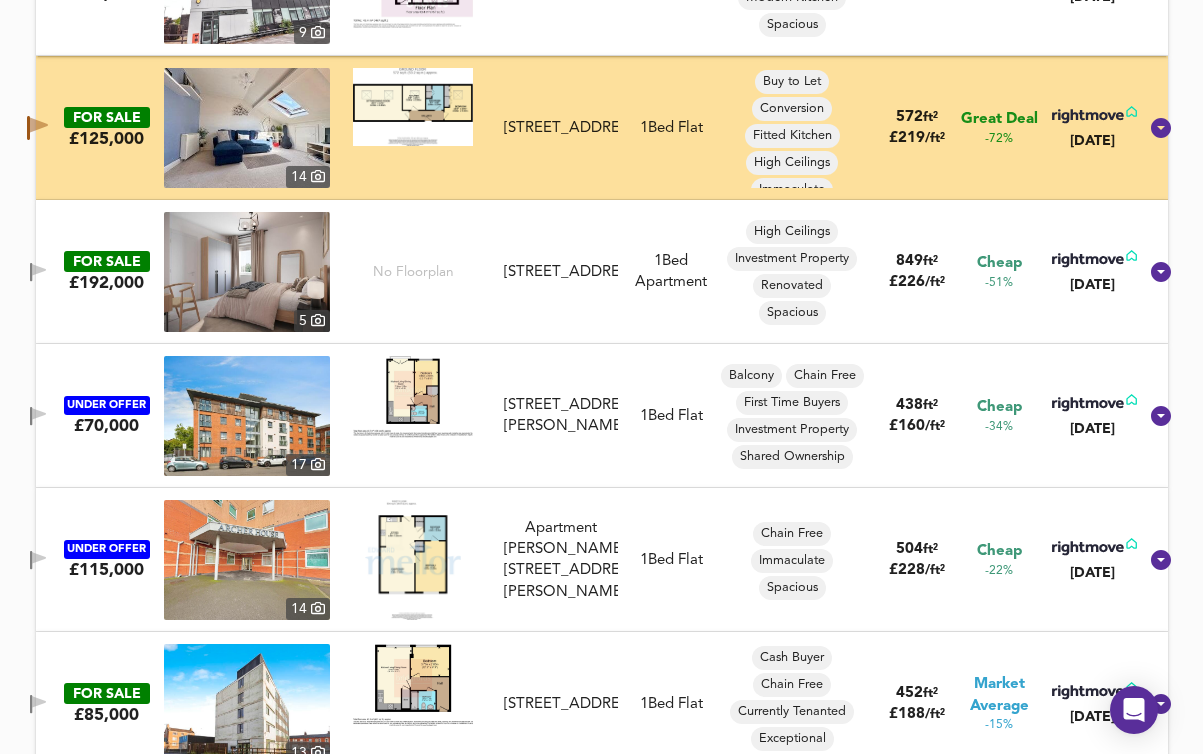 scroll, scrollTop: 1585, scrollLeft: 0, axis: vertical 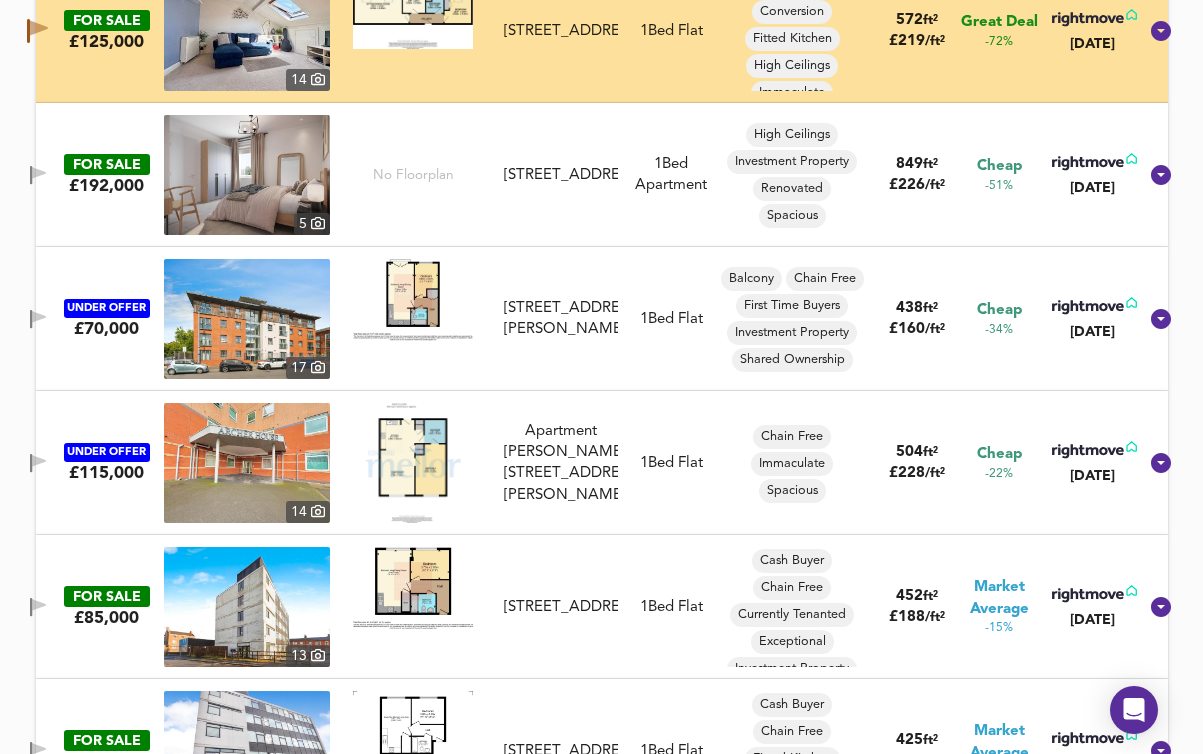 click at bounding box center (38, 463) 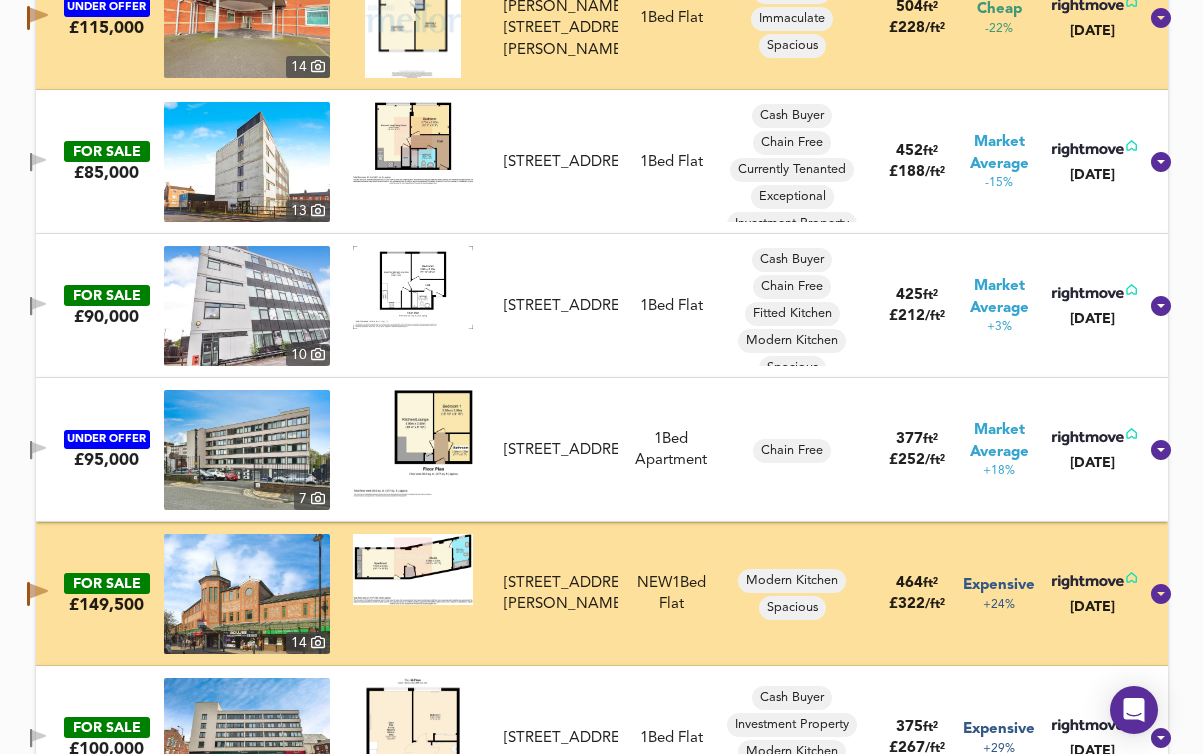 scroll, scrollTop: 2038, scrollLeft: 0, axis: vertical 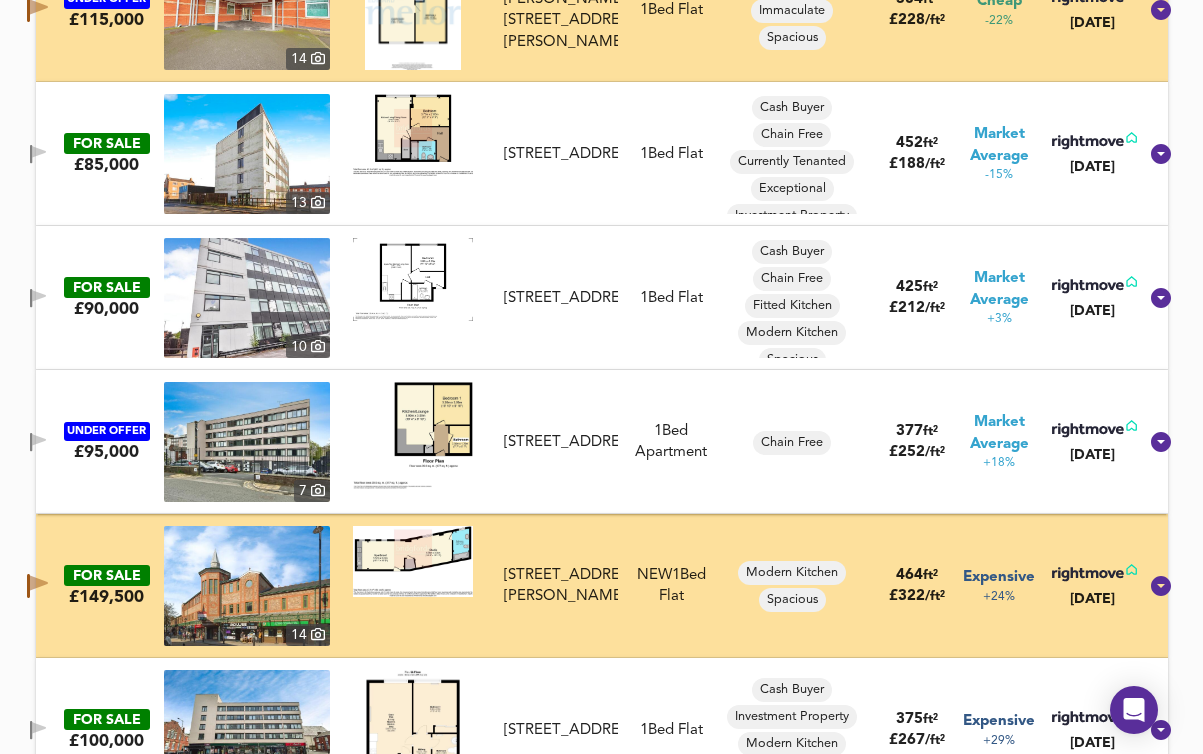 click at bounding box center (38, 442) 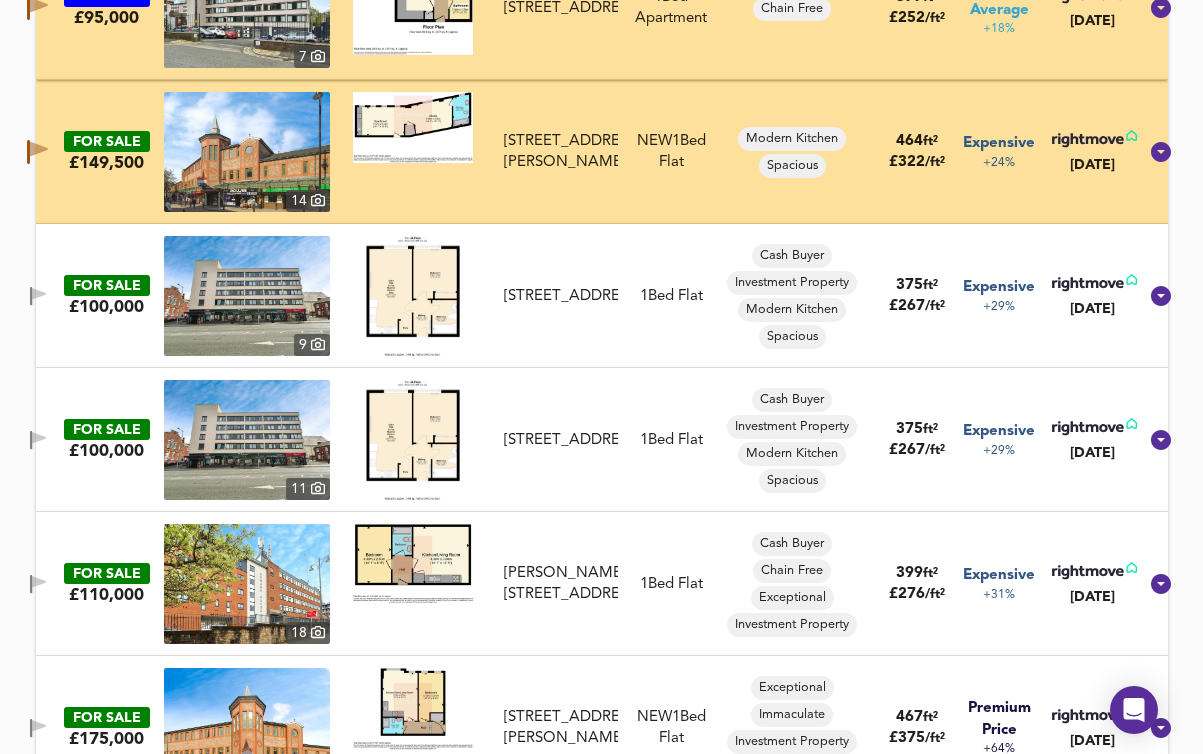 scroll, scrollTop: 2498, scrollLeft: 0, axis: vertical 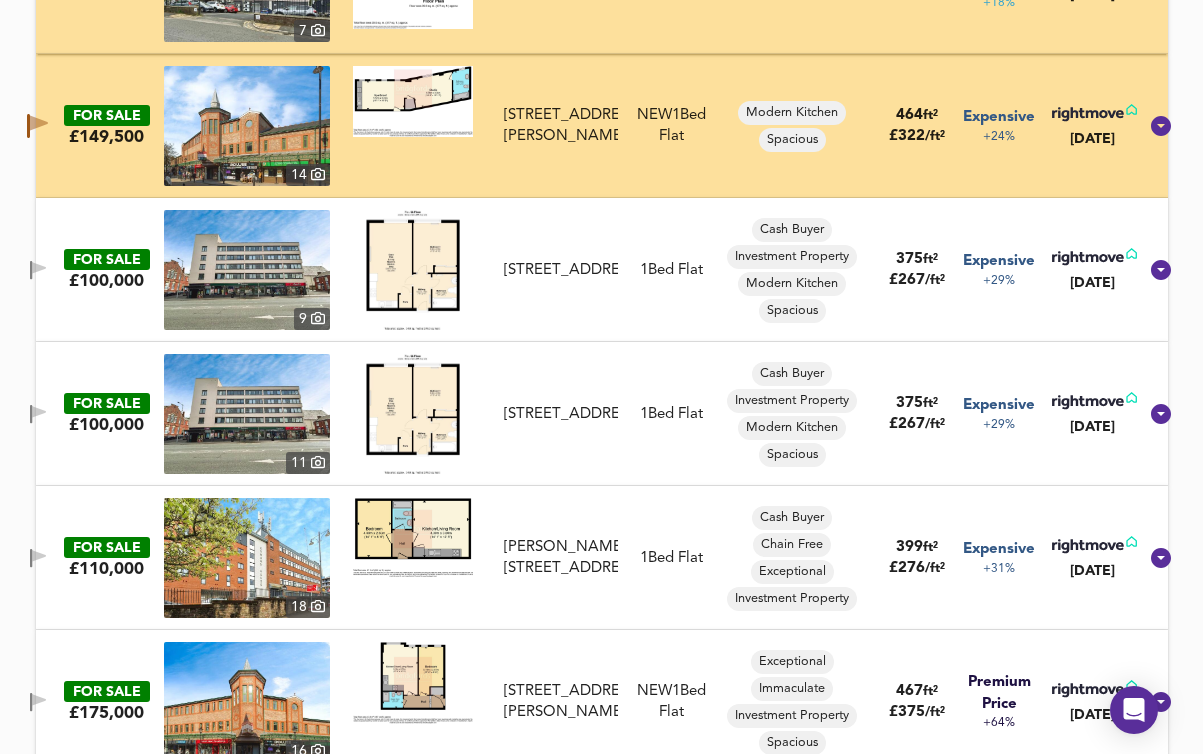 click at bounding box center [38, 270] 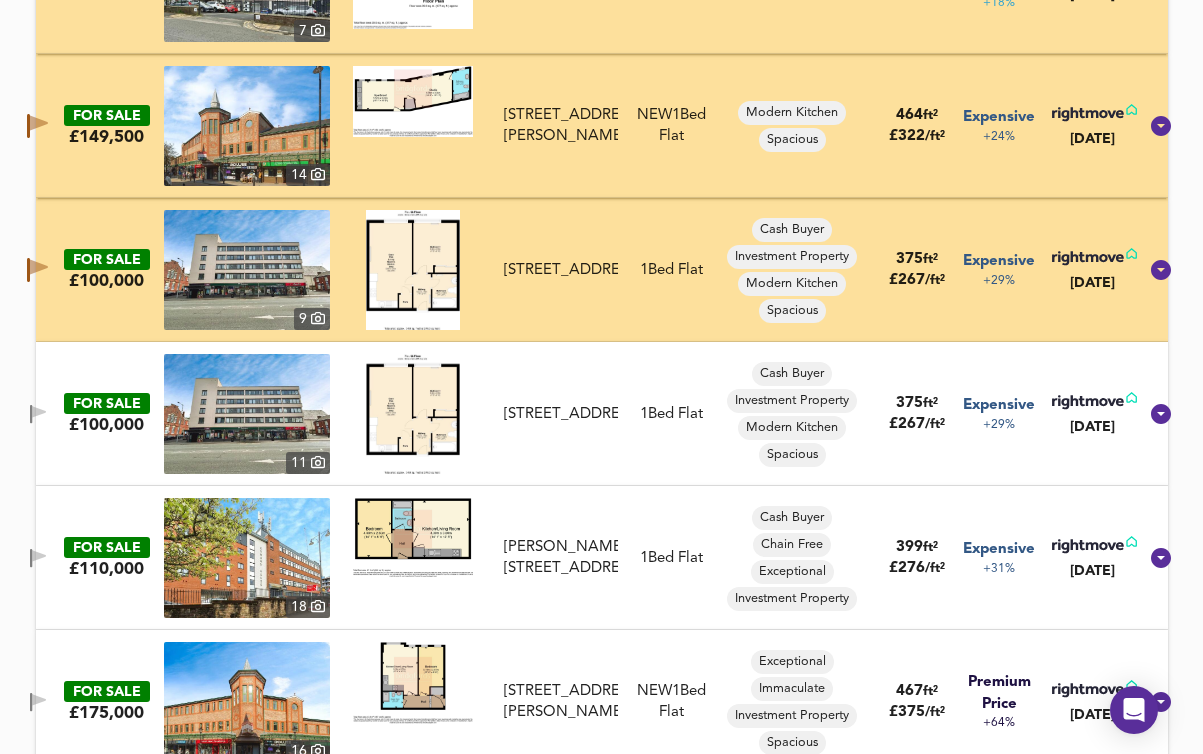 click on "FOR SALE £100,000     [STREET_ADDRESS] 1  Bed   Flat Cash Buyer Investment Property Modern Kitchen Spacious 375 ft² £ 267 / ft² Expensive +29% [DATE]" at bounding box center (577, 414) 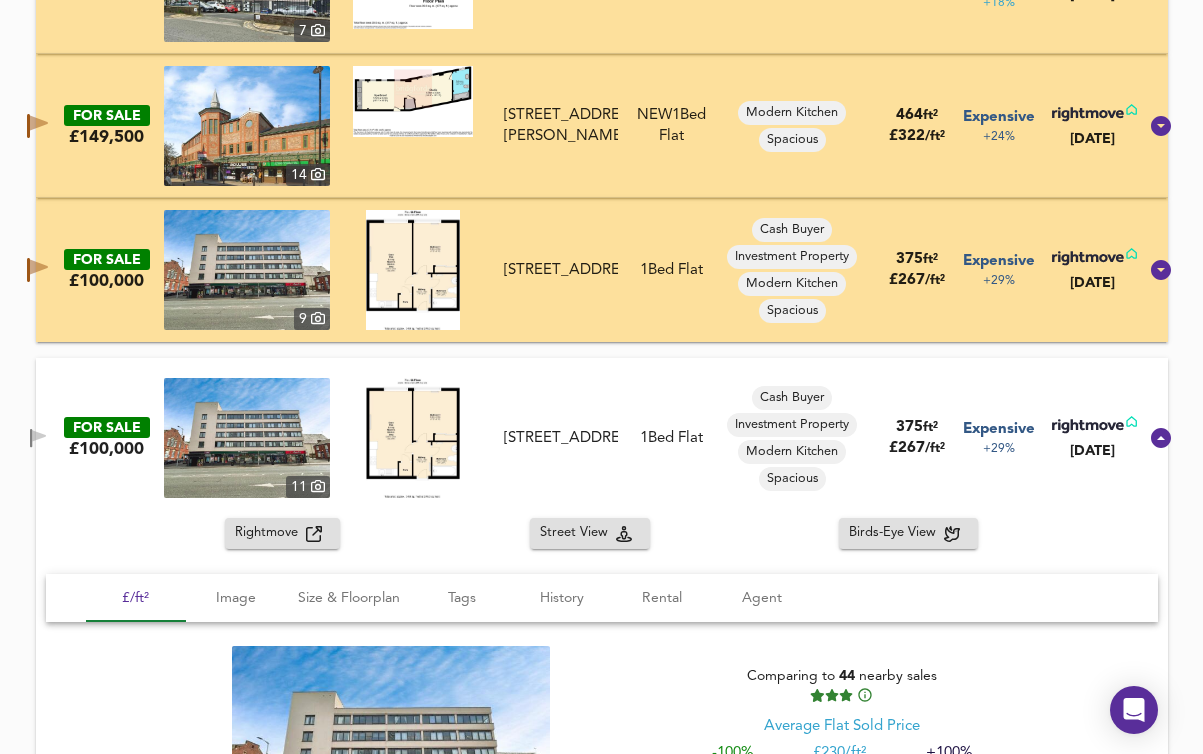 click 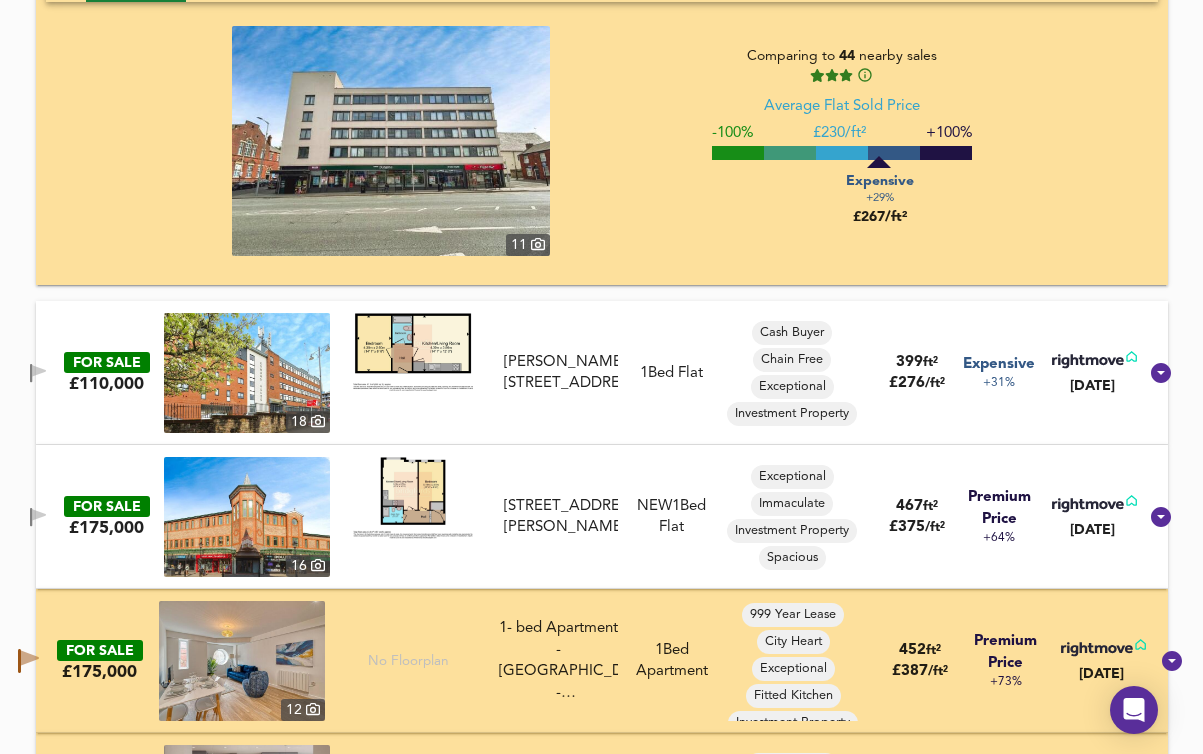 scroll, scrollTop: 3136, scrollLeft: 0, axis: vertical 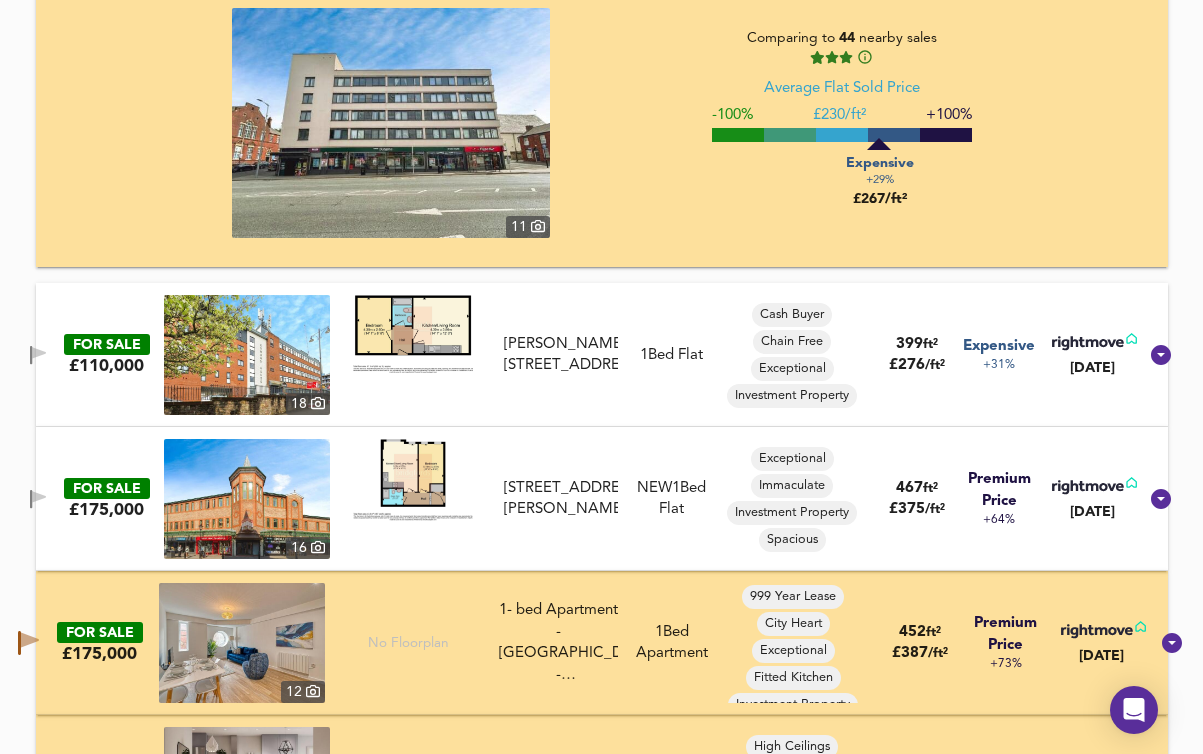 click at bounding box center (38, 355) 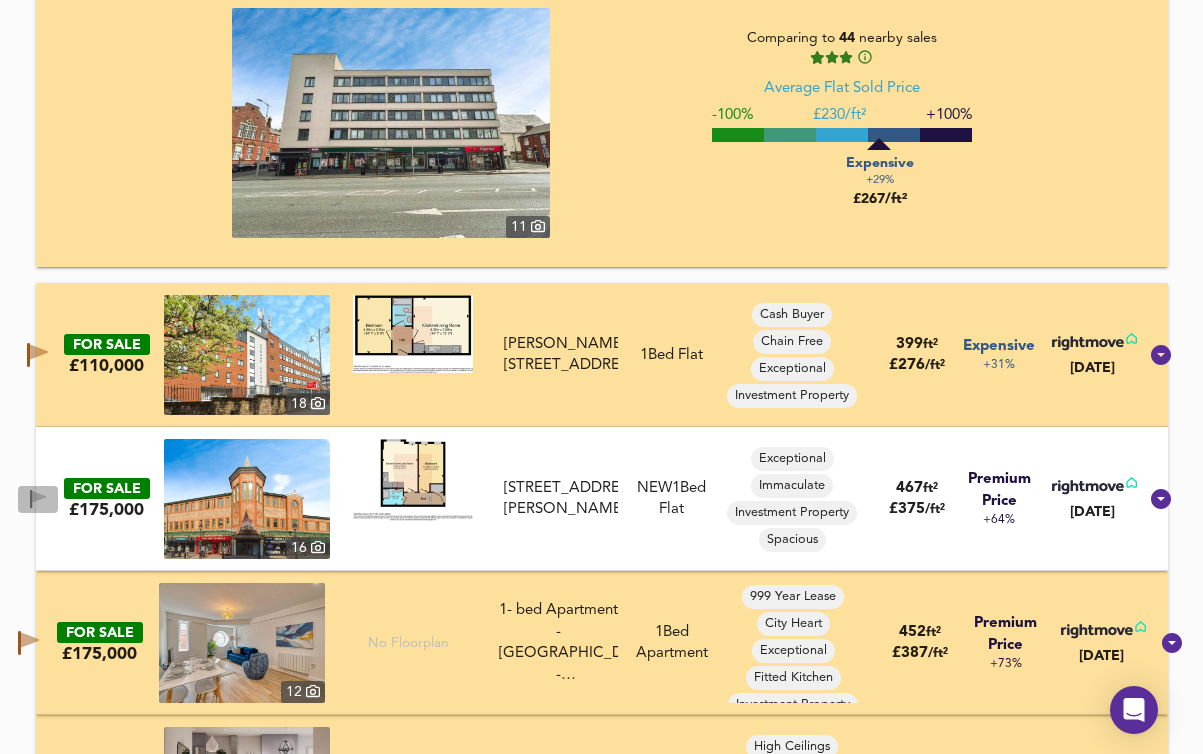 click 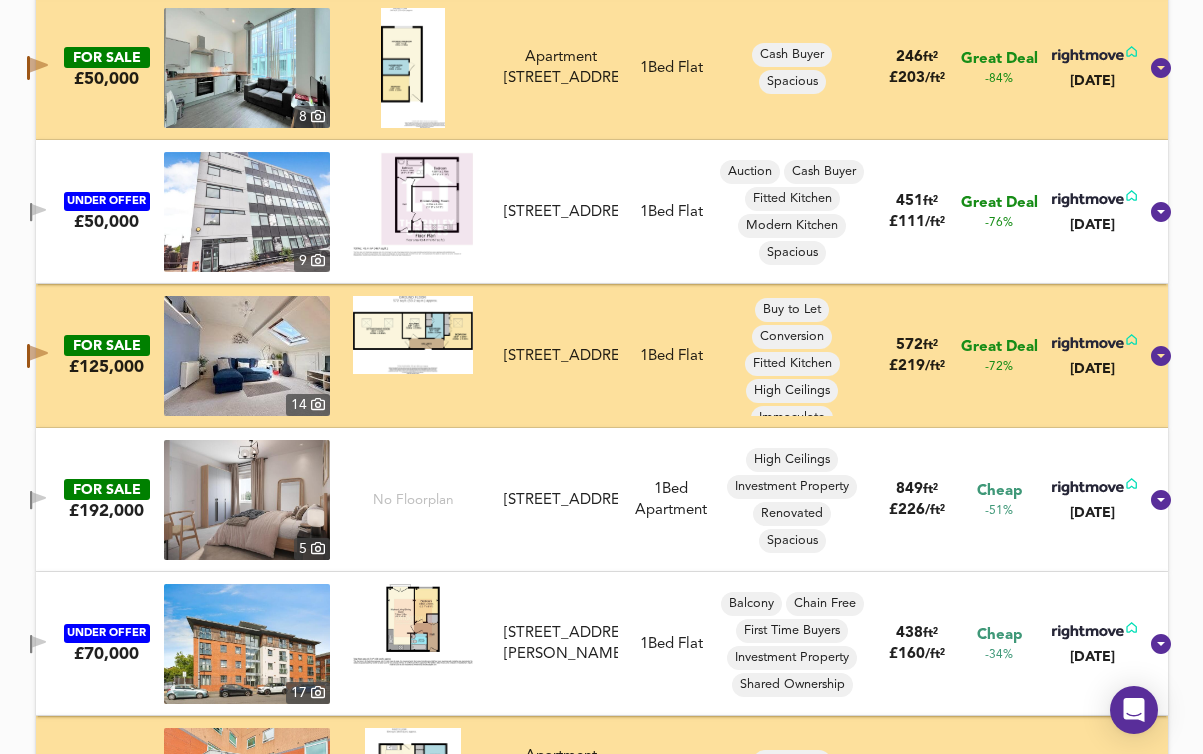 scroll, scrollTop: 1246, scrollLeft: 0, axis: vertical 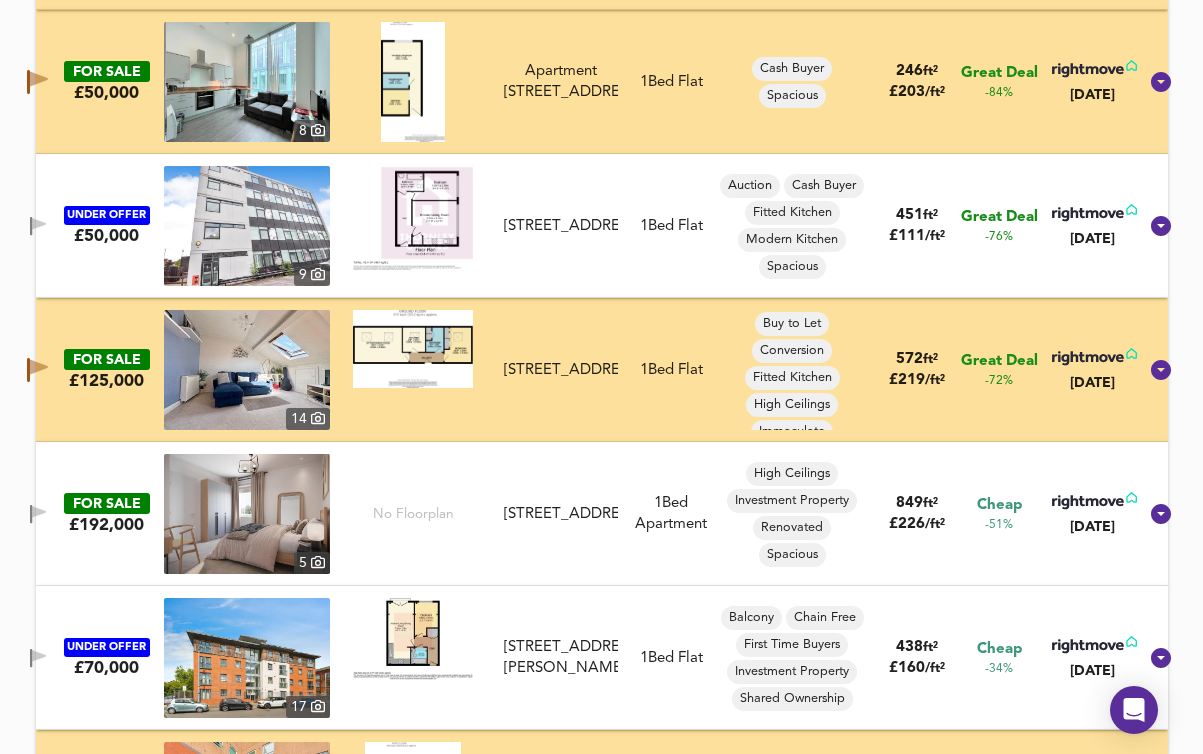 click 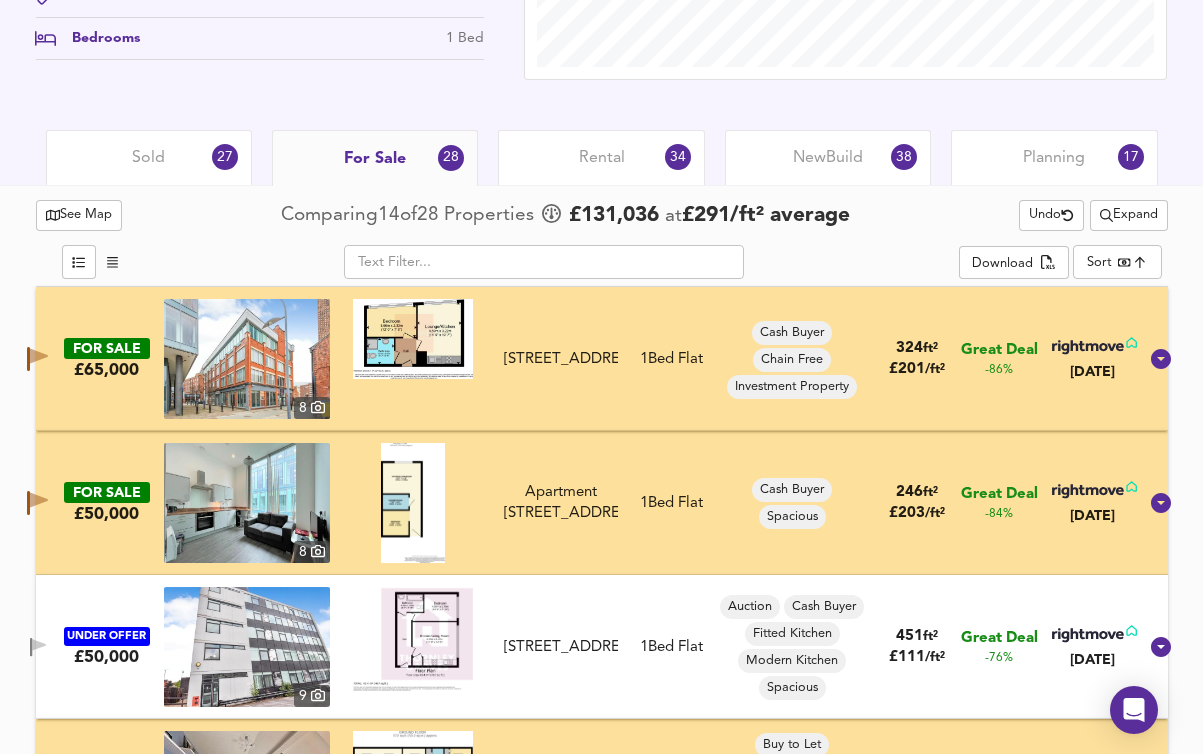 scroll, scrollTop: 816, scrollLeft: 0, axis: vertical 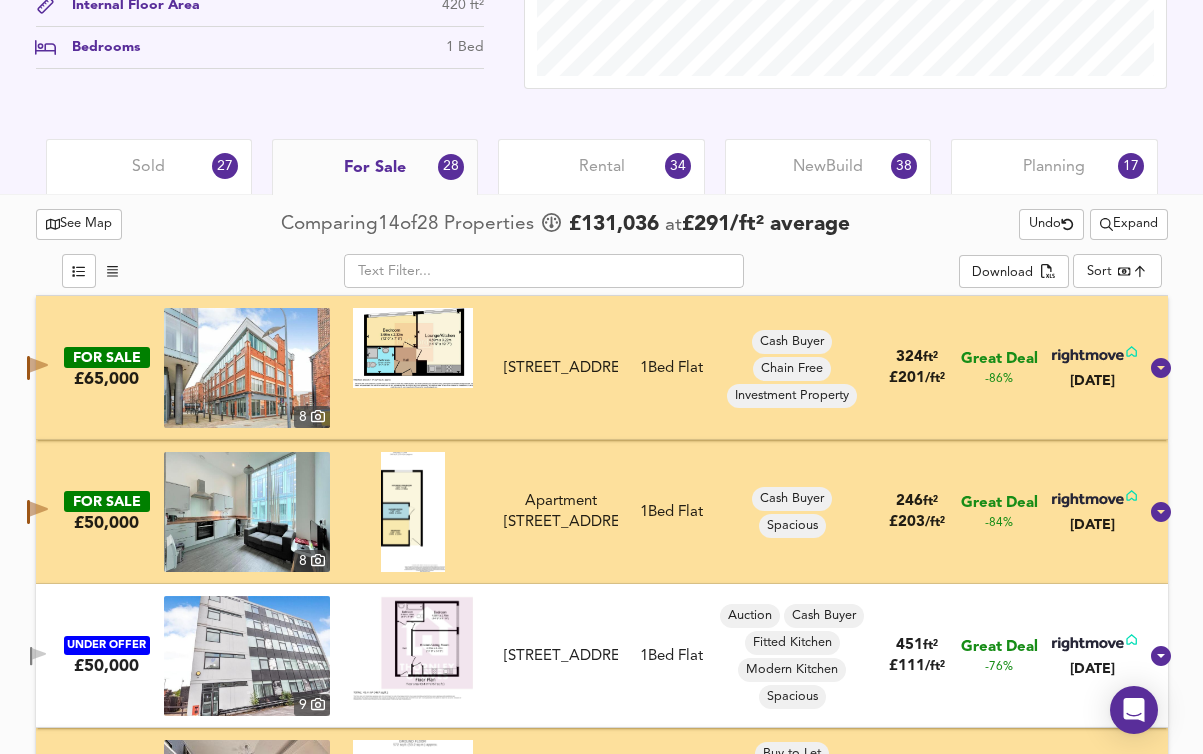 click on "Rental 34" at bounding box center [601, 166] 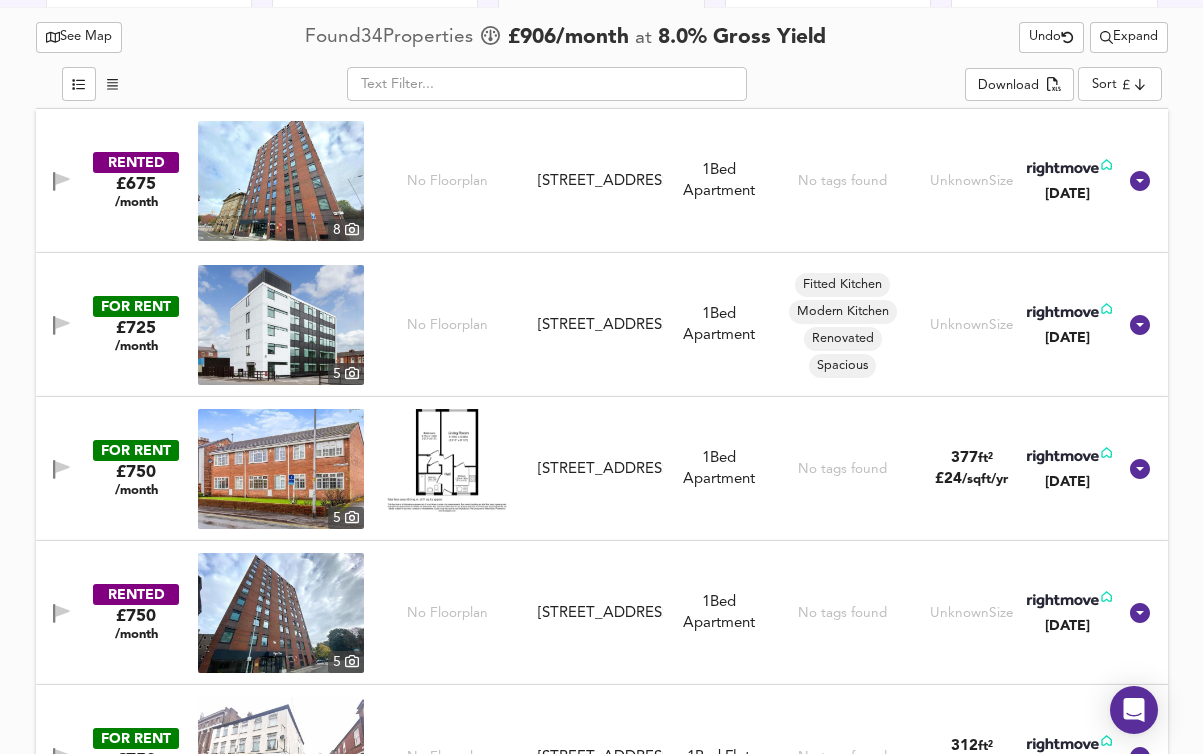 scroll, scrollTop: 1006, scrollLeft: 0, axis: vertical 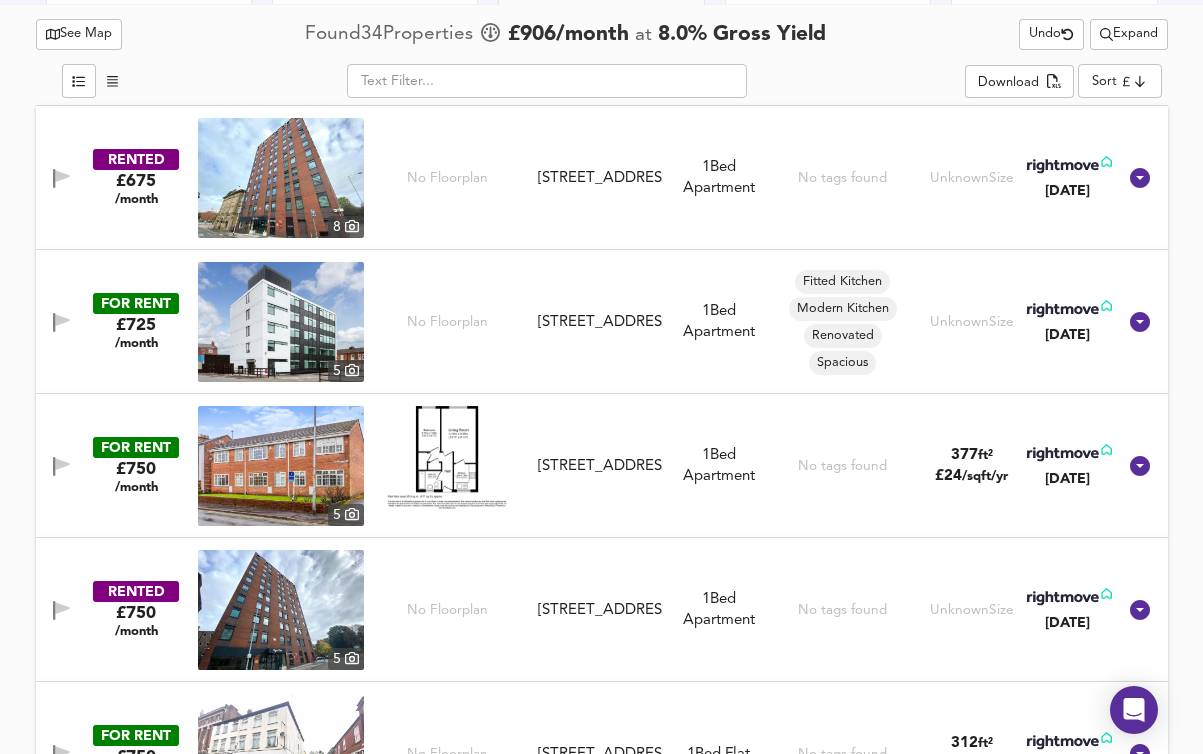 click on "FOR RENT £725   /month   5     No Floorplan [GEOGRAPHIC_DATA] 1  Bed   Apartment Fitted Kitchen Modern Kitchen Renovated Spacious Unknown  Size [DATE]" at bounding box center [578, 322] 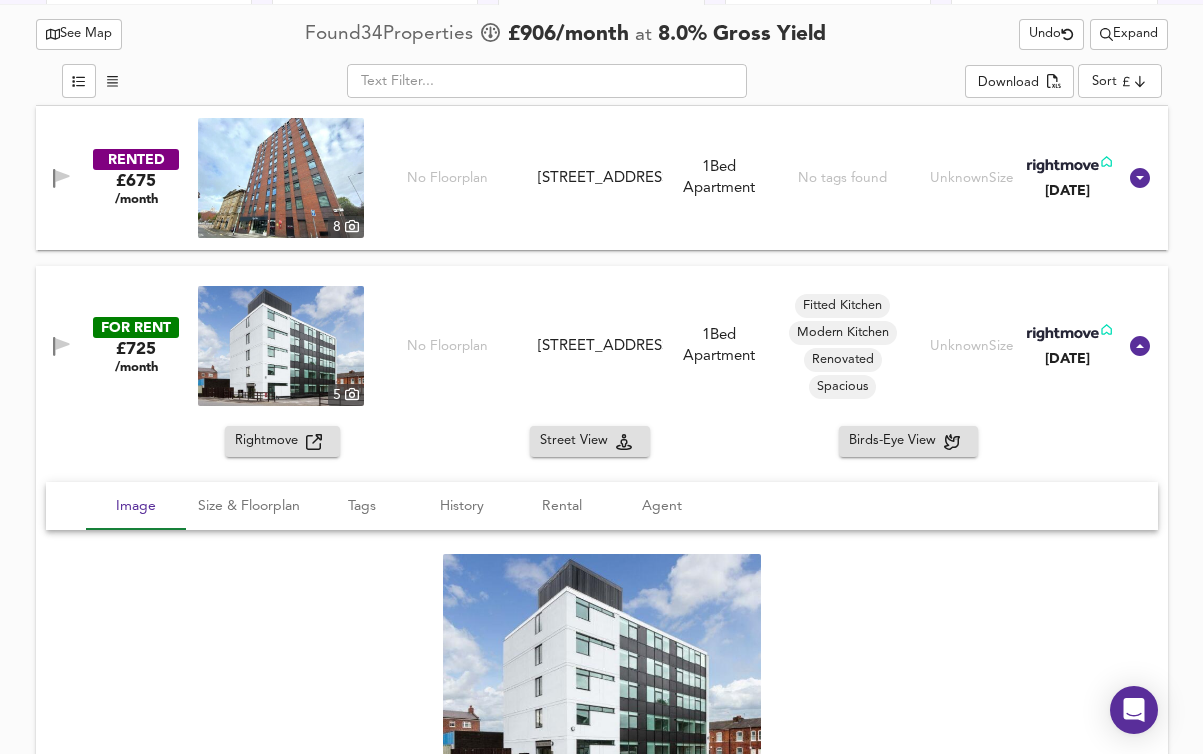 click 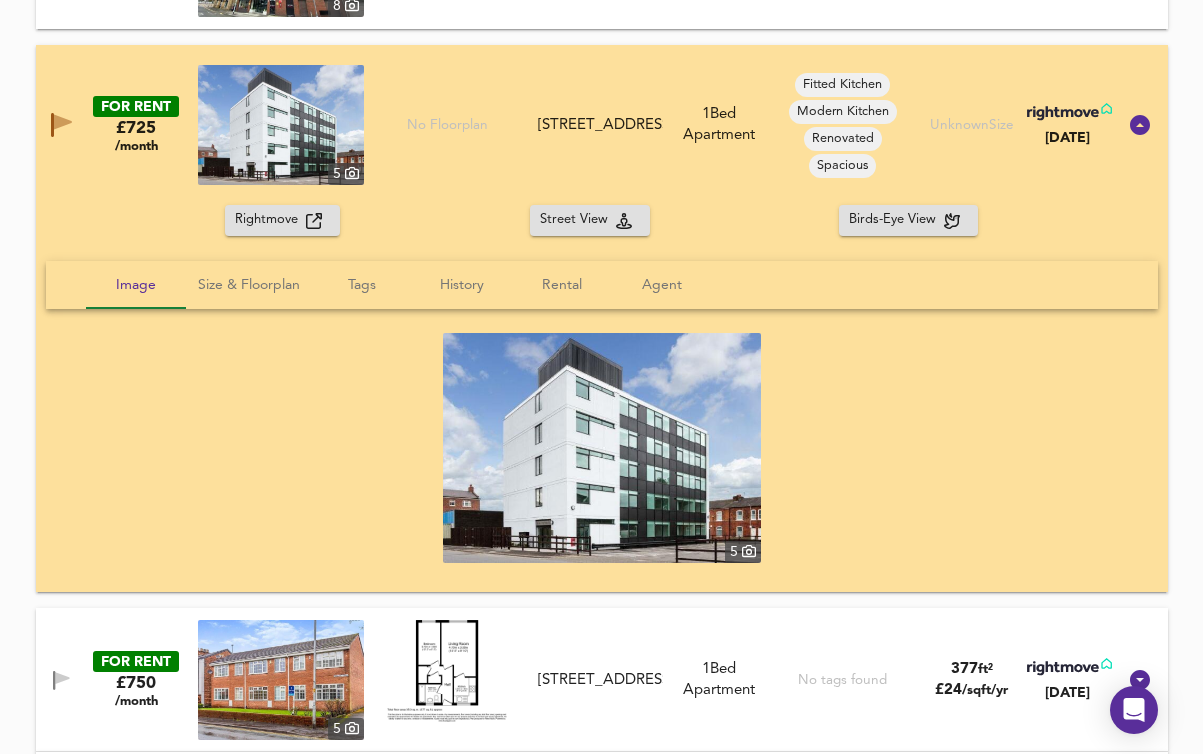 scroll, scrollTop: 1683, scrollLeft: 0, axis: vertical 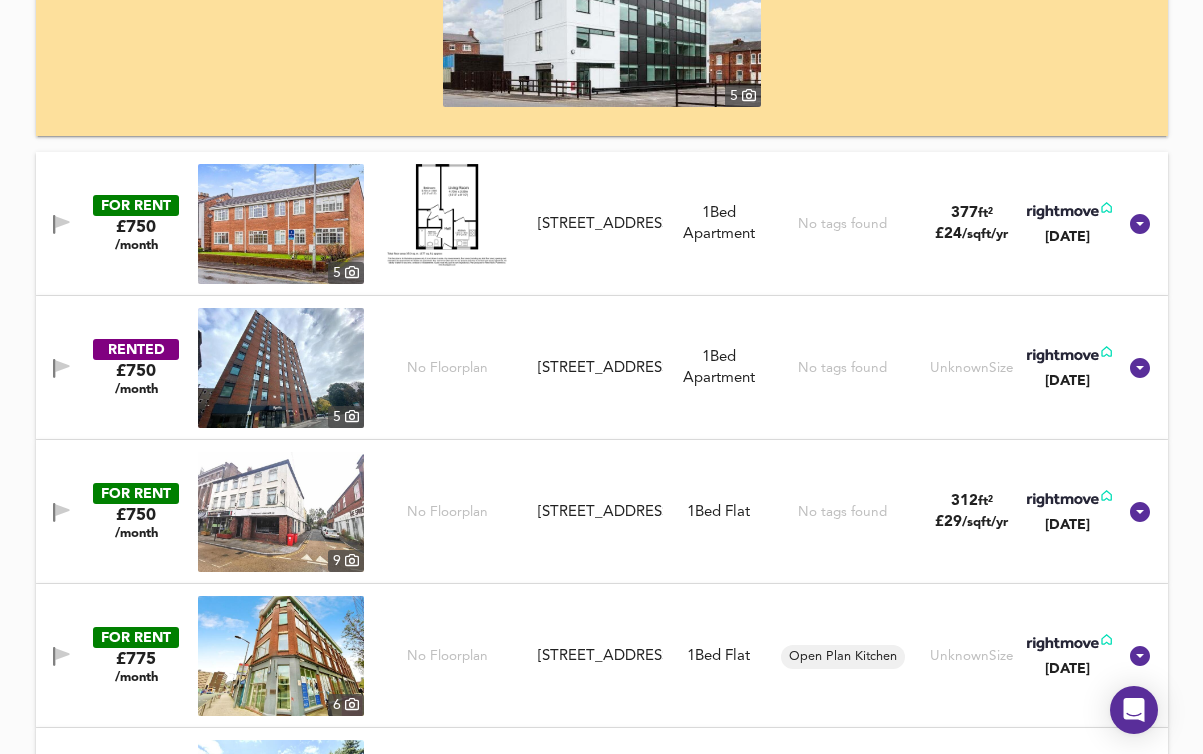 click 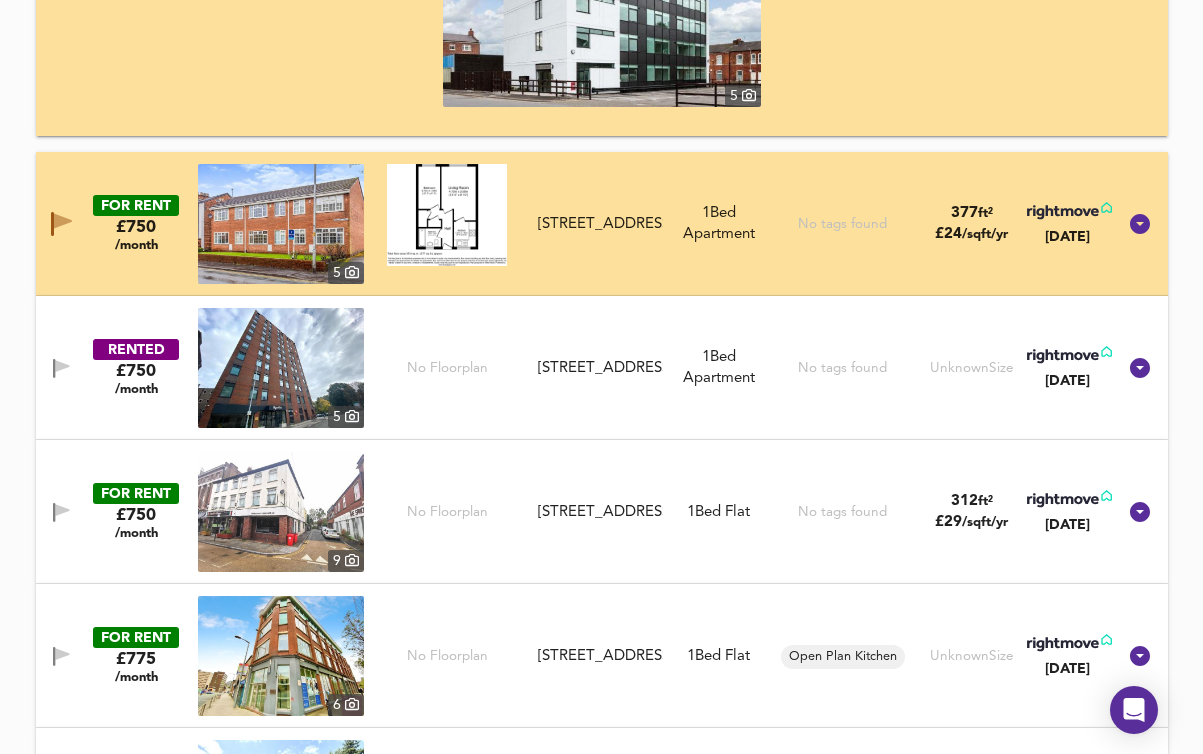 click 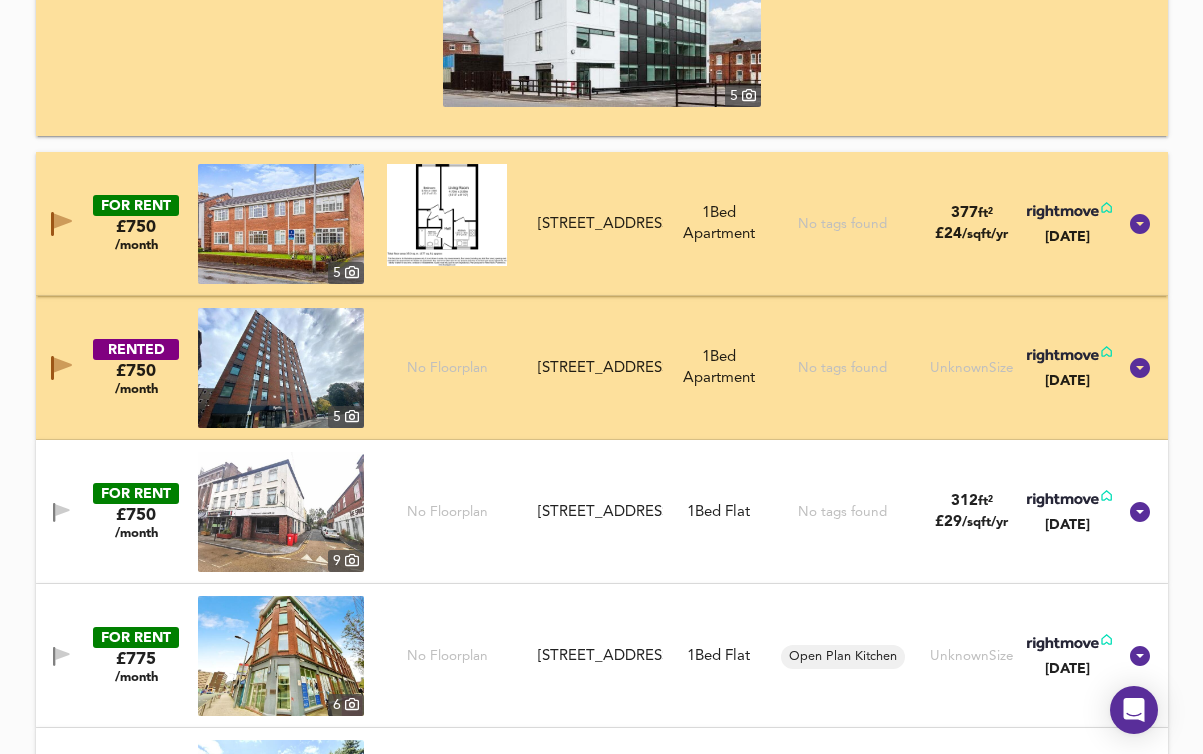 click 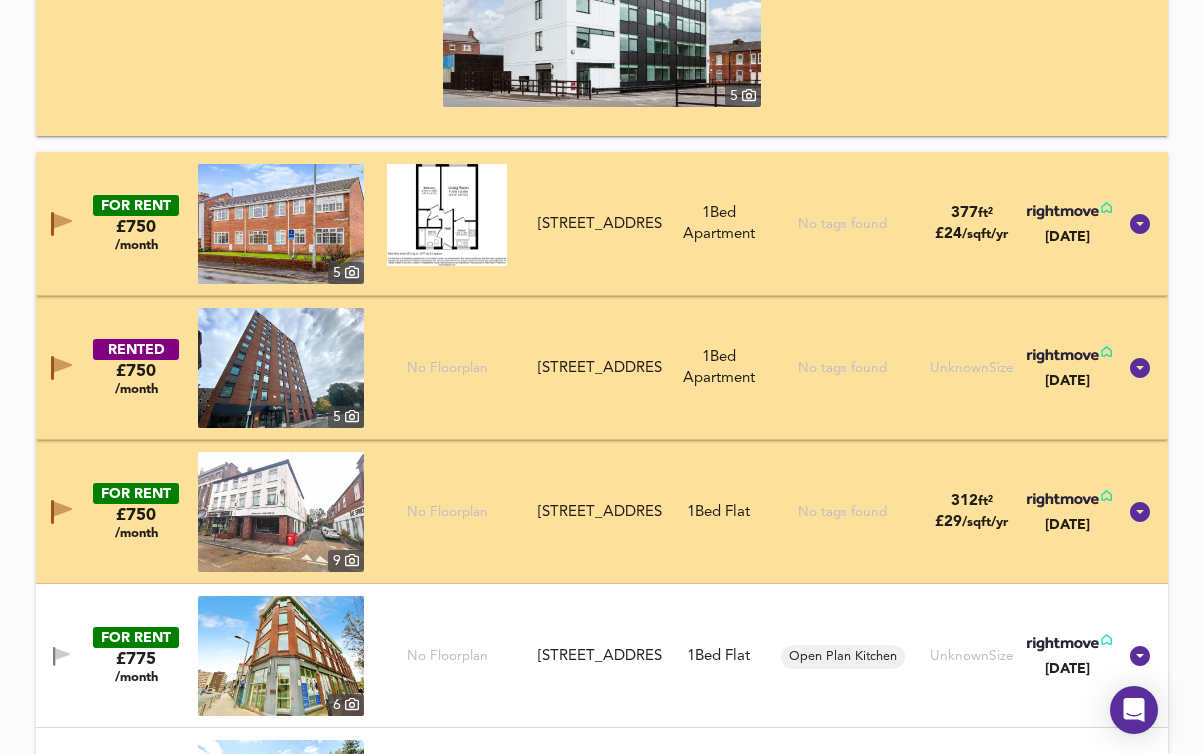 click at bounding box center (61, 656) 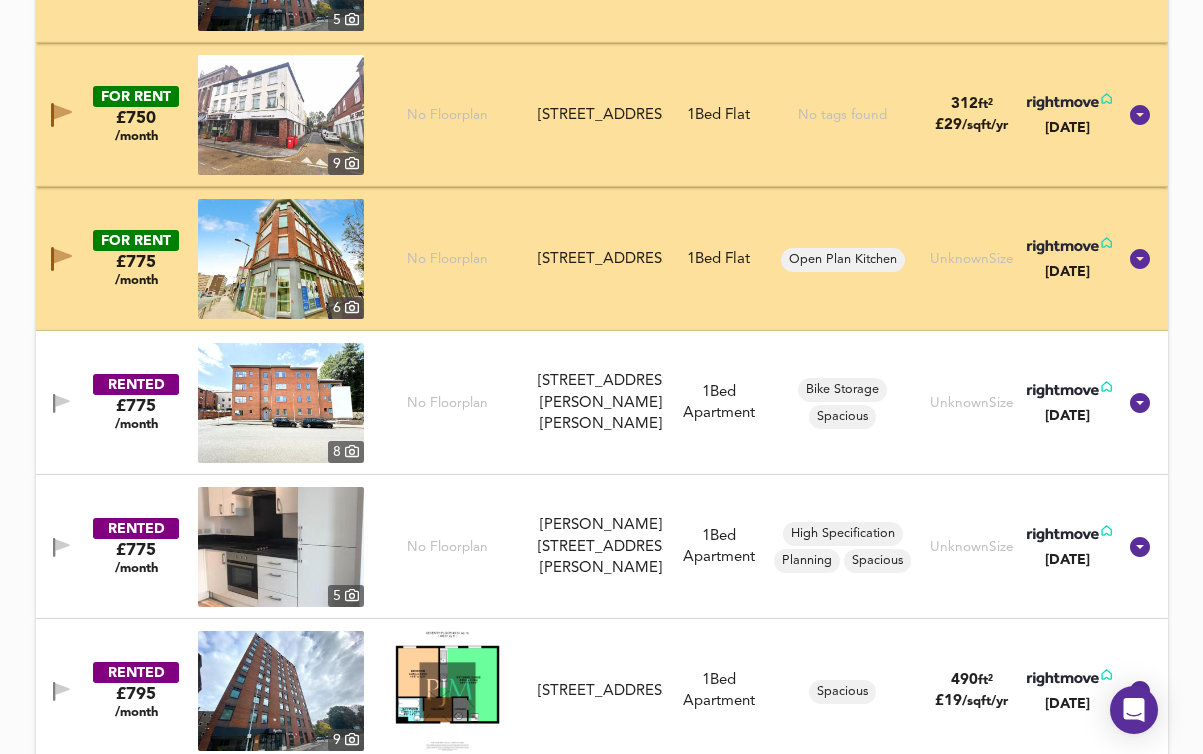 scroll, scrollTop: 2086, scrollLeft: 0, axis: vertical 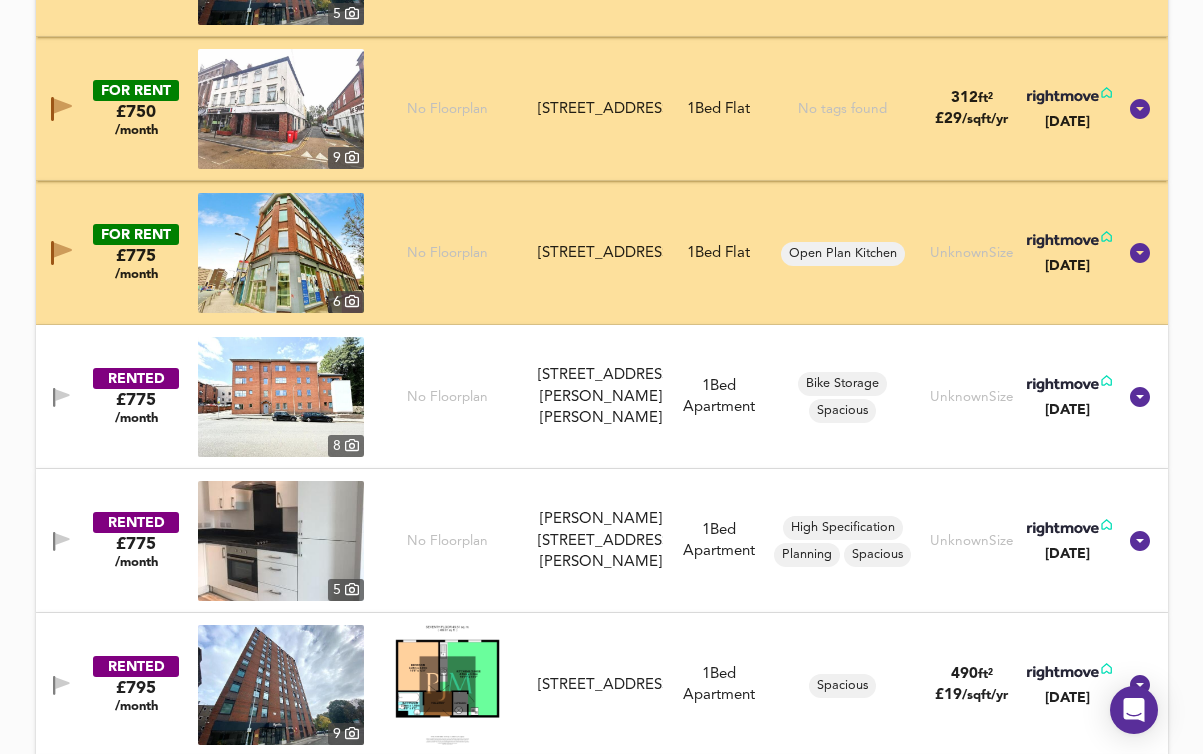 click on "RENTED £775   /month   8     No Floorplan [STREET_ADDRESS][PERSON_NAME][PERSON_NAME] [STREET_ADDRESS][PERSON_NAME][PERSON_NAME] 1  Bed   Apartment Bike Storage Spacious Unknown  Size [DATE]" at bounding box center (578, 397) 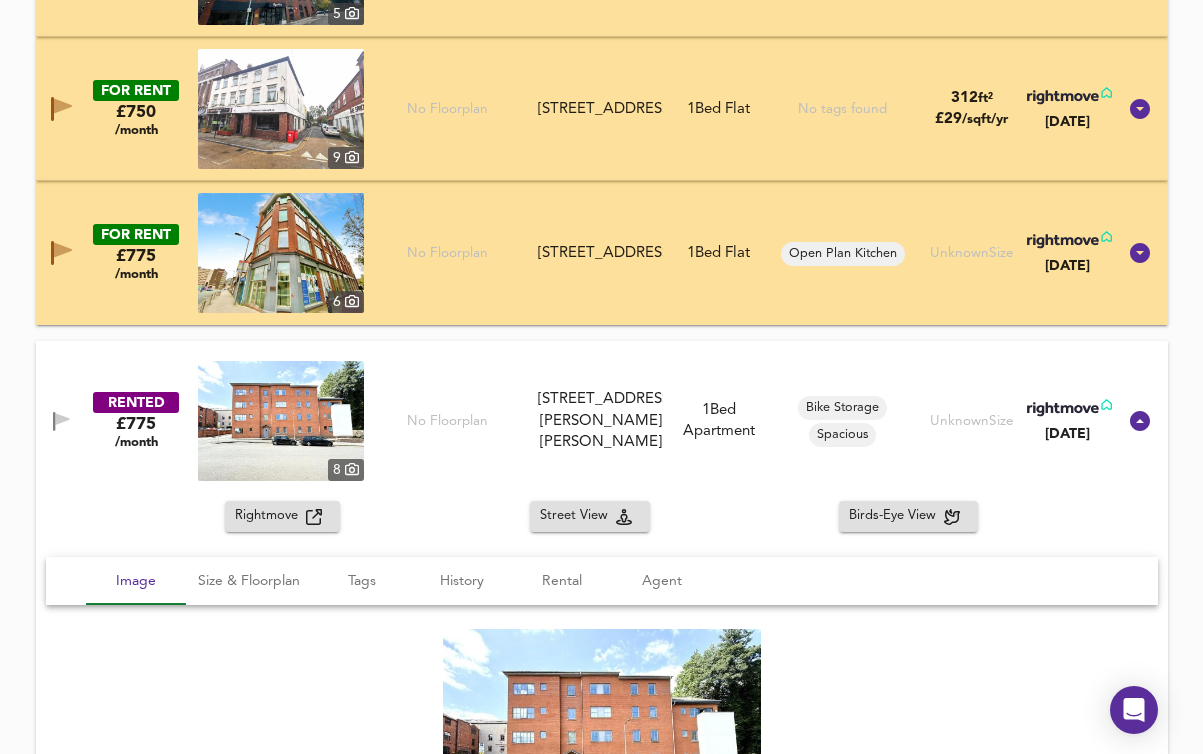 click 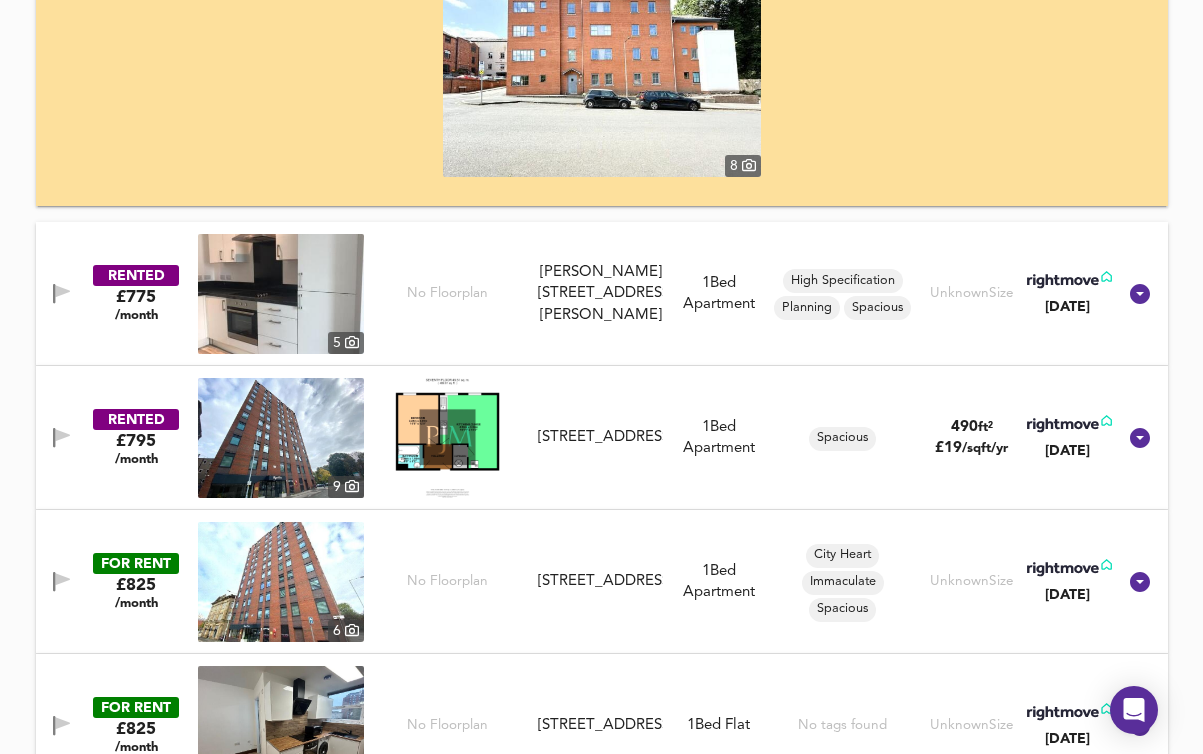 scroll, scrollTop: 2773, scrollLeft: 0, axis: vertical 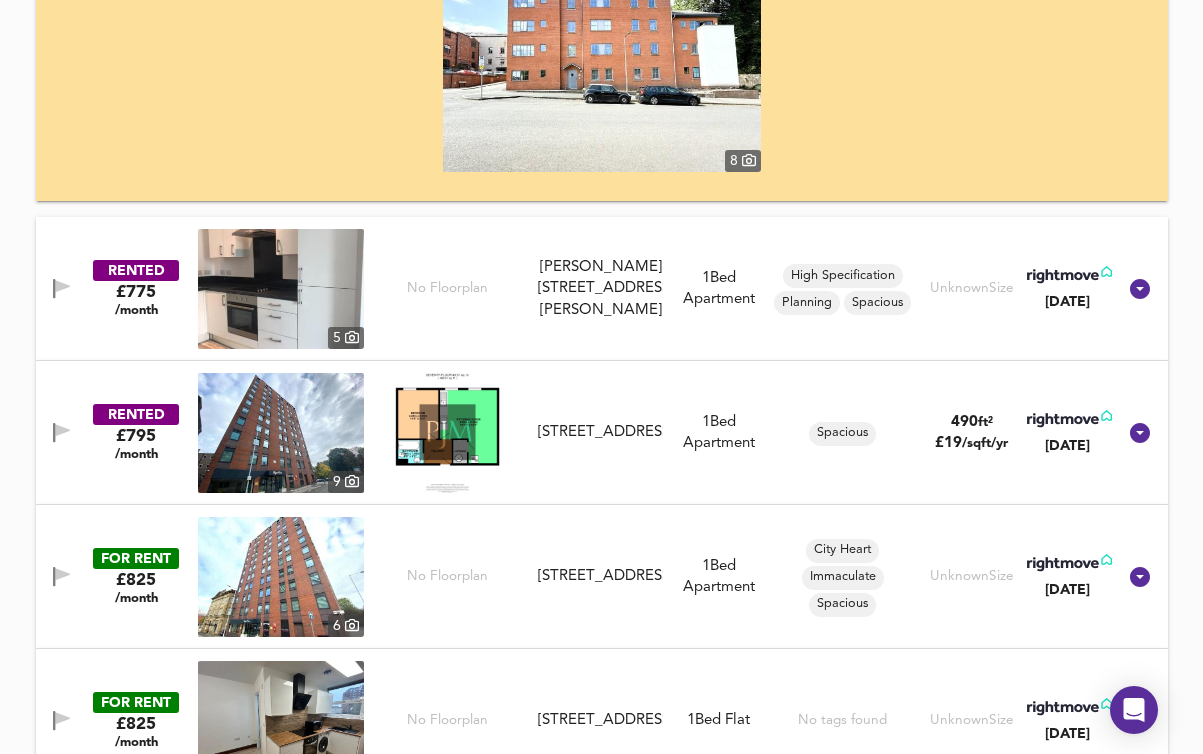 click 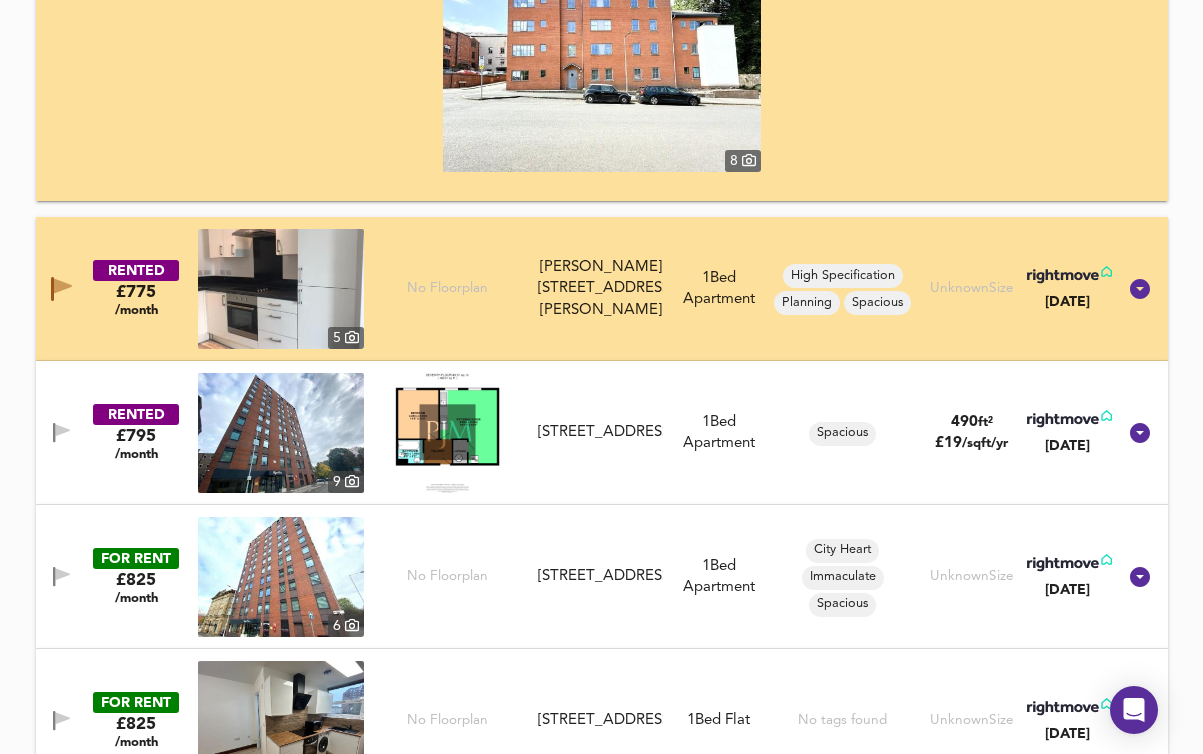 click 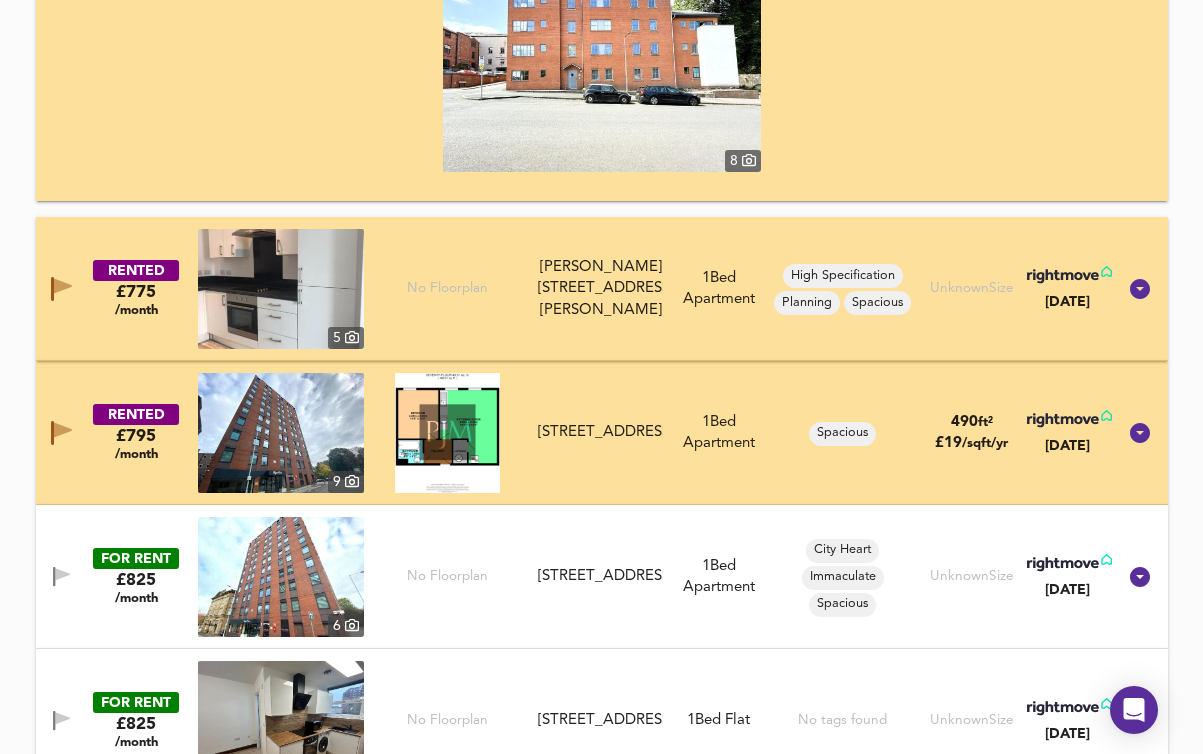 click 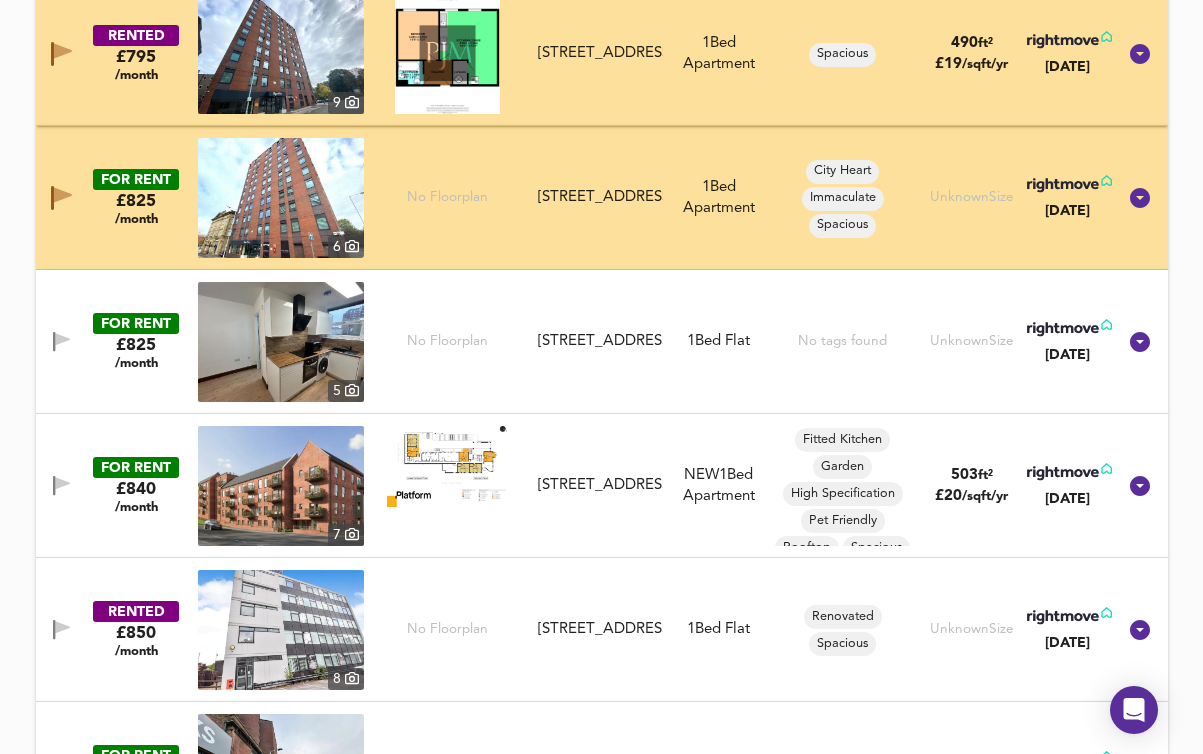 scroll, scrollTop: 3155, scrollLeft: 0, axis: vertical 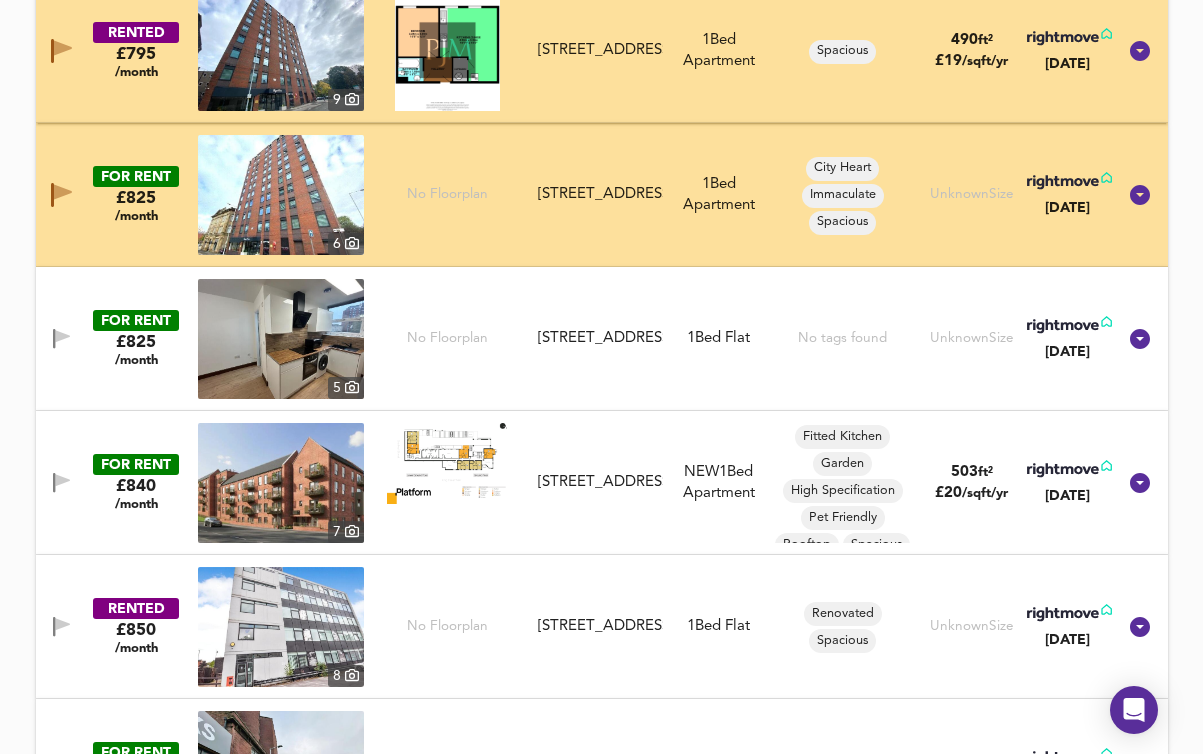 click at bounding box center [61, 338] 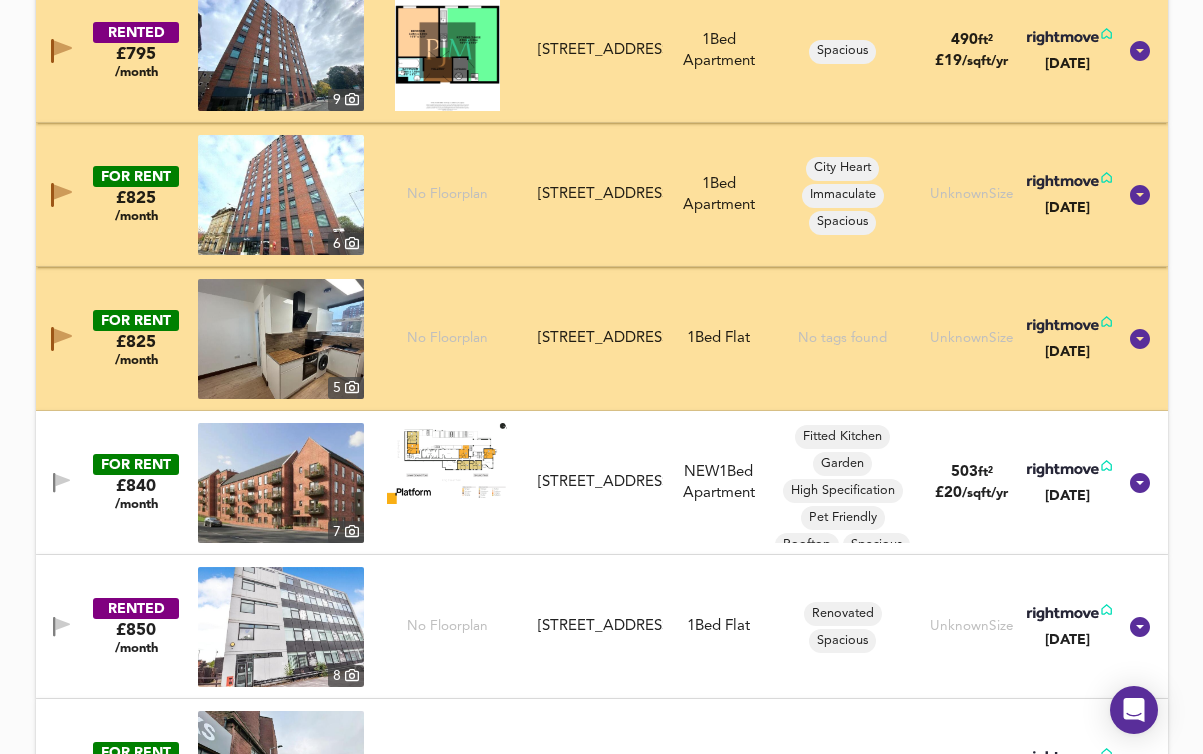 click 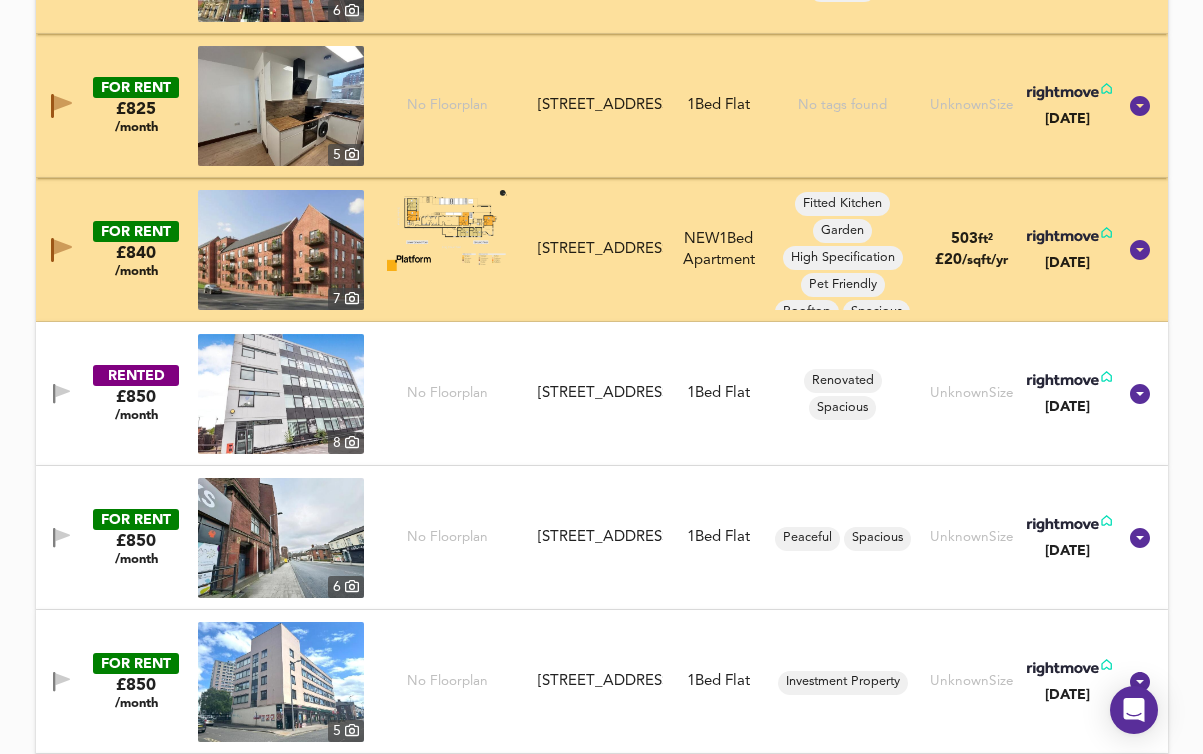 scroll, scrollTop: 3416, scrollLeft: 0, axis: vertical 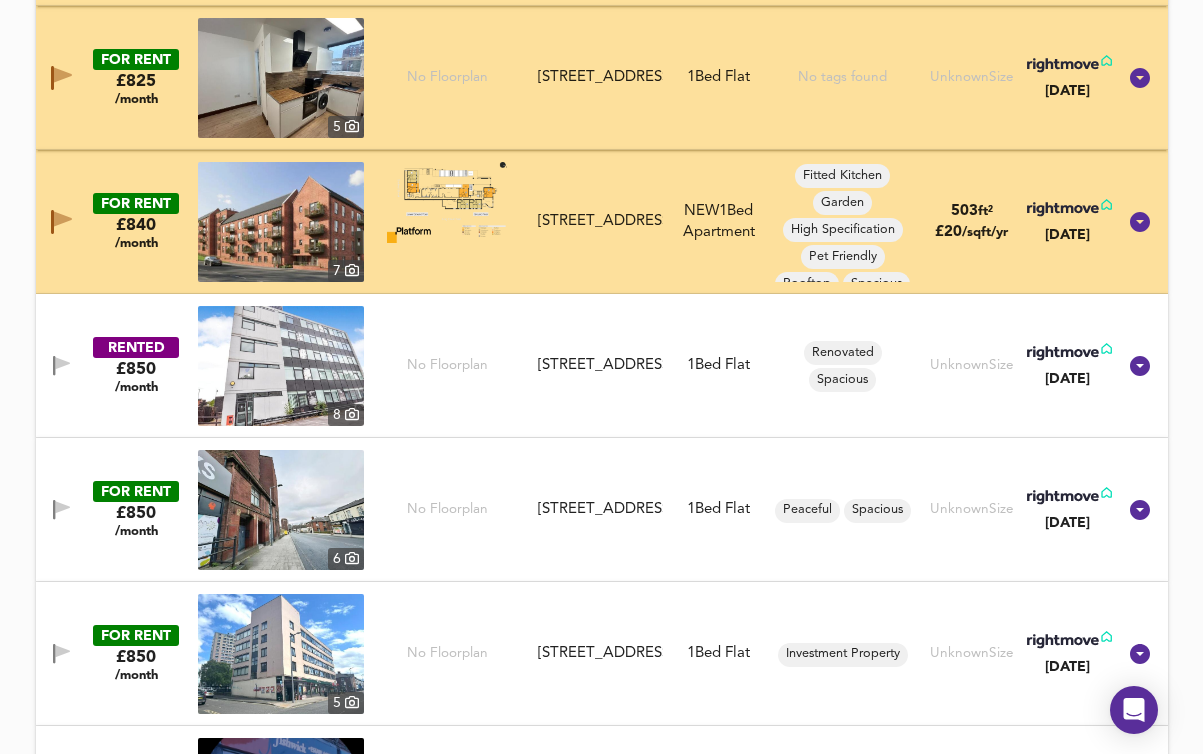 click 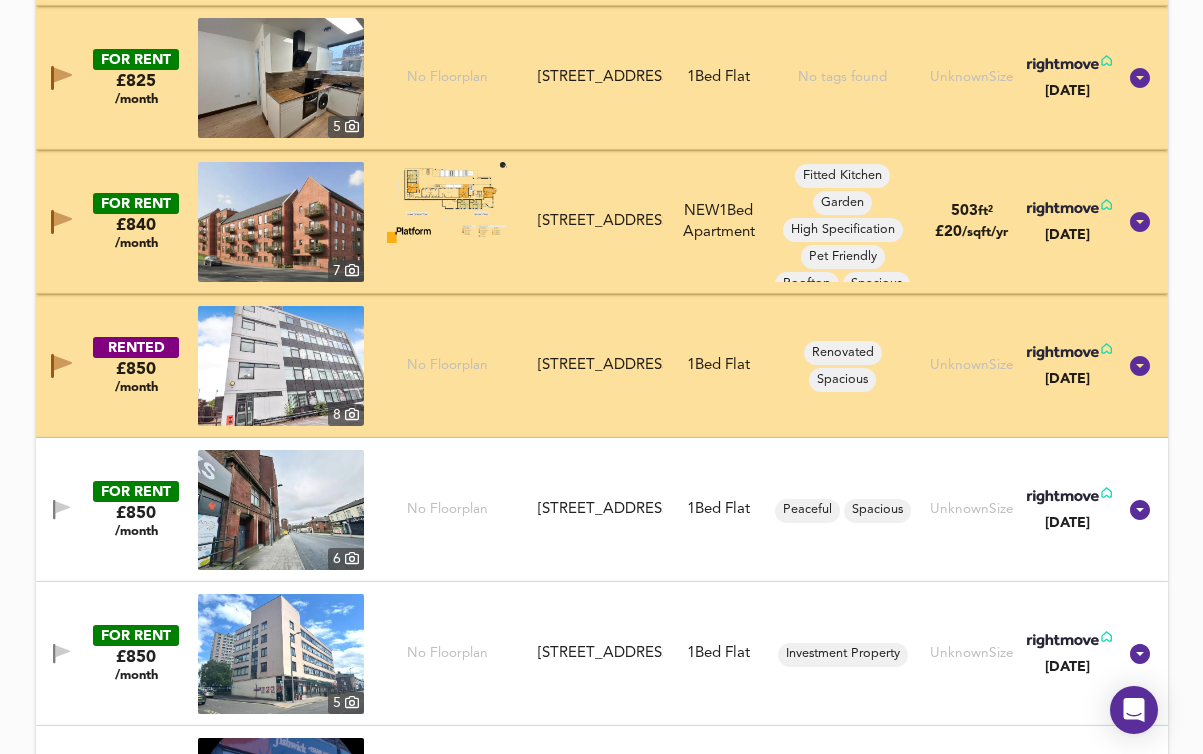 click on "FOR RENT £850   /month   [STREET_ADDRESS] 1  Bed   Flat Peaceful Spacious Unknown  Size [DATE]" at bounding box center [578, 510] 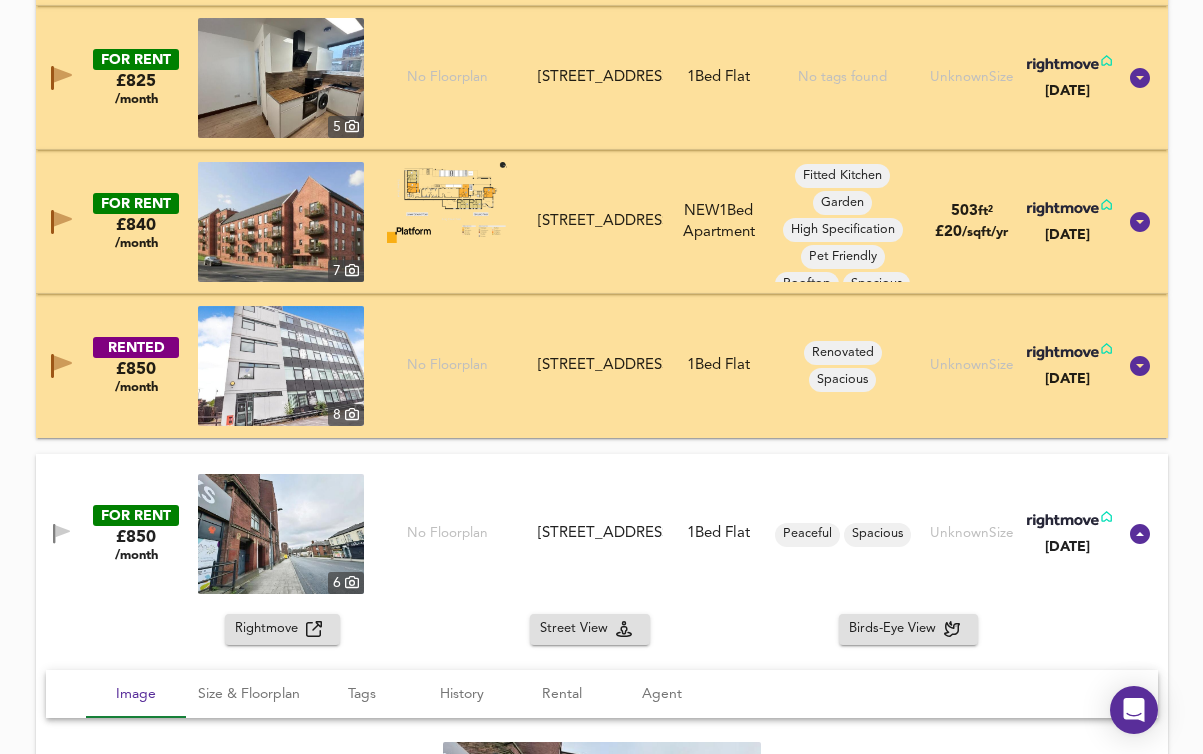 click 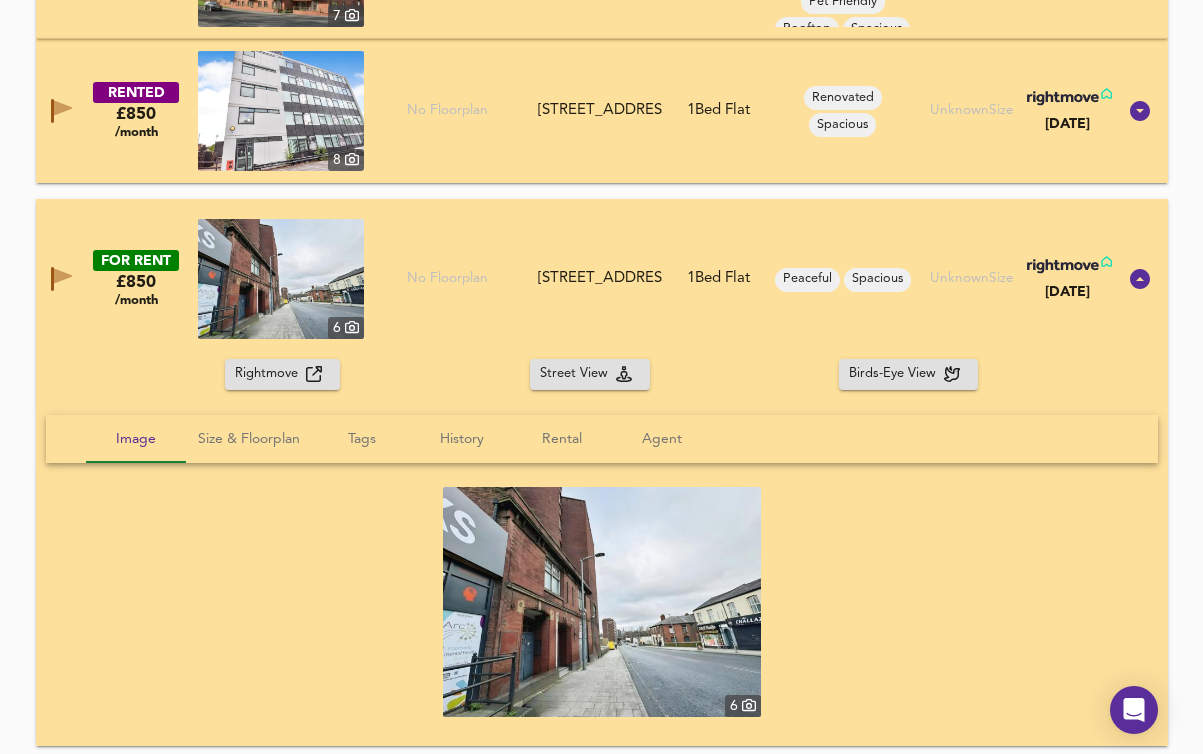 scroll, scrollTop: 4018, scrollLeft: 0, axis: vertical 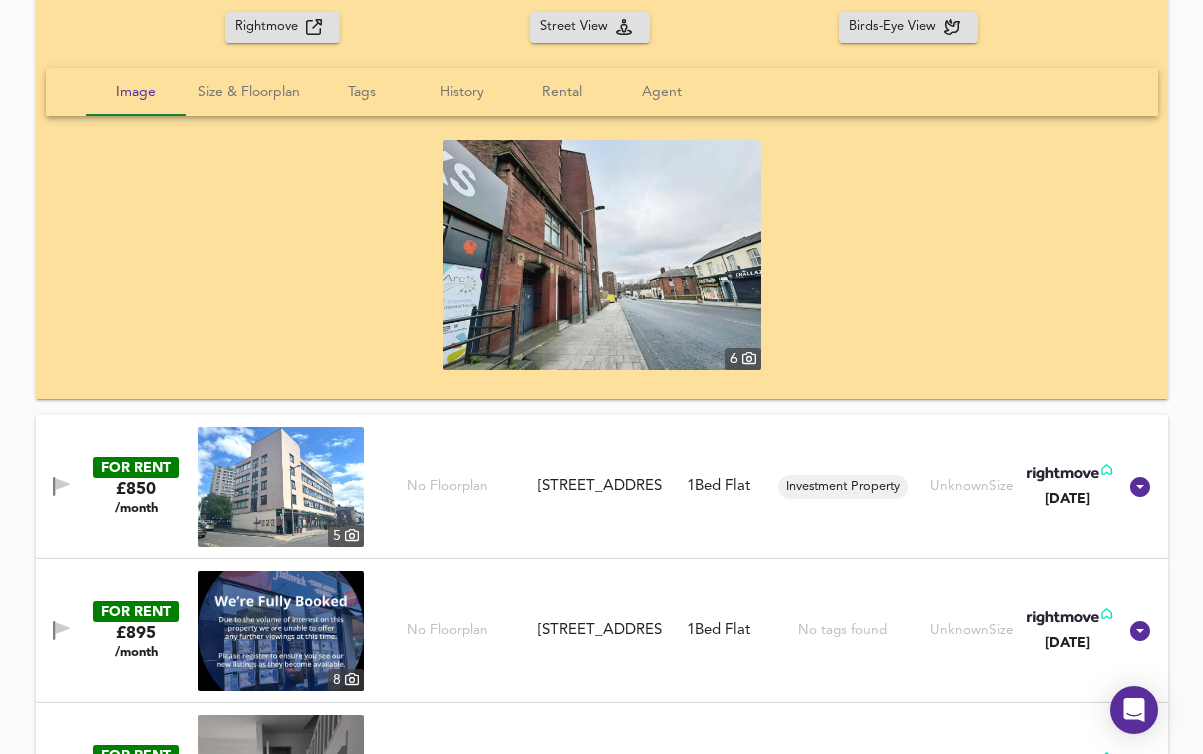 click 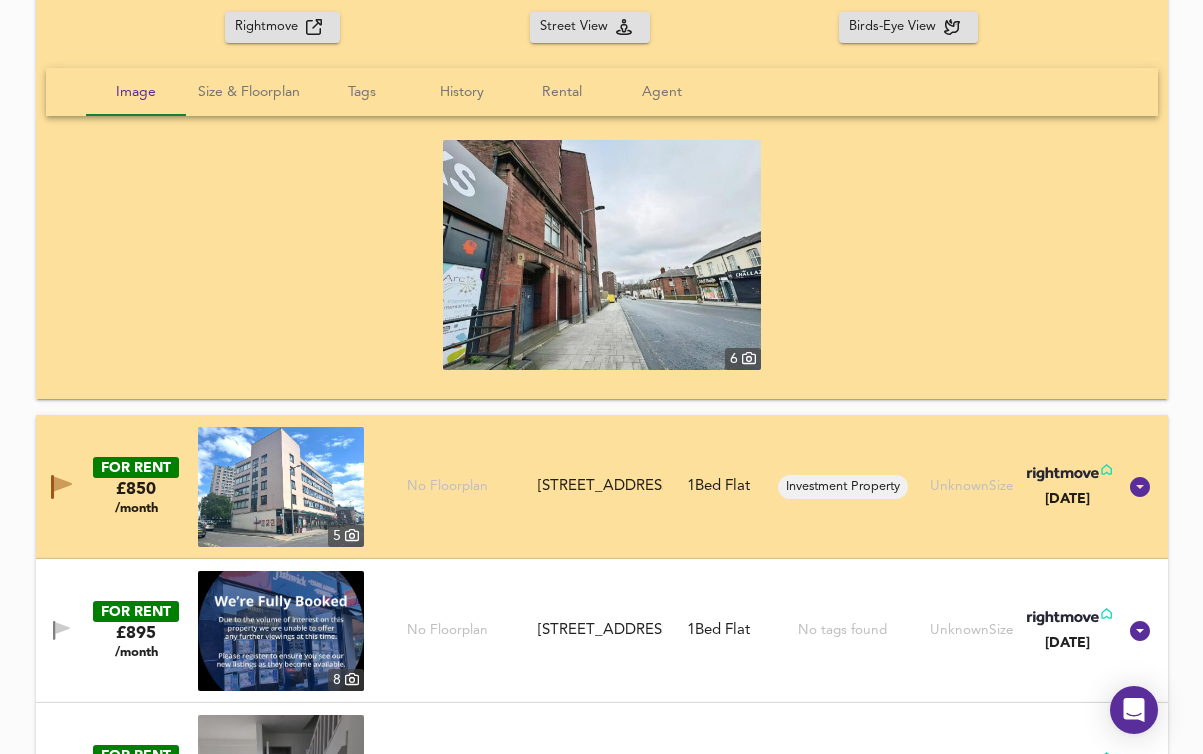 click 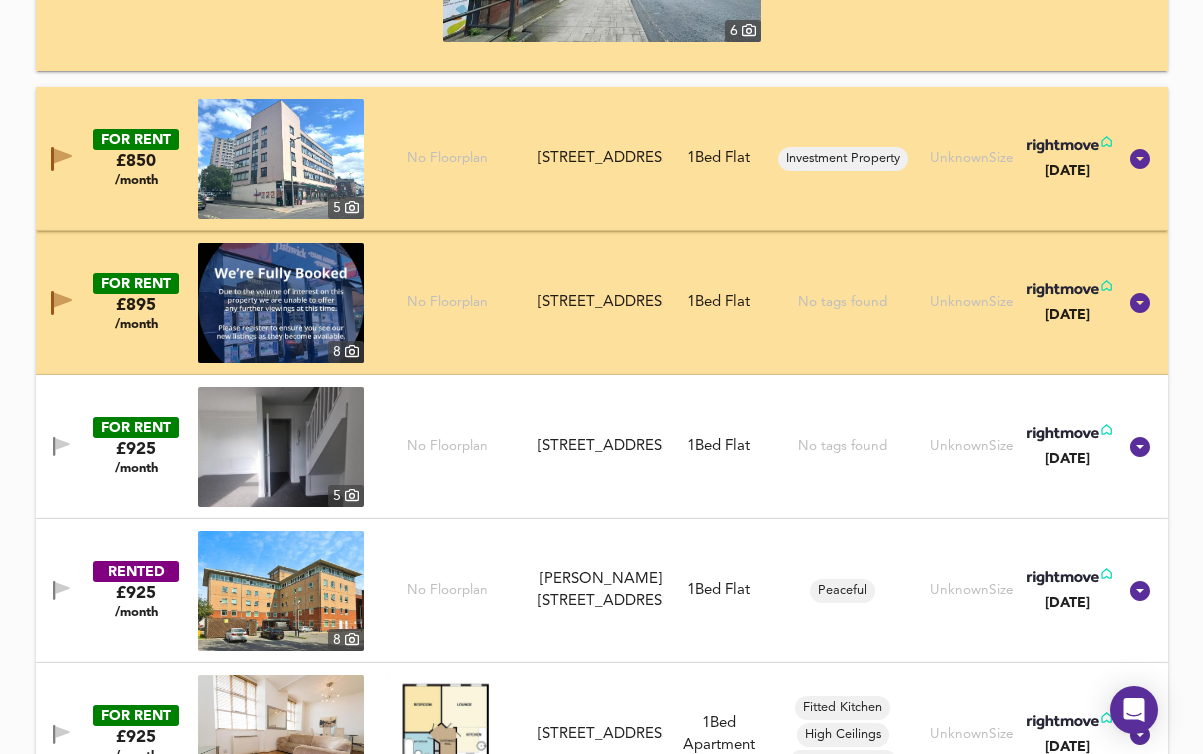 scroll, scrollTop: 4347, scrollLeft: 0, axis: vertical 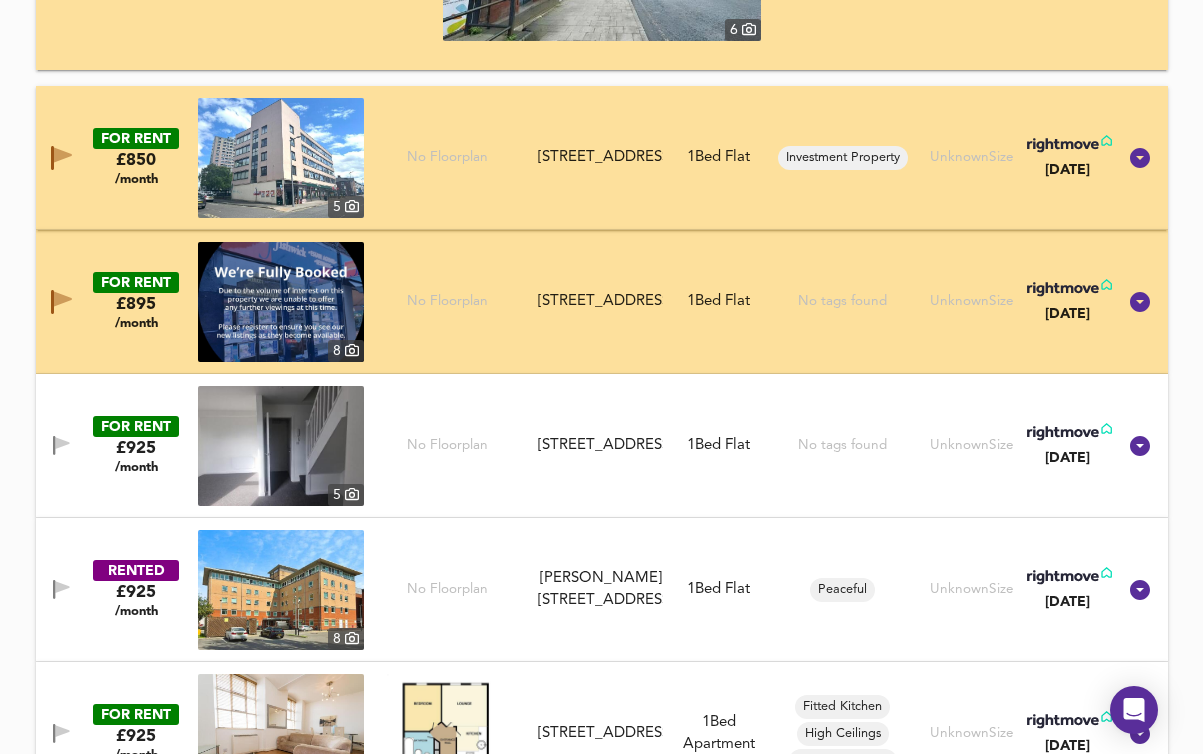 click 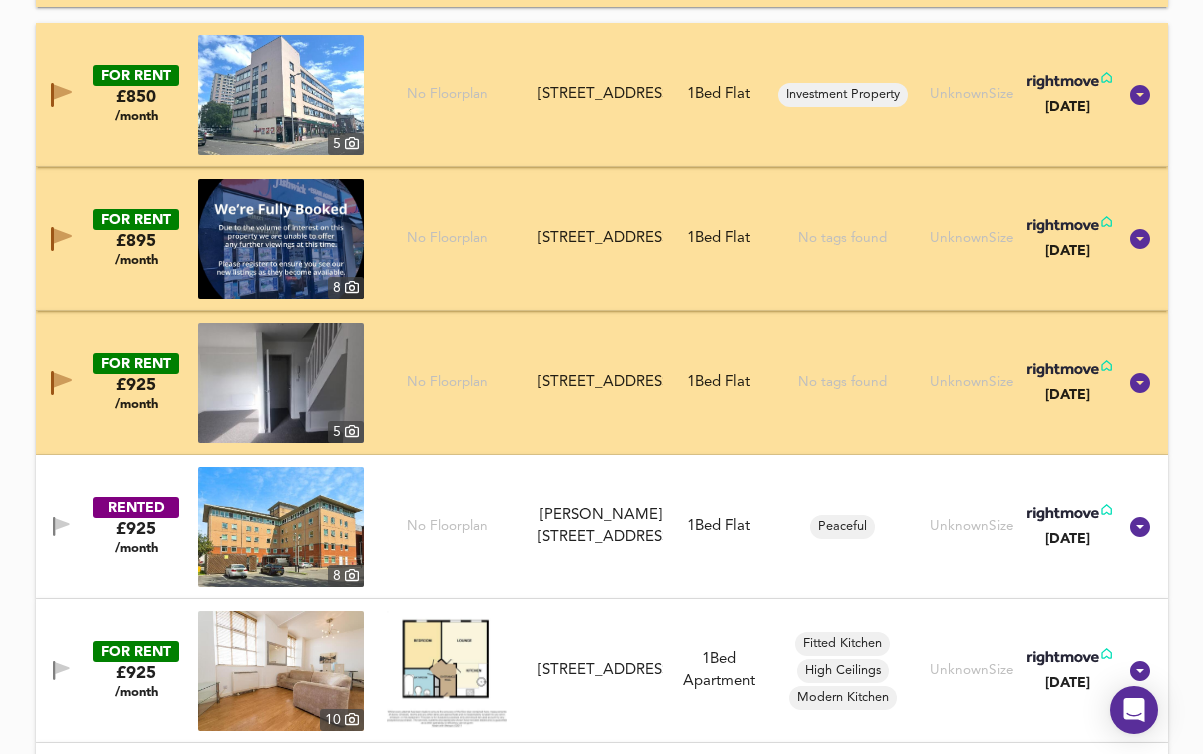 scroll, scrollTop: 4477, scrollLeft: 0, axis: vertical 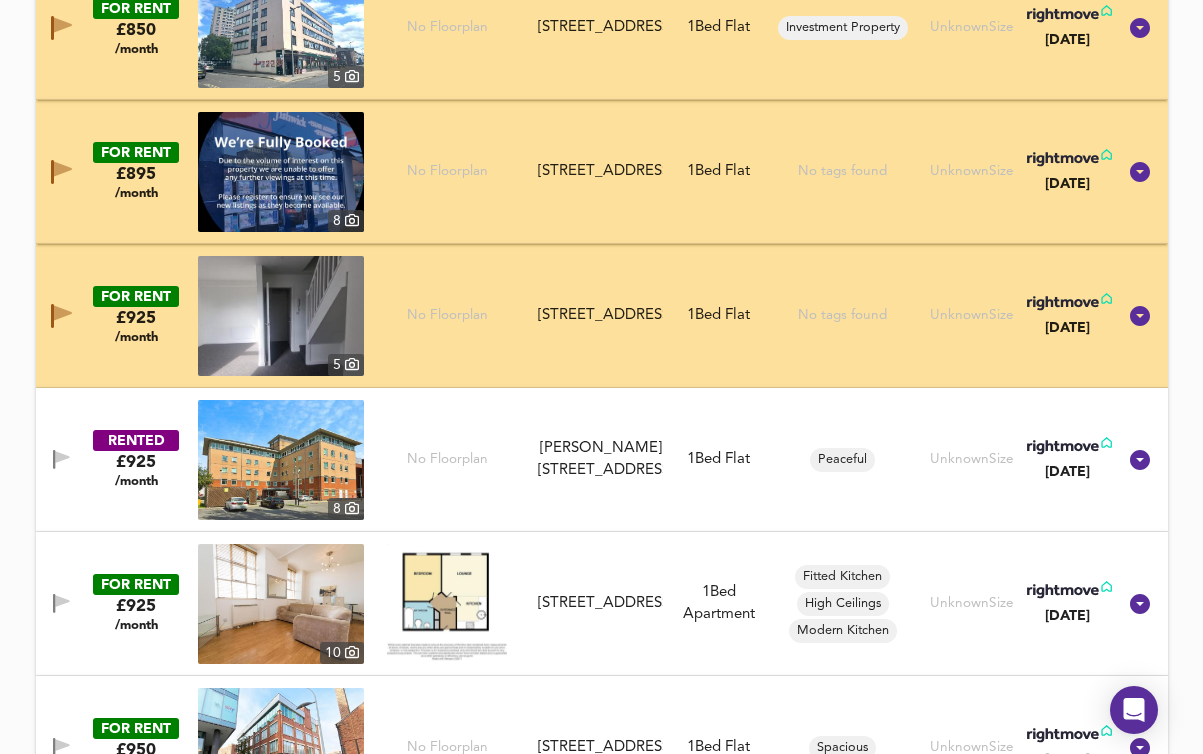 click at bounding box center (61, 459) 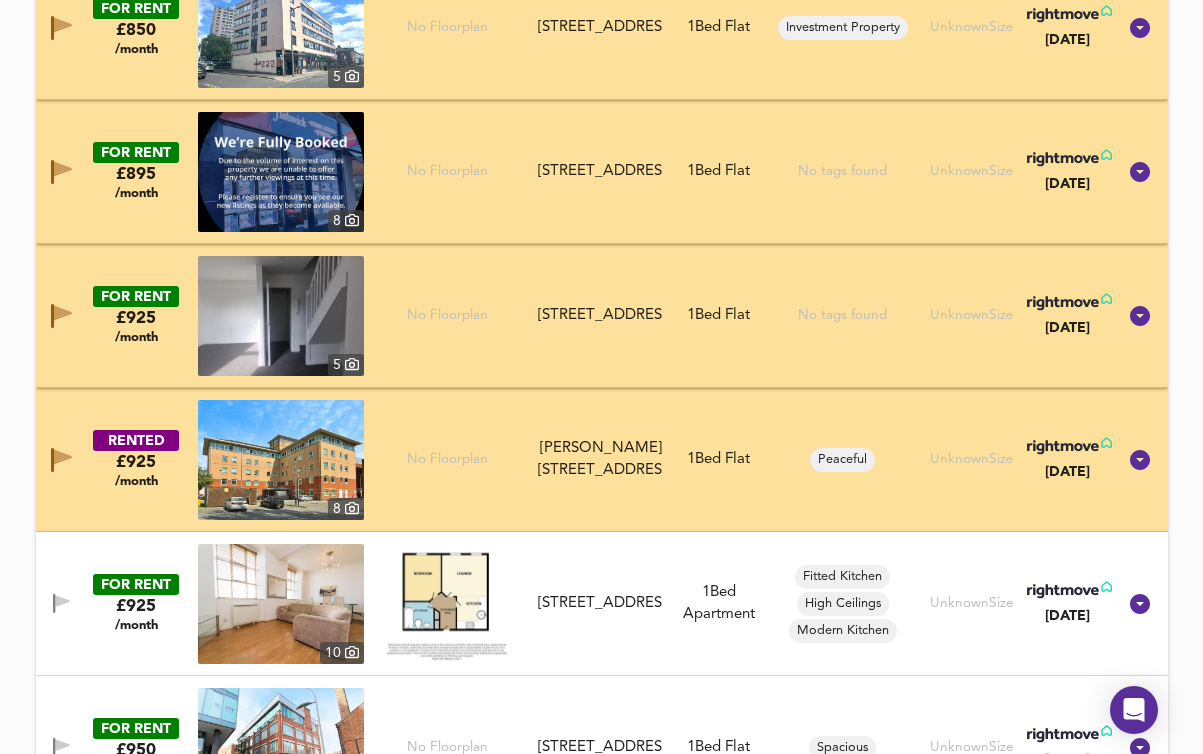 click 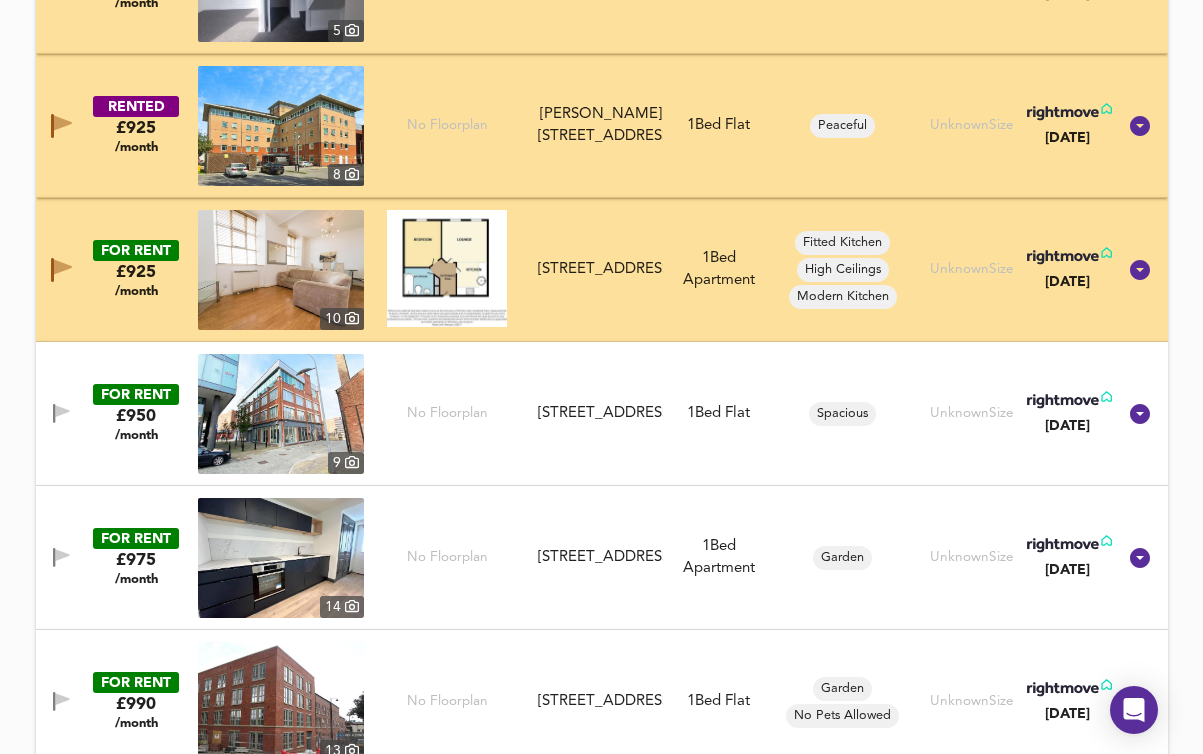 scroll, scrollTop: 4876, scrollLeft: 0, axis: vertical 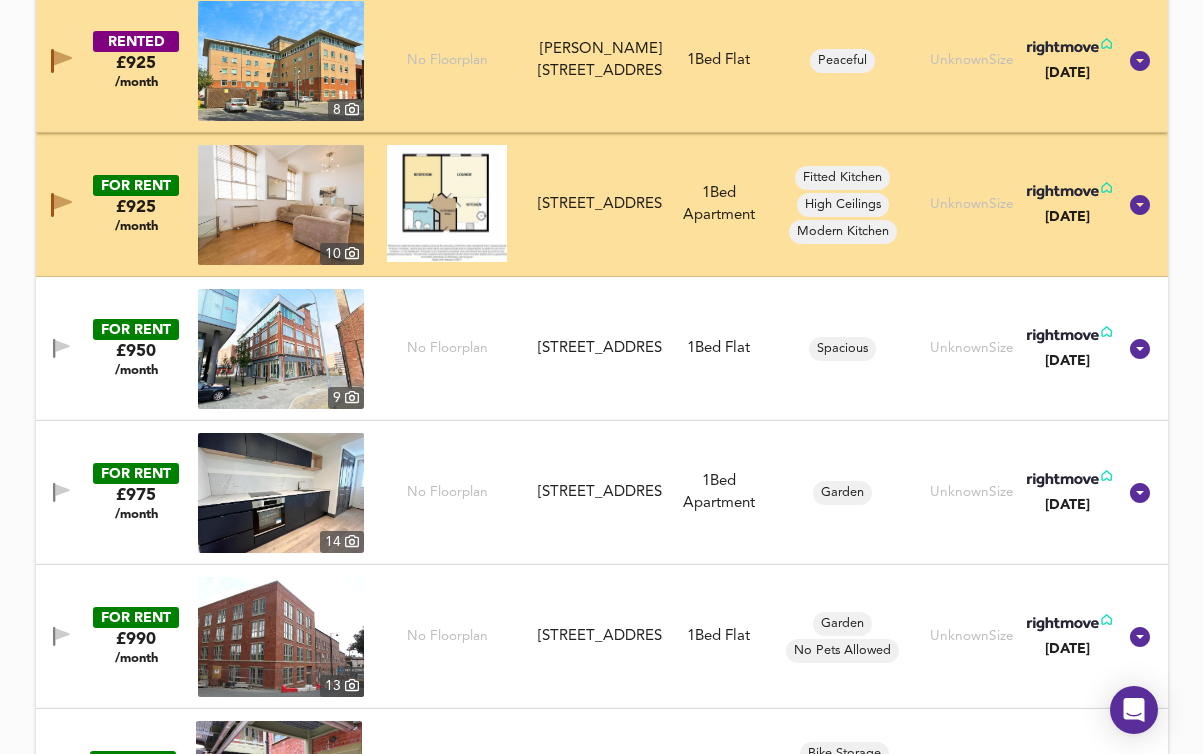click at bounding box center (61, 348) 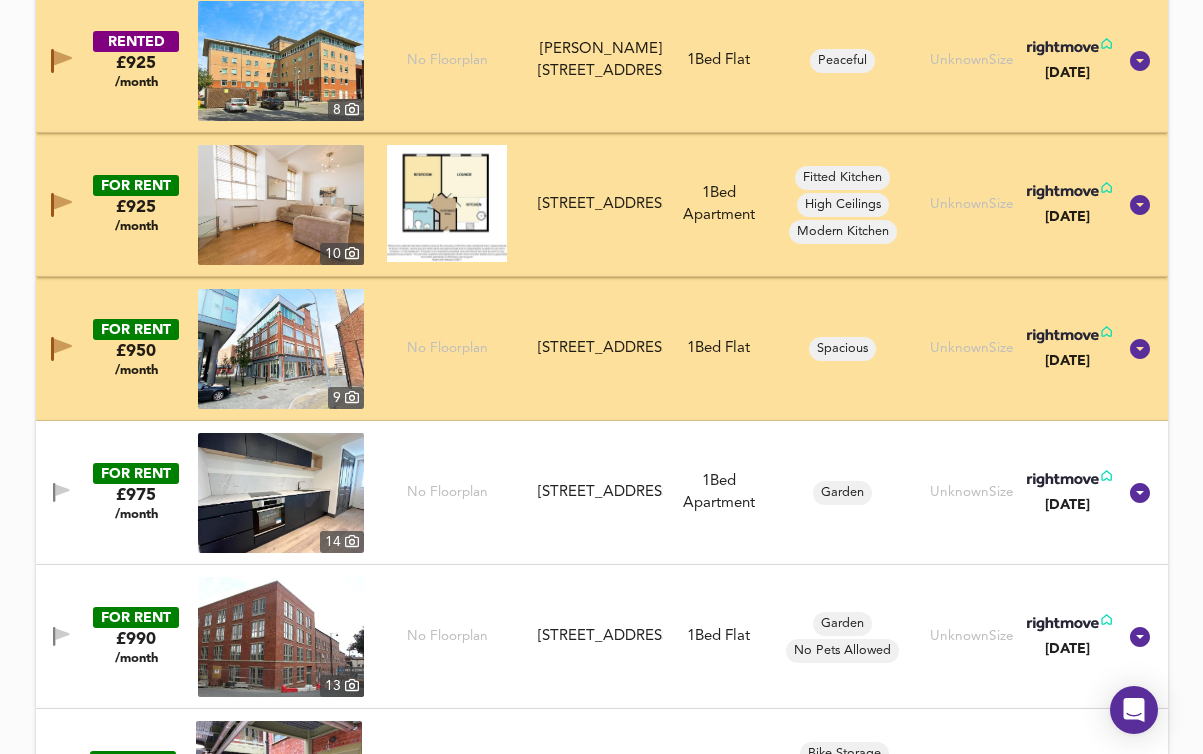 click 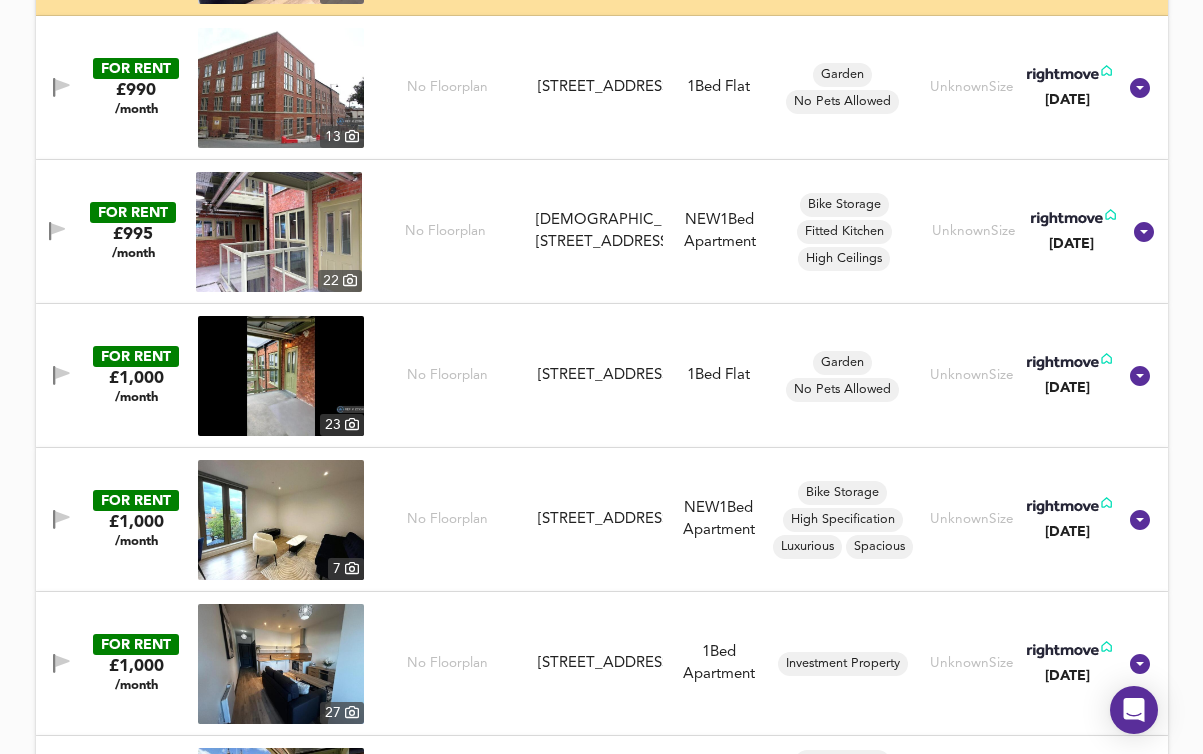 scroll, scrollTop: 5422, scrollLeft: 0, axis: vertical 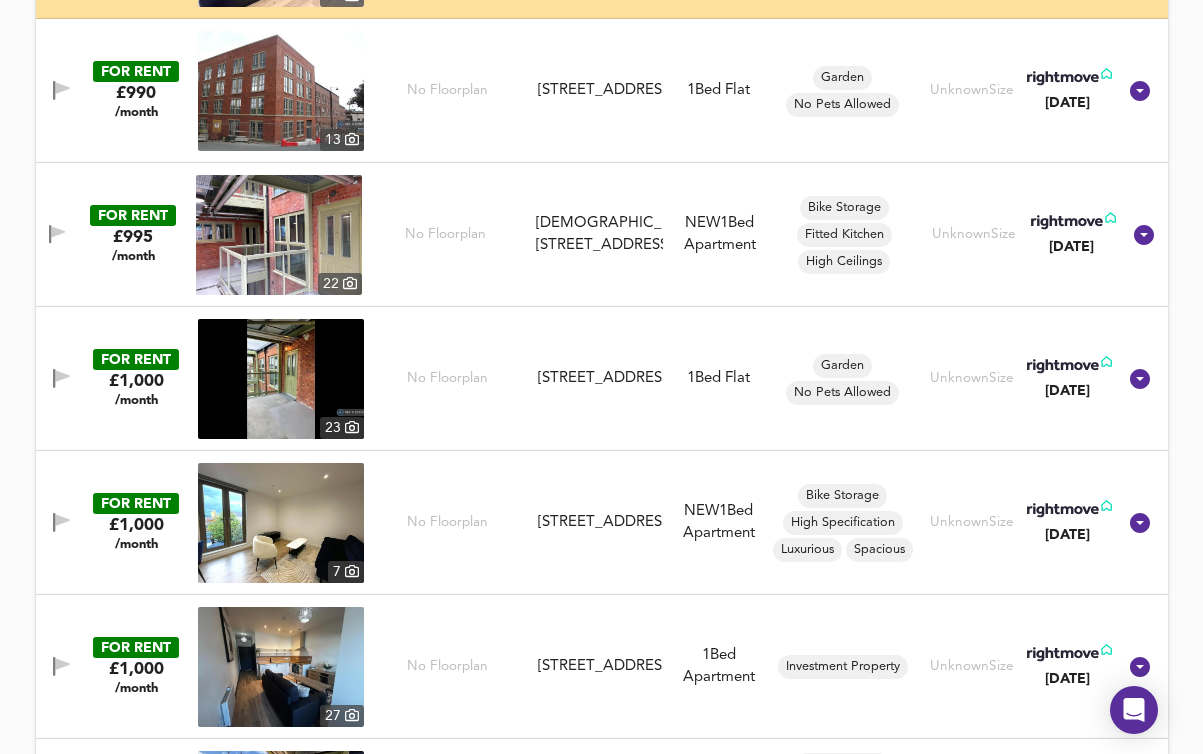 click 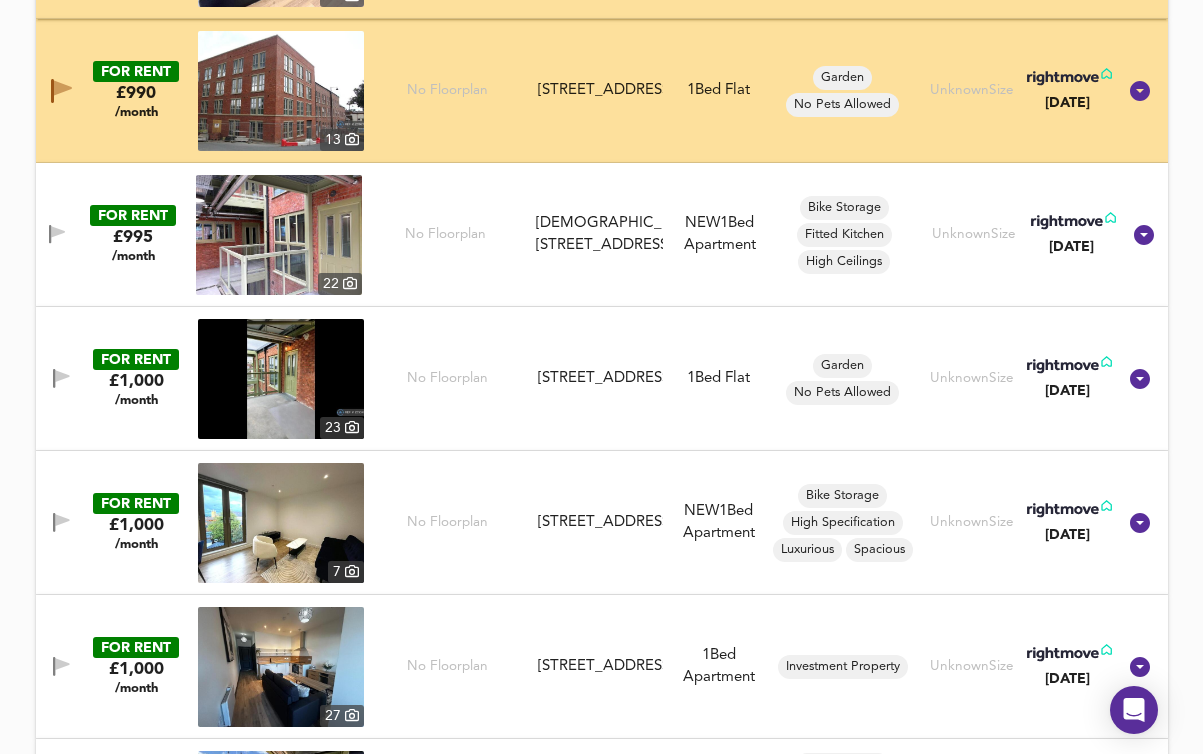 click 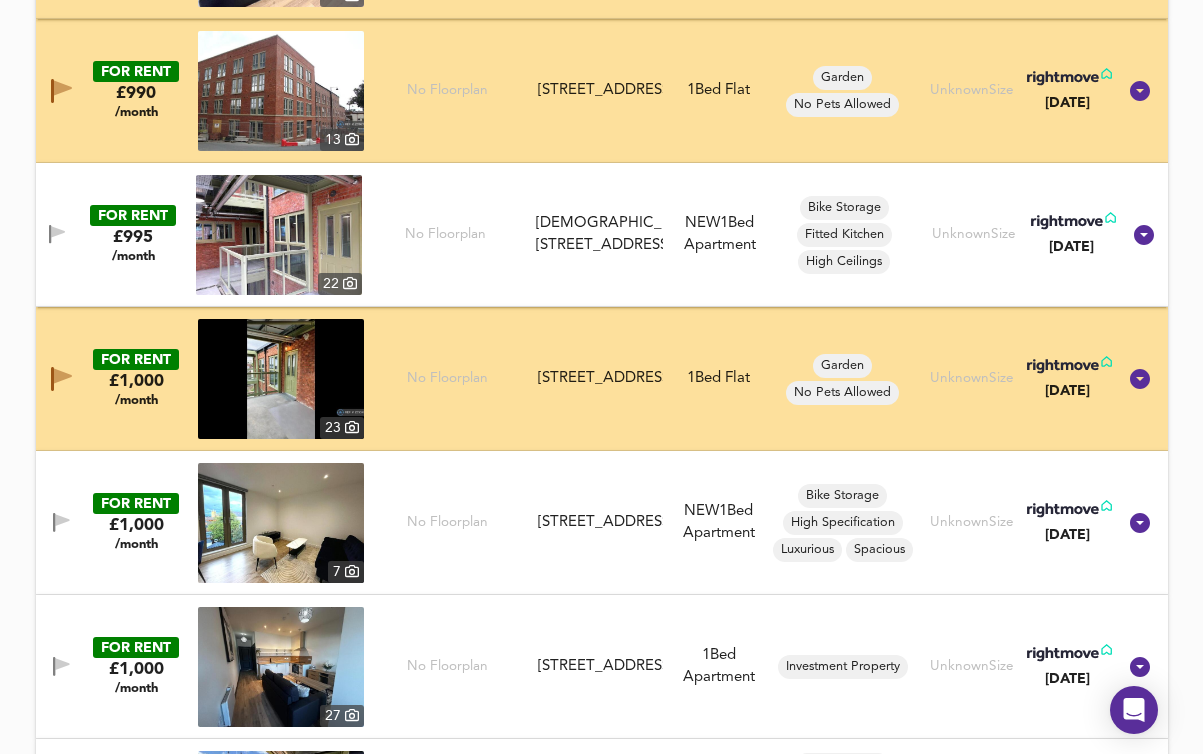 click 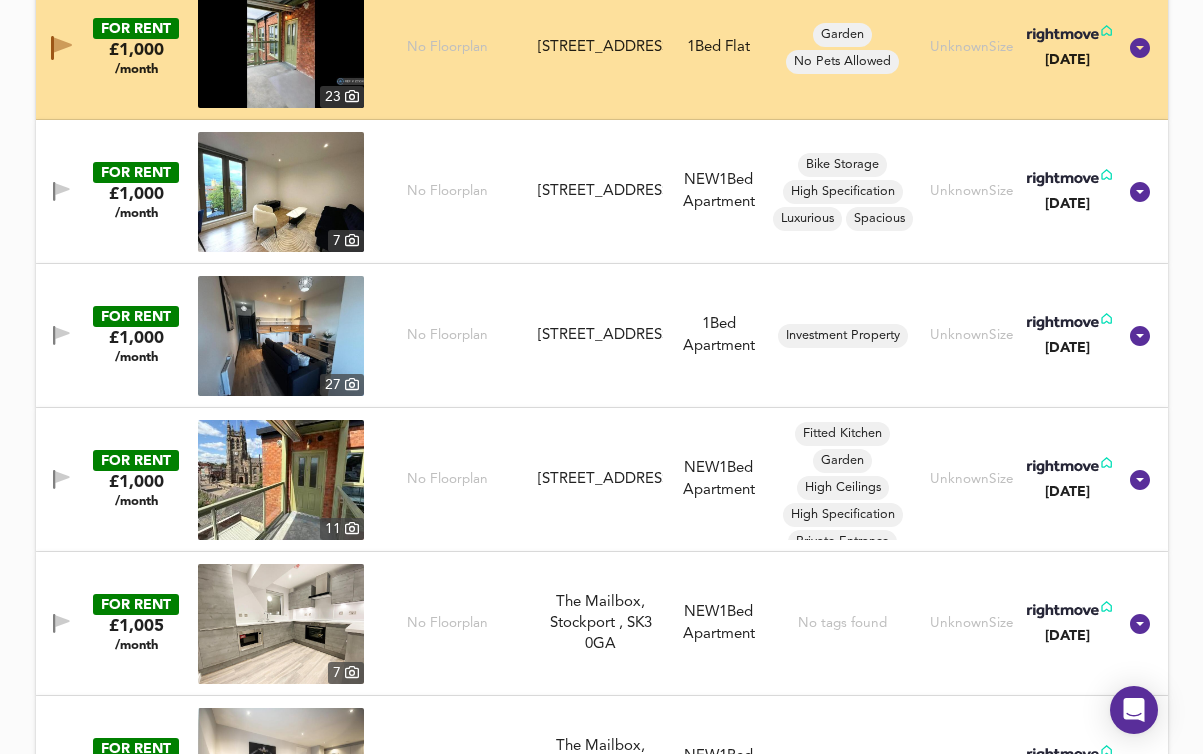 scroll, scrollTop: 5776, scrollLeft: 0, axis: vertical 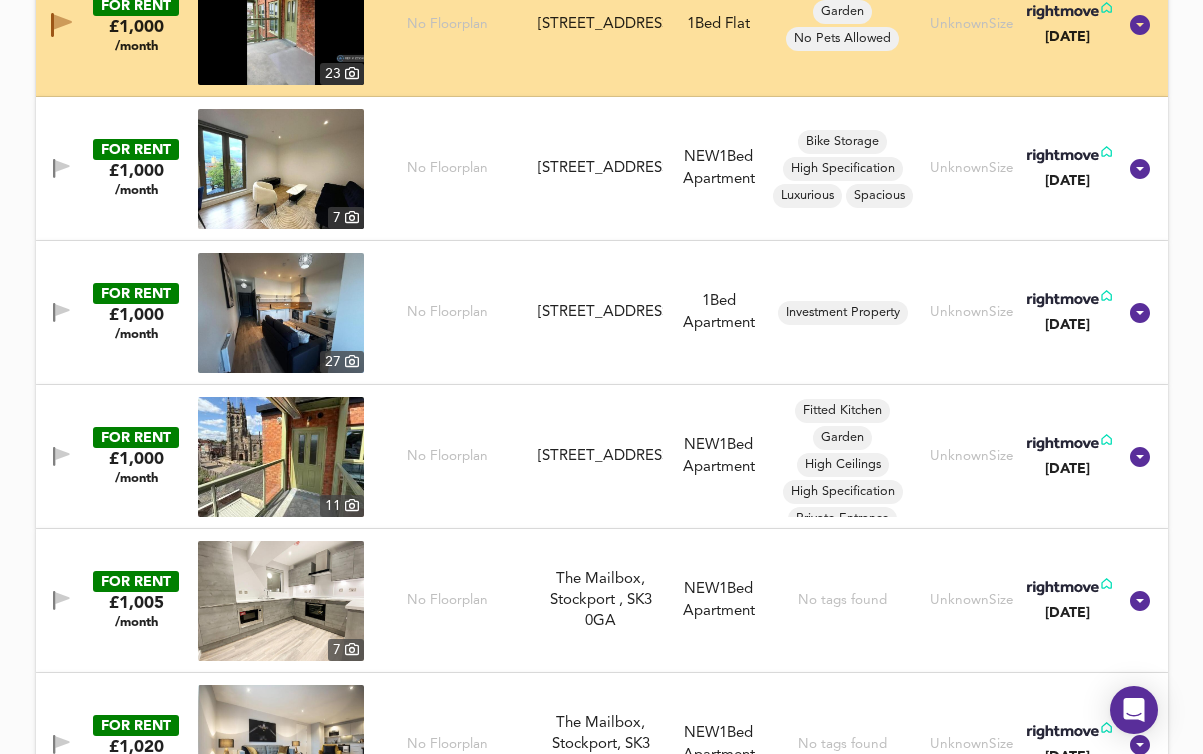 click 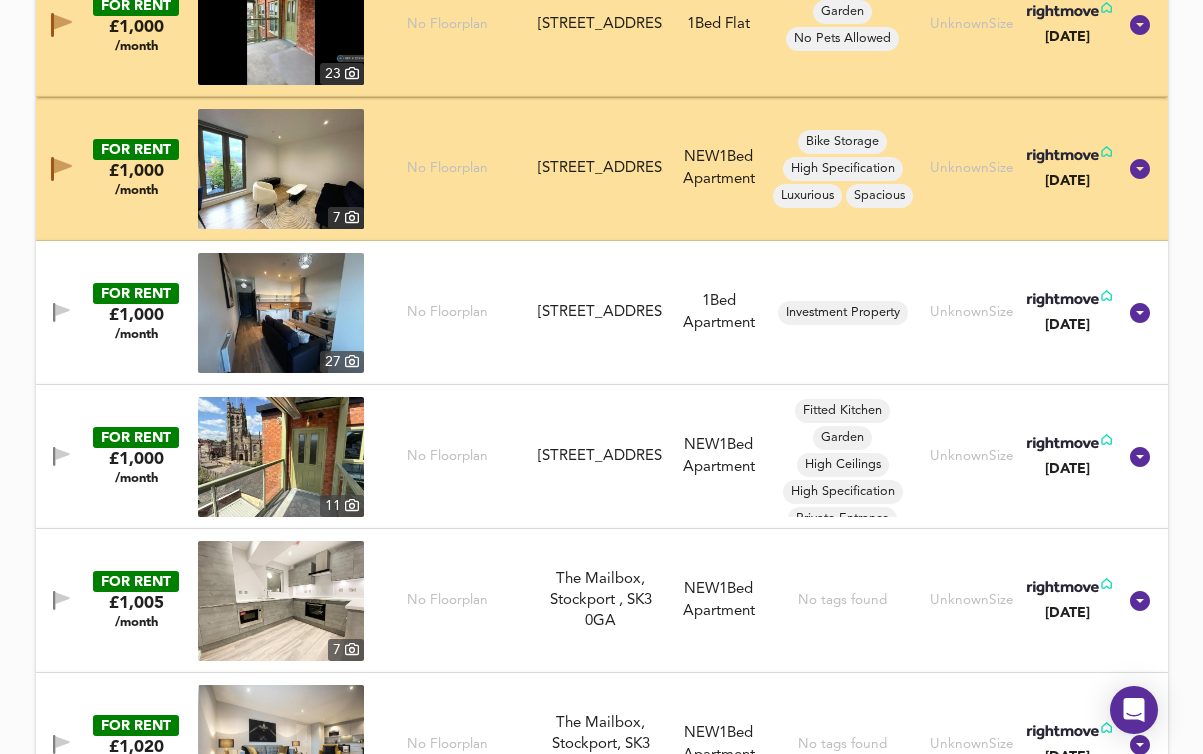 click 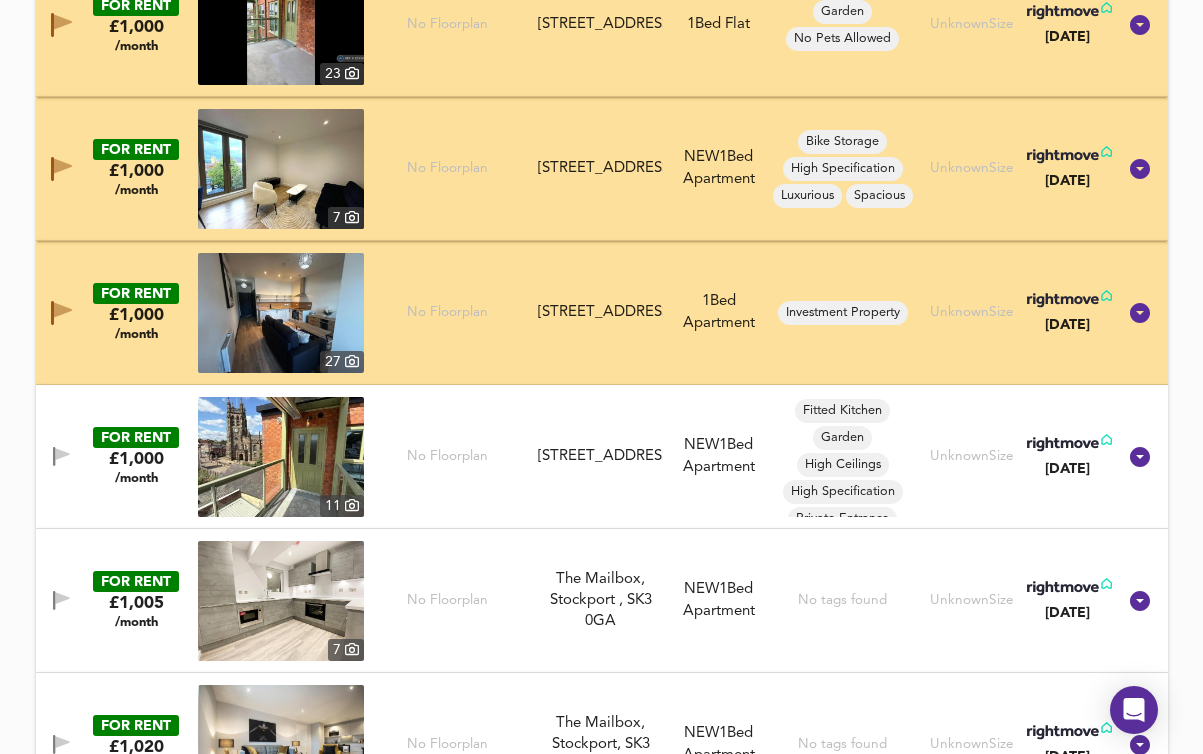 click 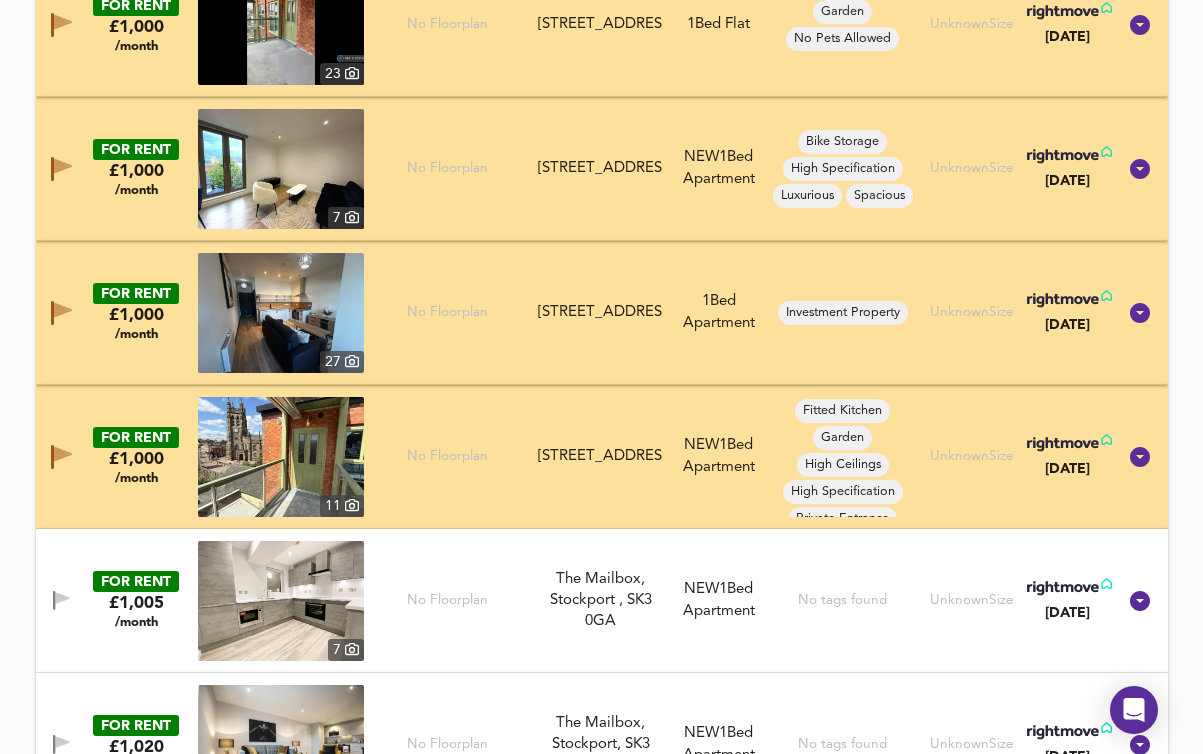 click 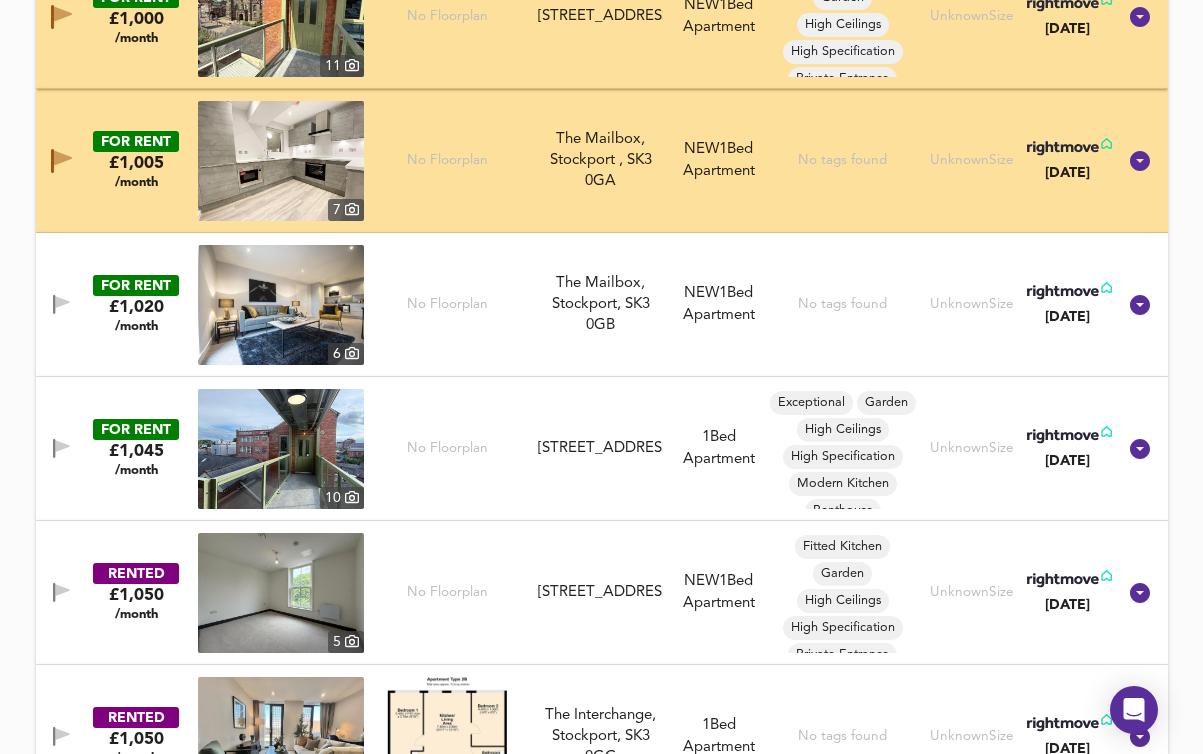 scroll, scrollTop: 6412, scrollLeft: 0, axis: vertical 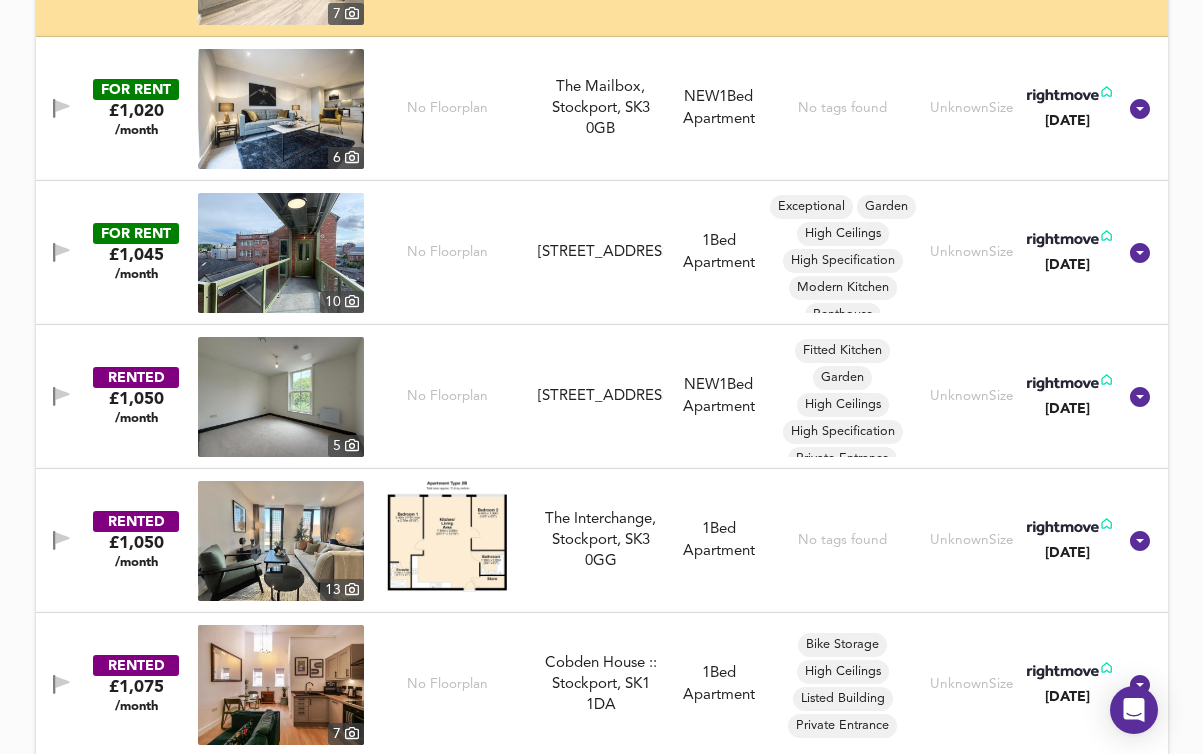 click 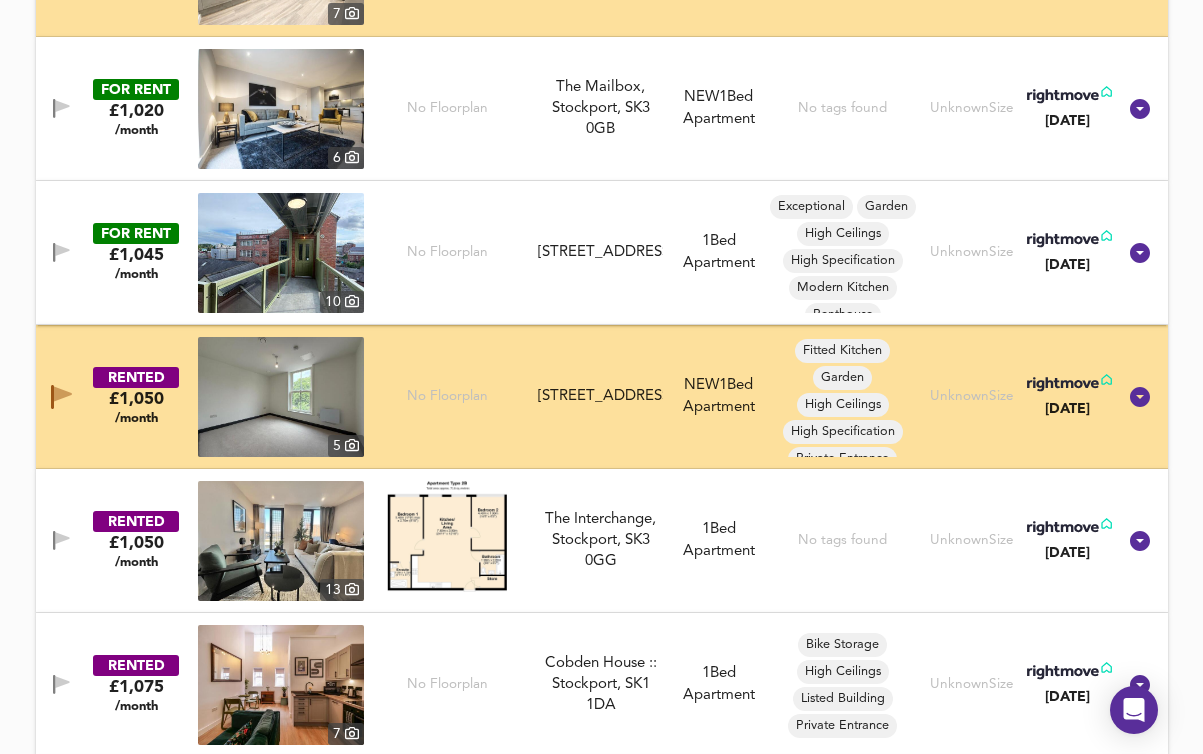 click 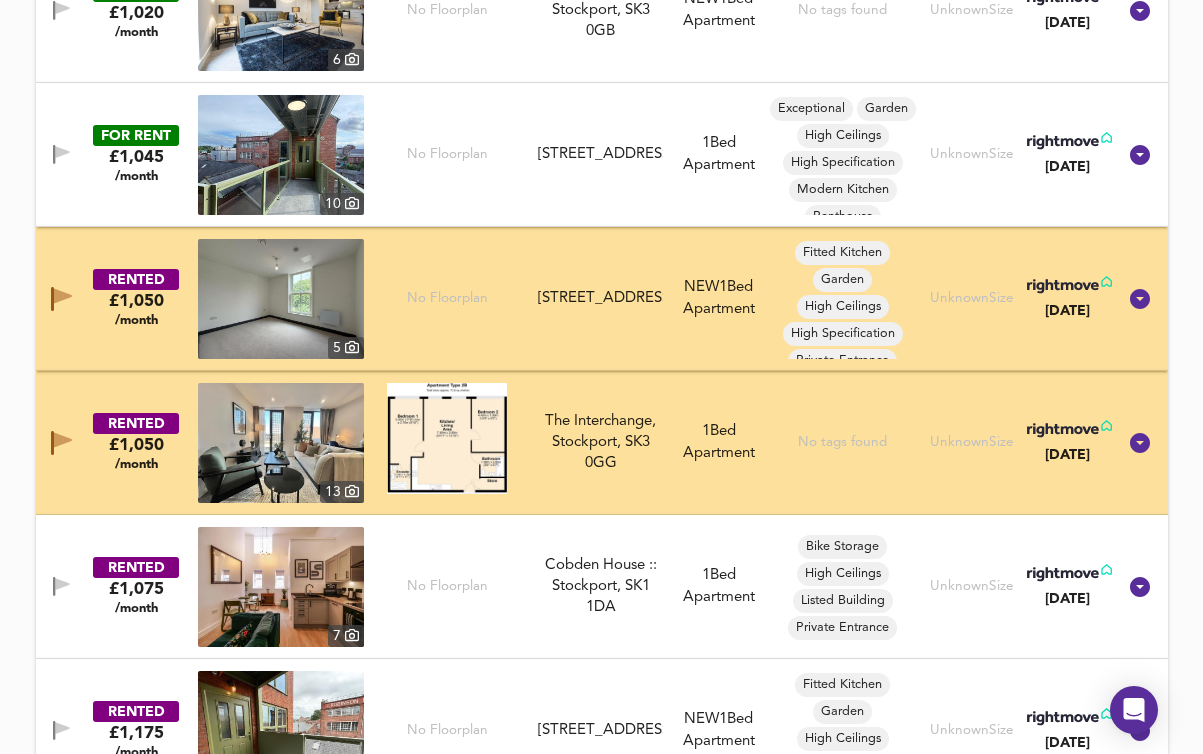 scroll, scrollTop: 6569, scrollLeft: 0, axis: vertical 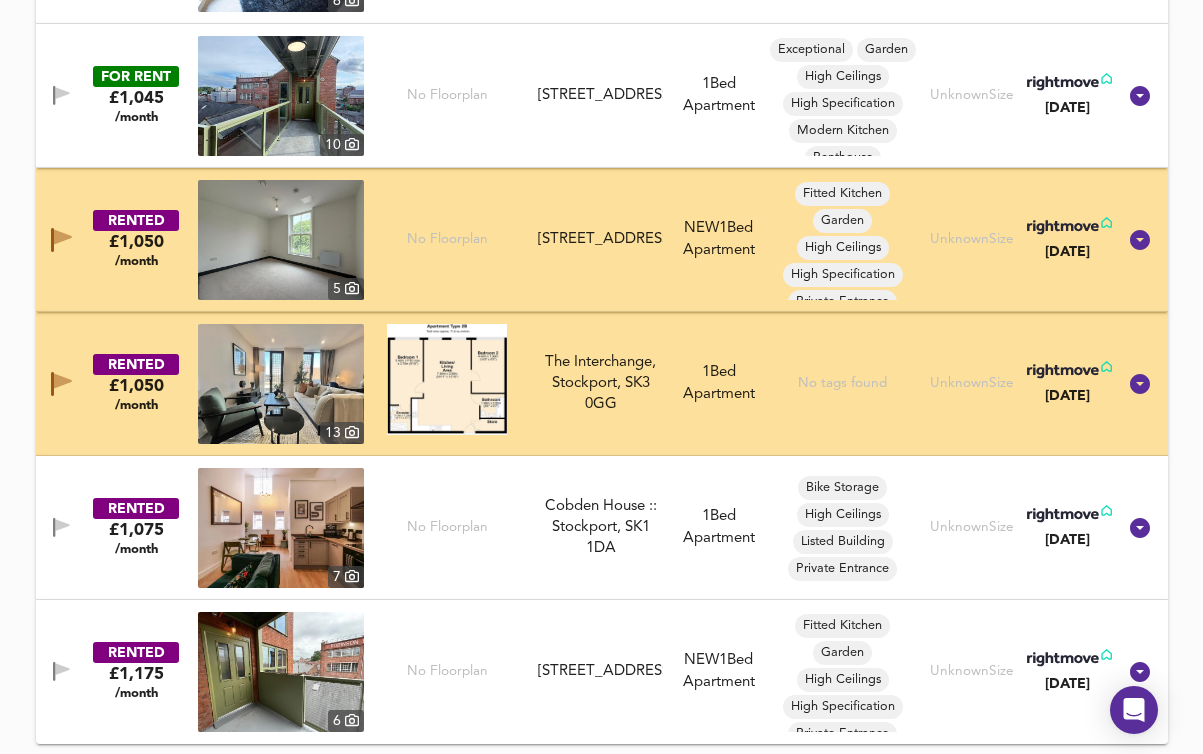 click at bounding box center (61, 527) 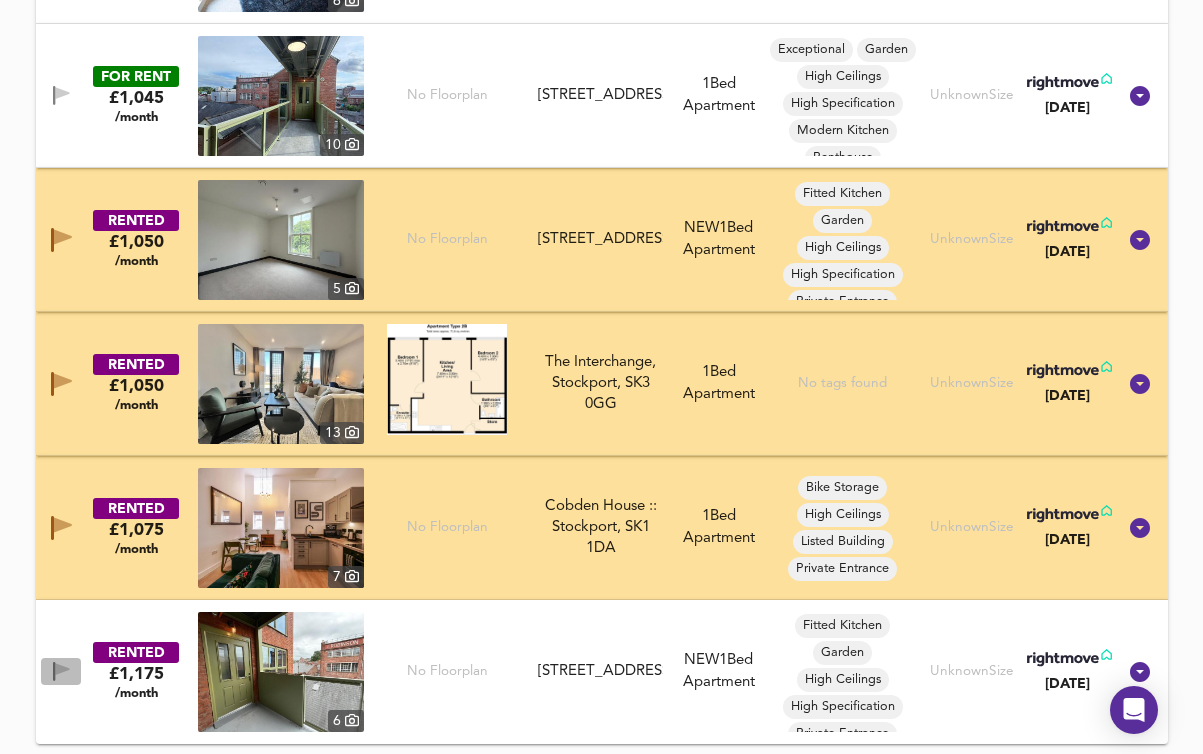 click 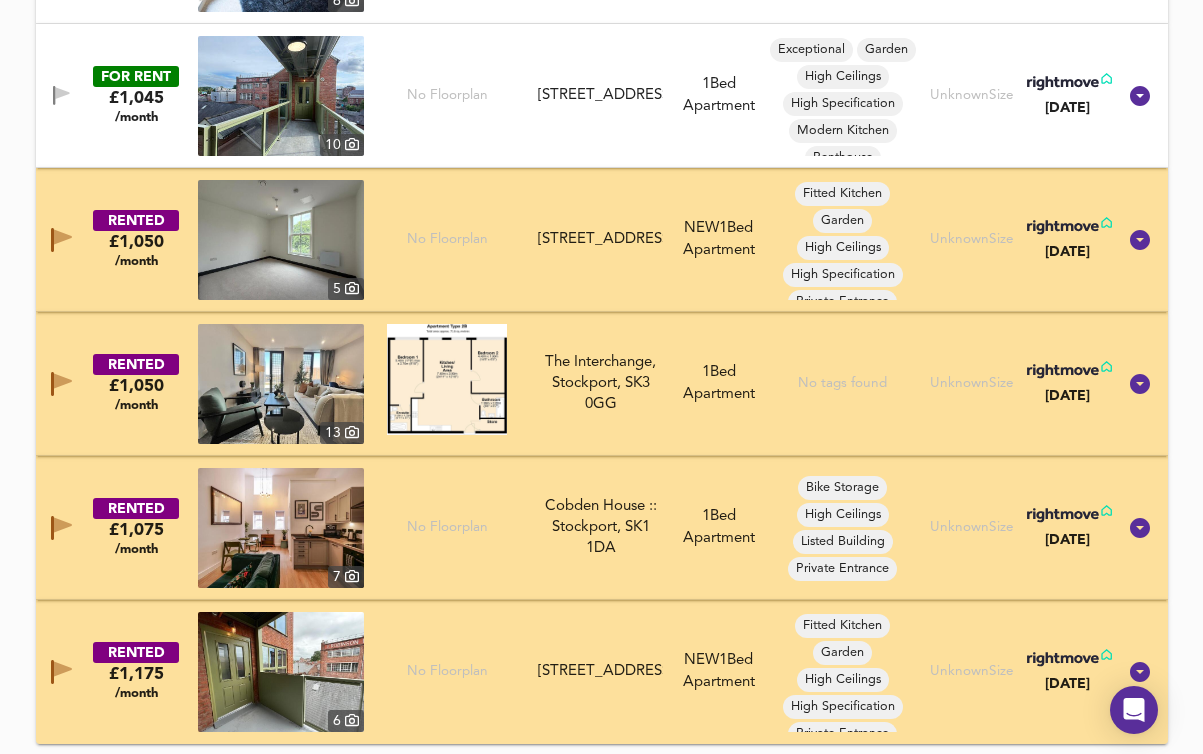click 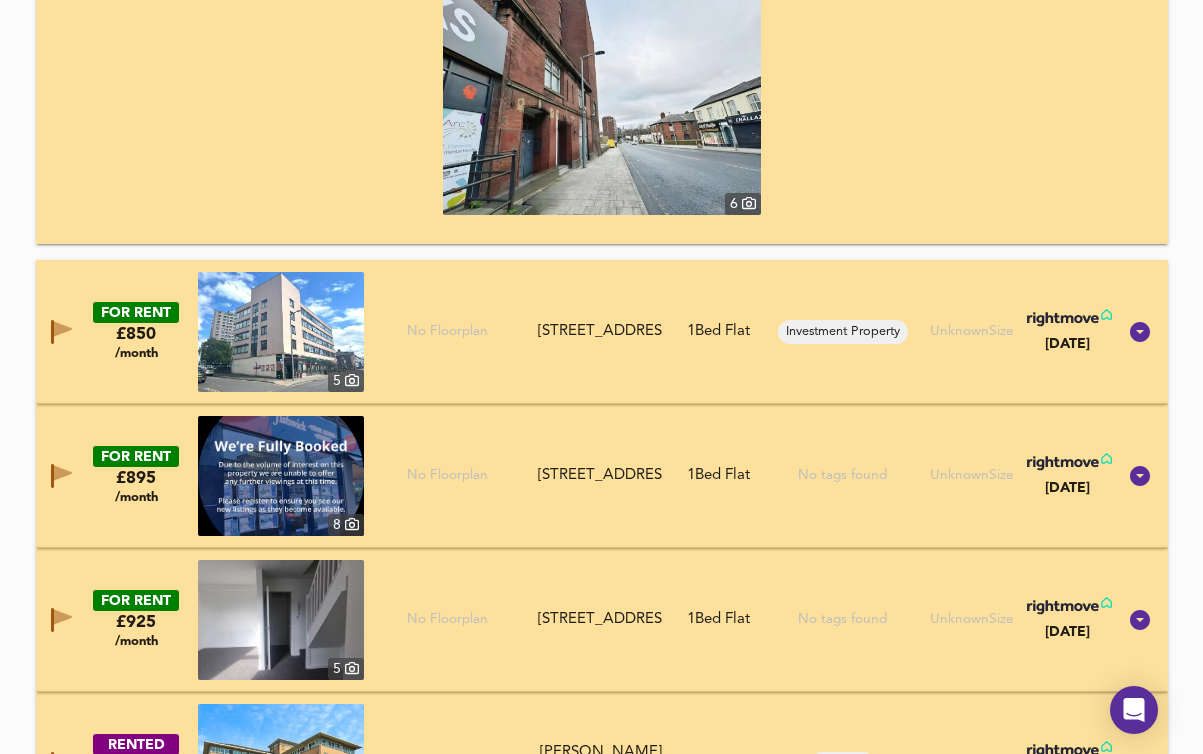 scroll, scrollTop: 4181, scrollLeft: 0, axis: vertical 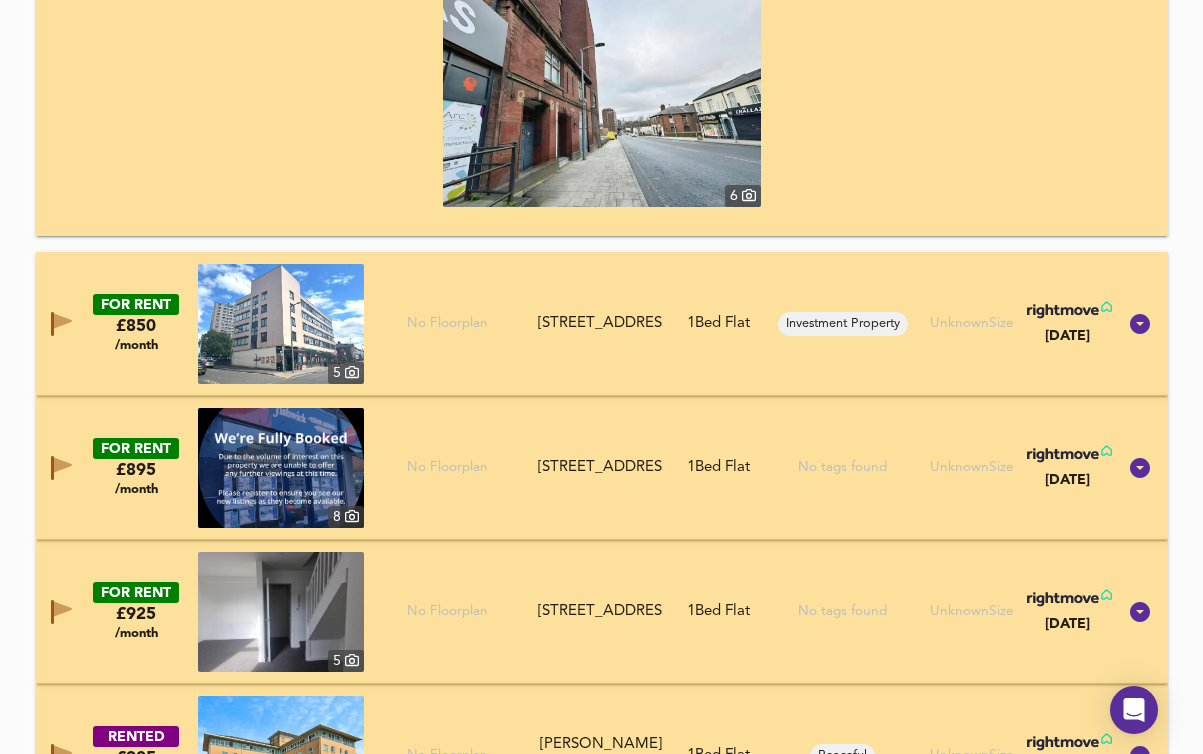 click 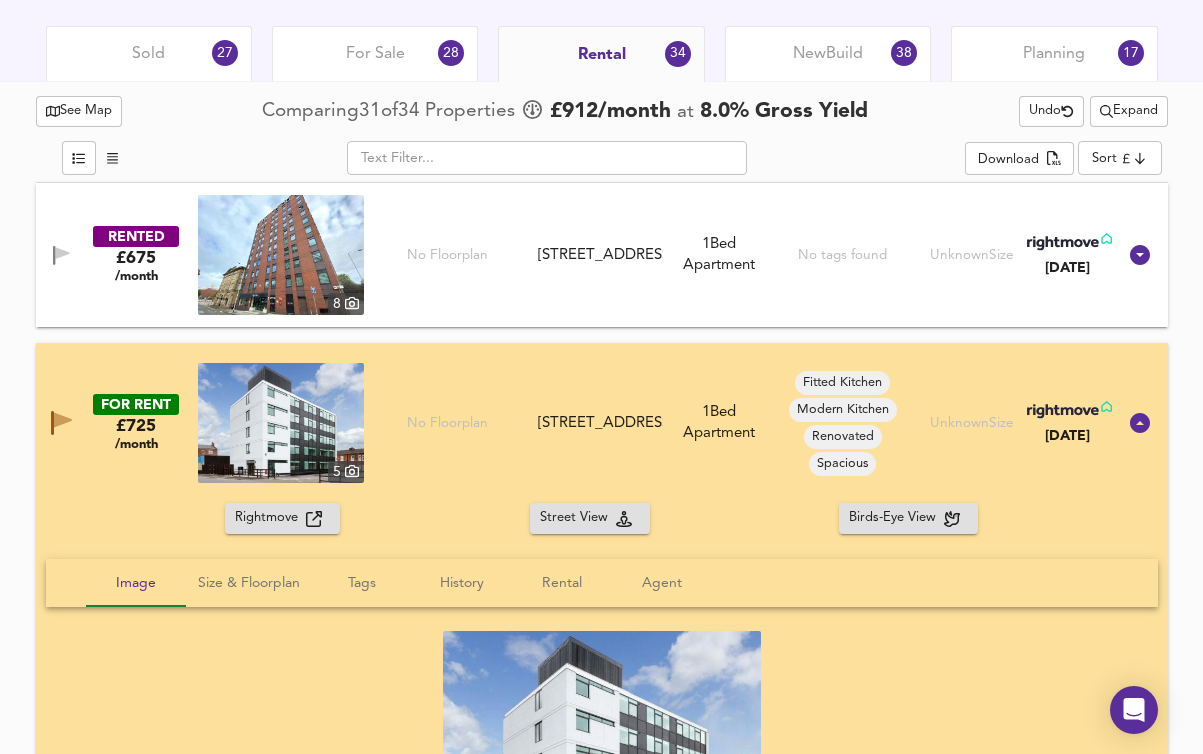 scroll, scrollTop: 921, scrollLeft: 0, axis: vertical 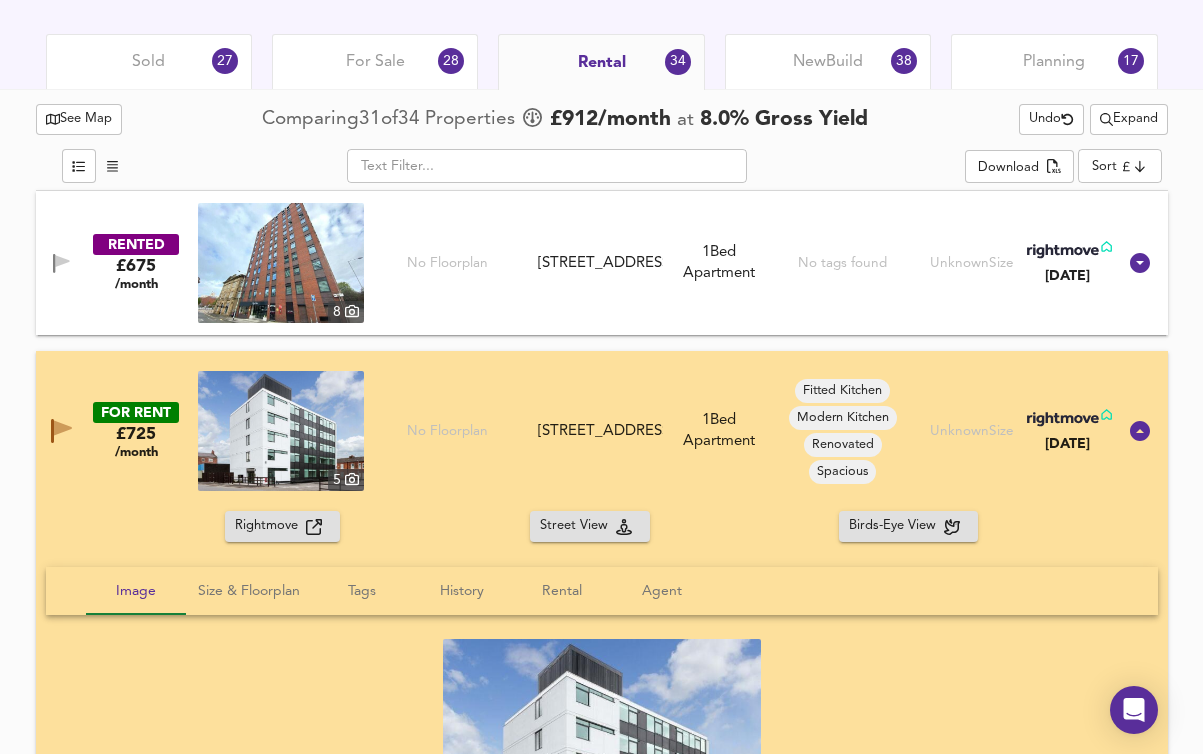 click 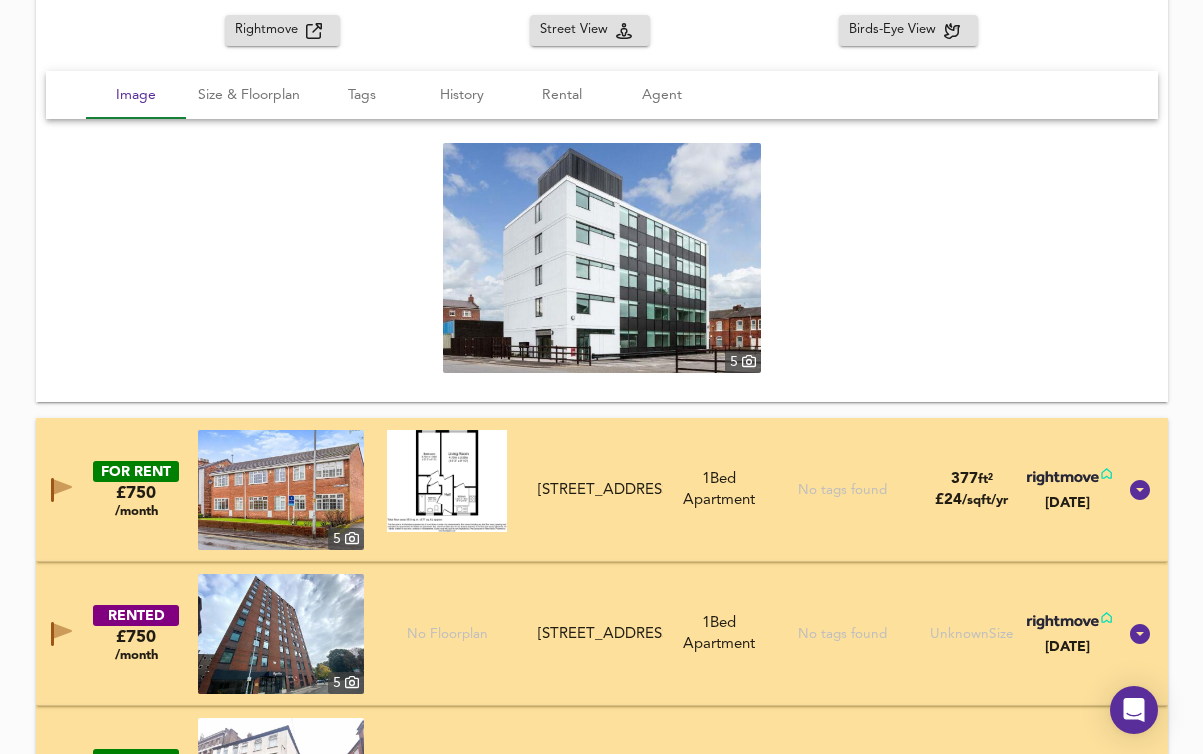 scroll, scrollTop: 1442, scrollLeft: 0, axis: vertical 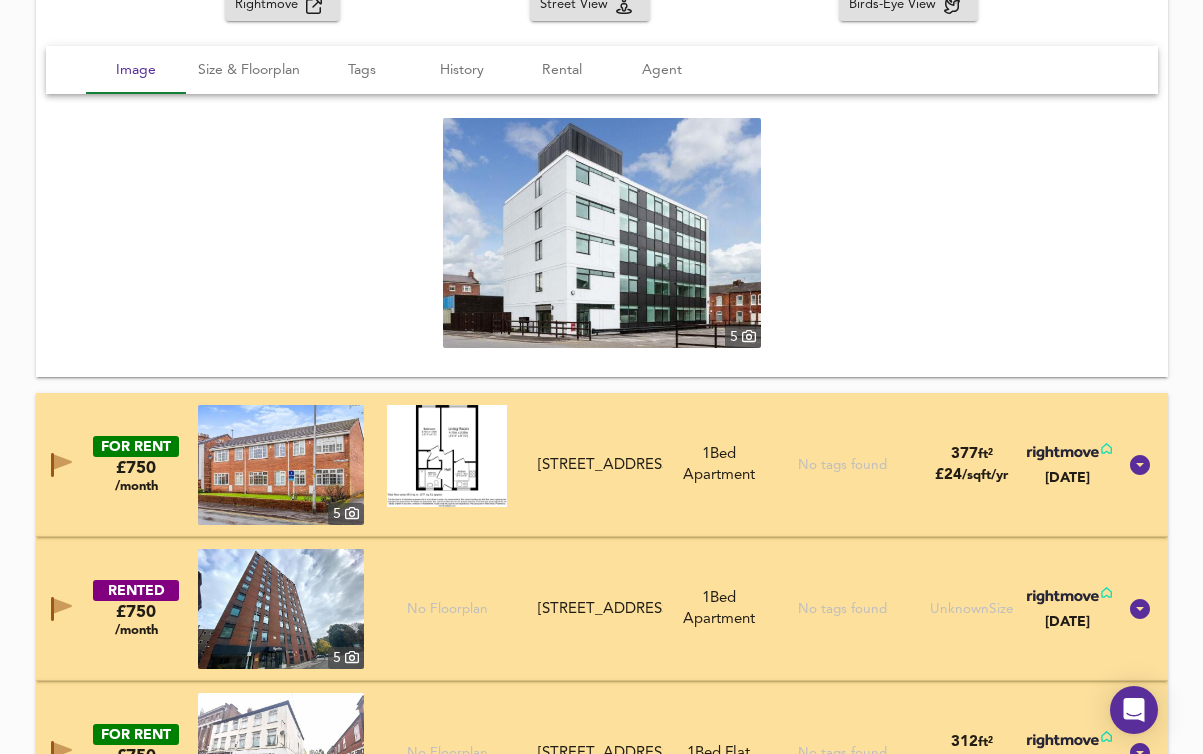 click on "FOR RENT £750   /month   [STREET_ADDRESS] 1  Bed   Apartment No tags found 377 ft² £ 24 /sqft/yr [DATE]" at bounding box center (578, 465) 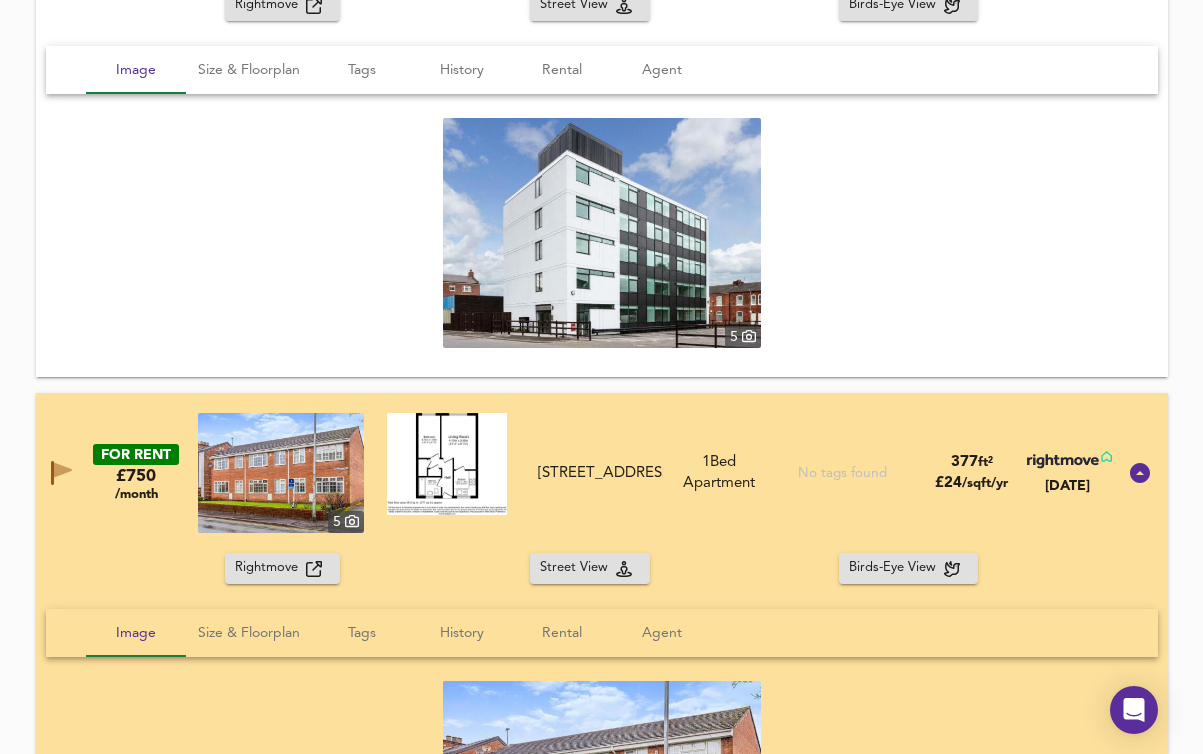 click 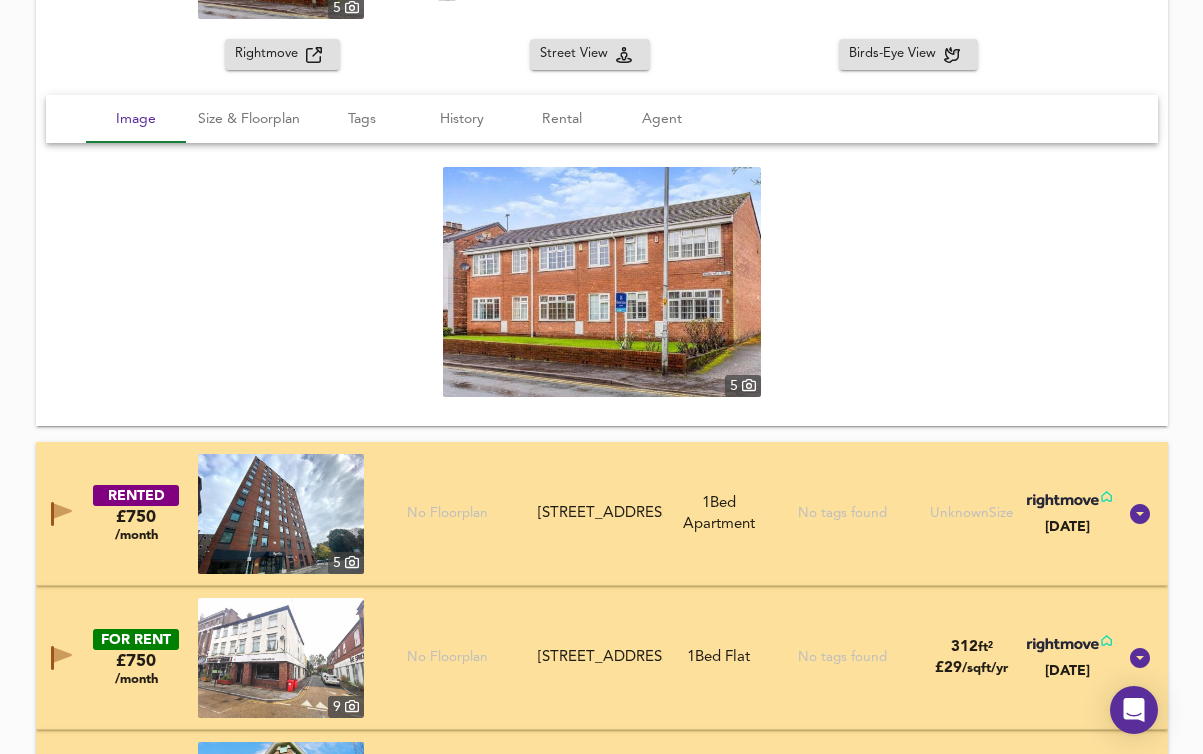 scroll, scrollTop: 2078, scrollLeft: 0, axis: vertical 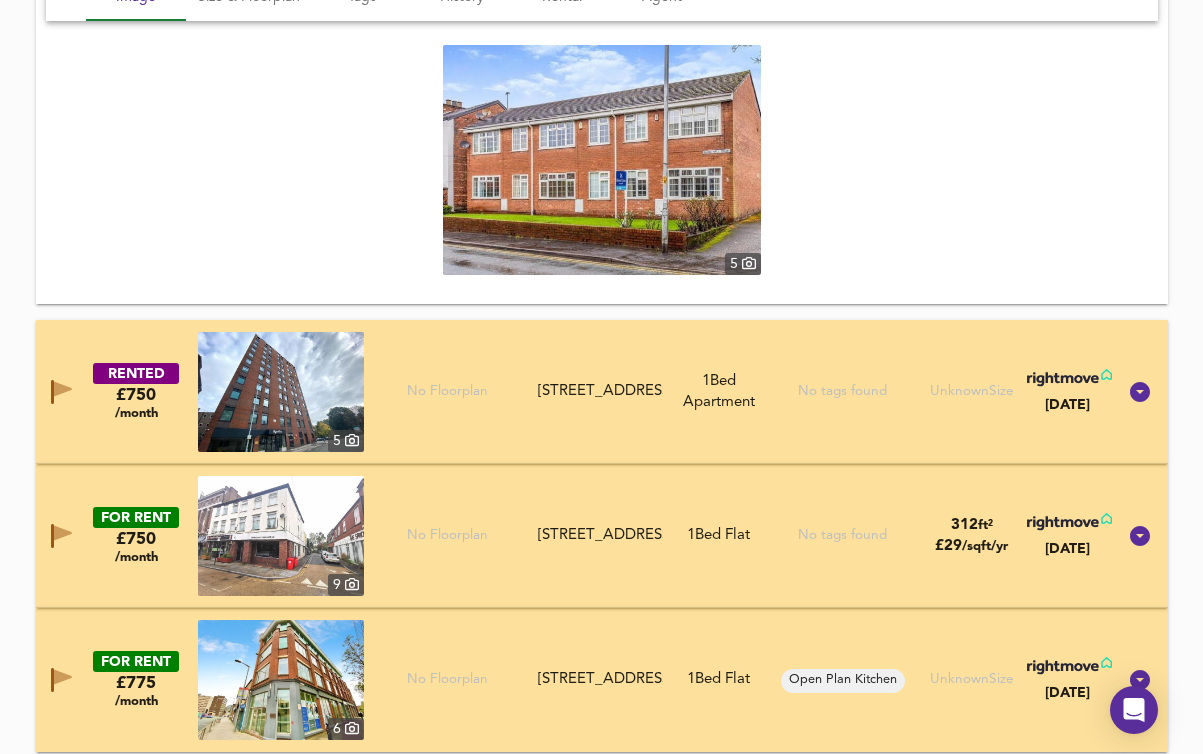 click 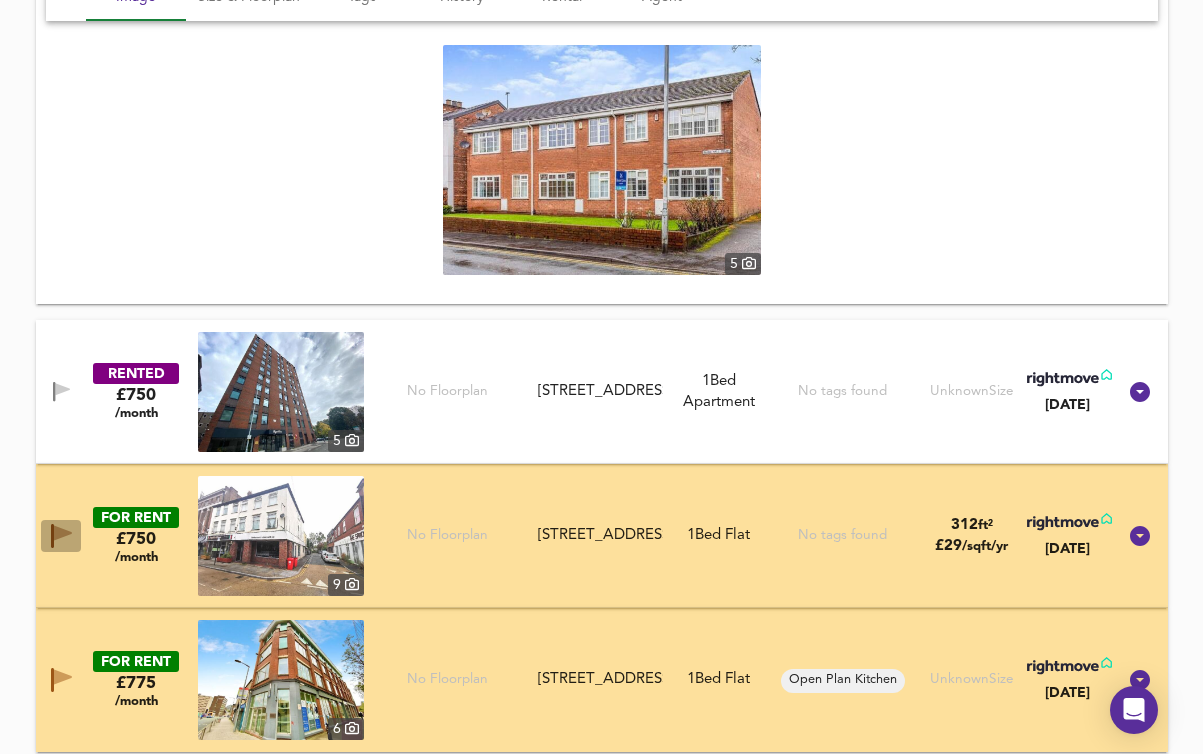 click 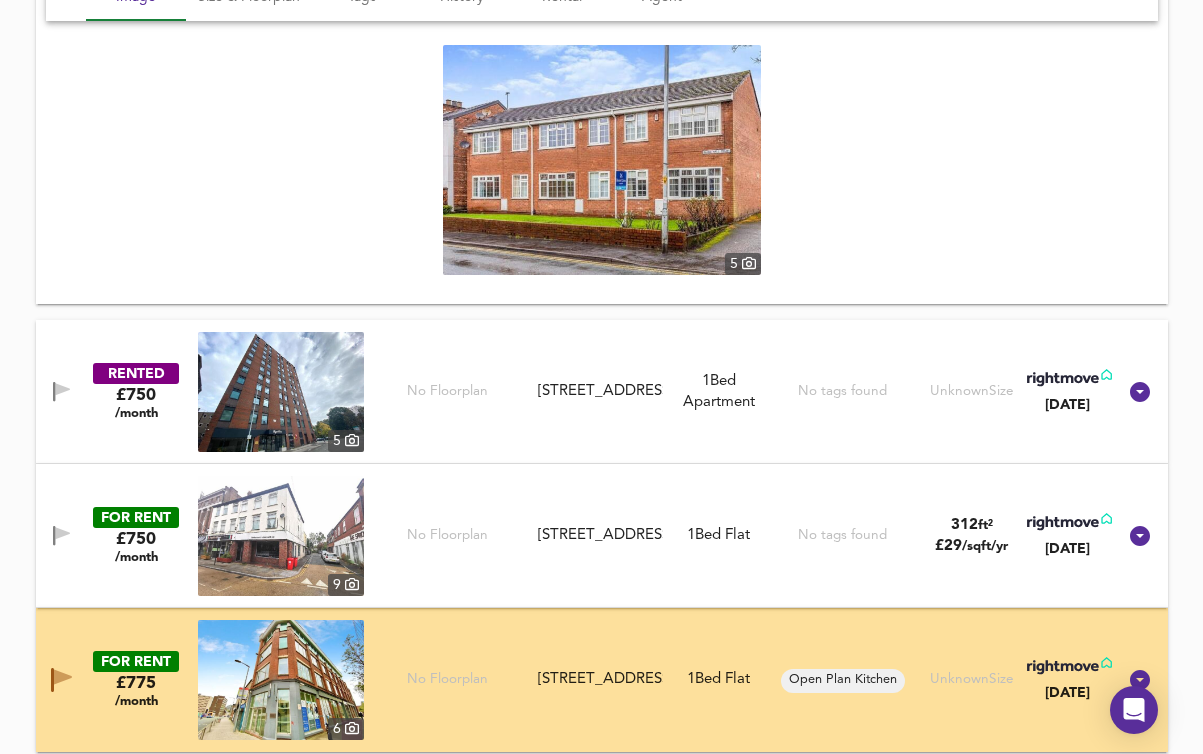 click 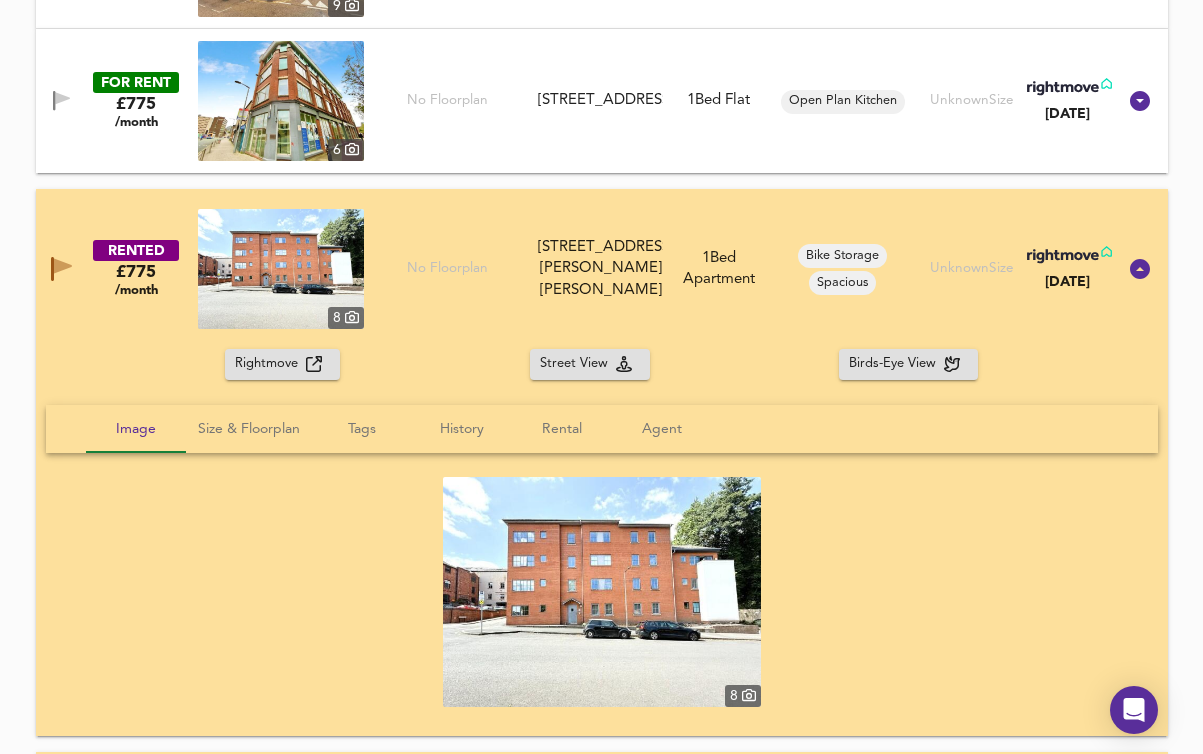 scroll, scrollTop: 2674, scrollLeft: 0, axis: vertical 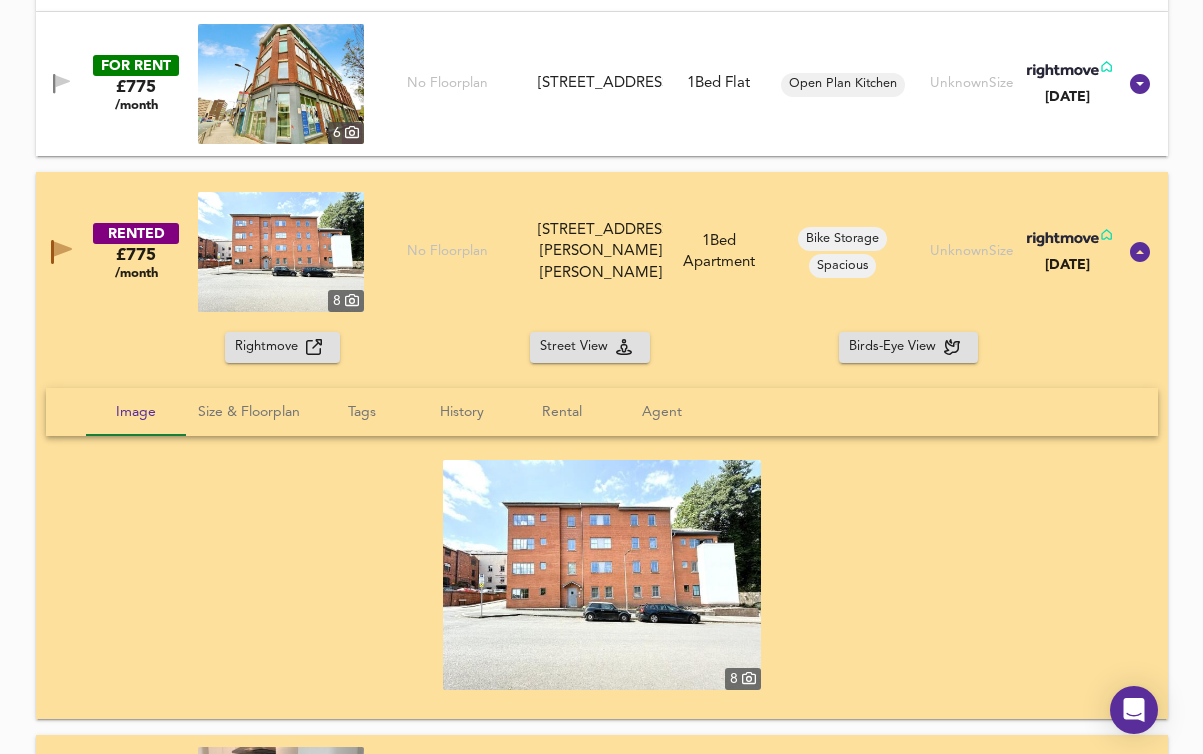 click 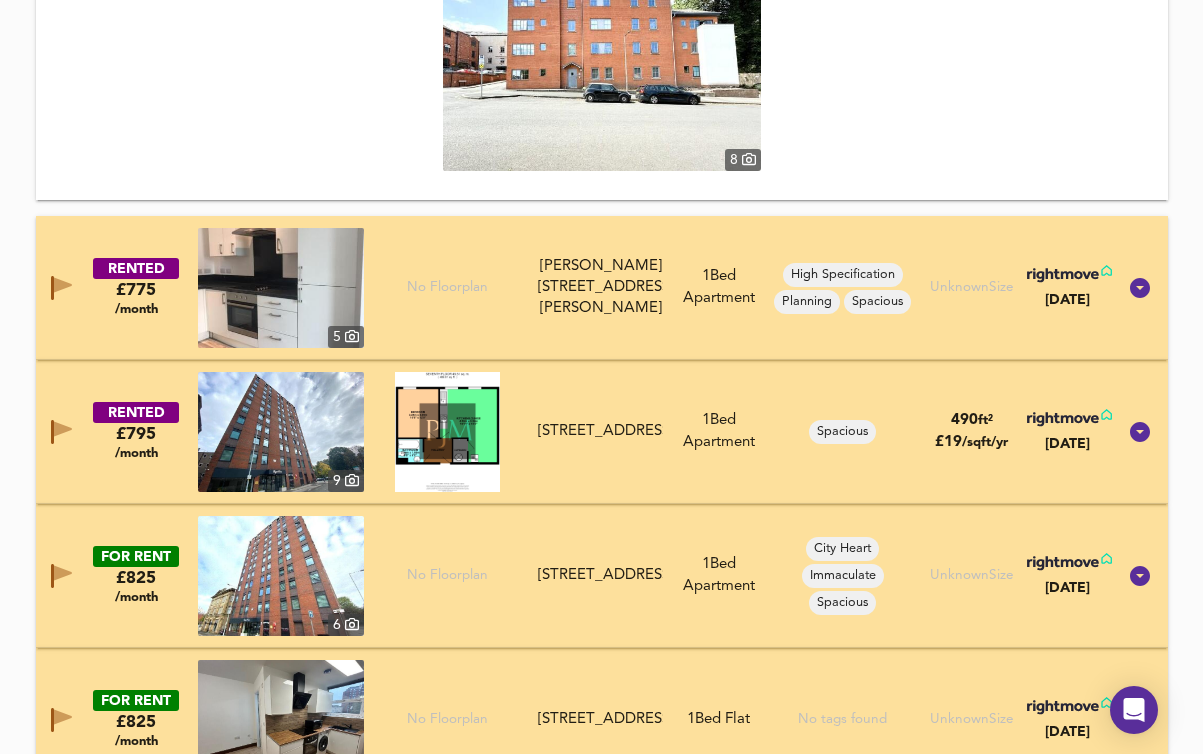 scroll, scrollTop: 3326, scrollLeft: 0, axis: vertical 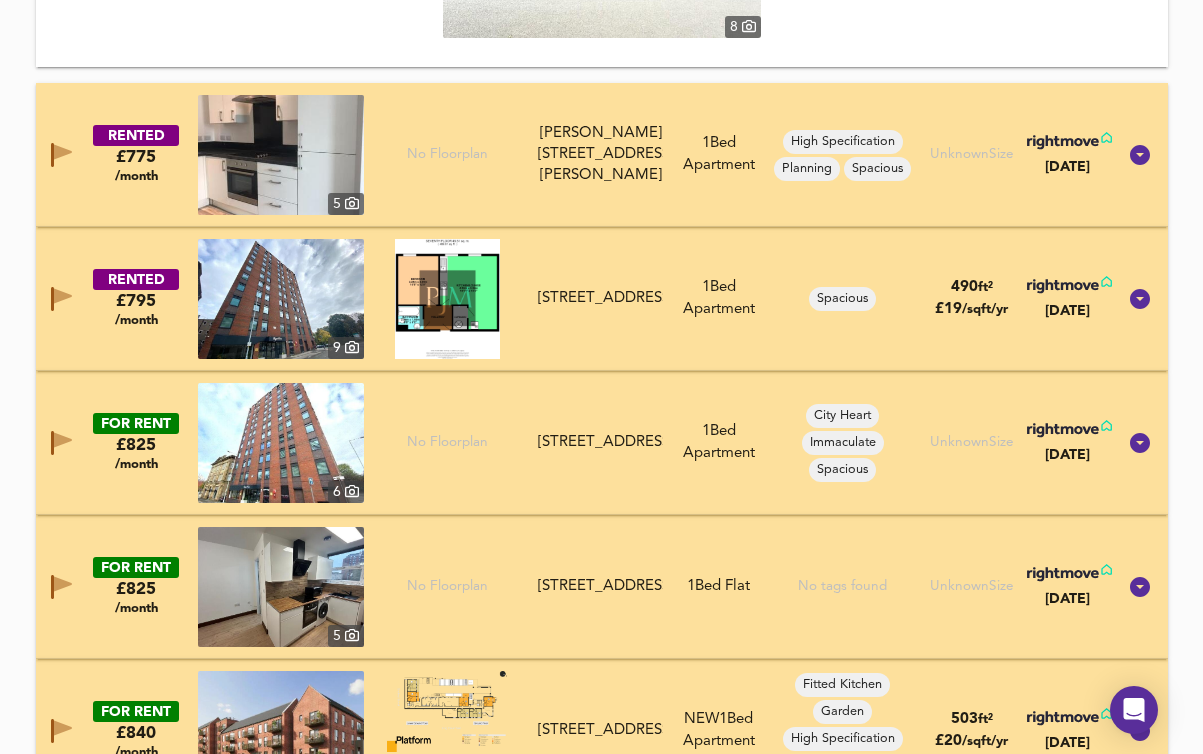 click 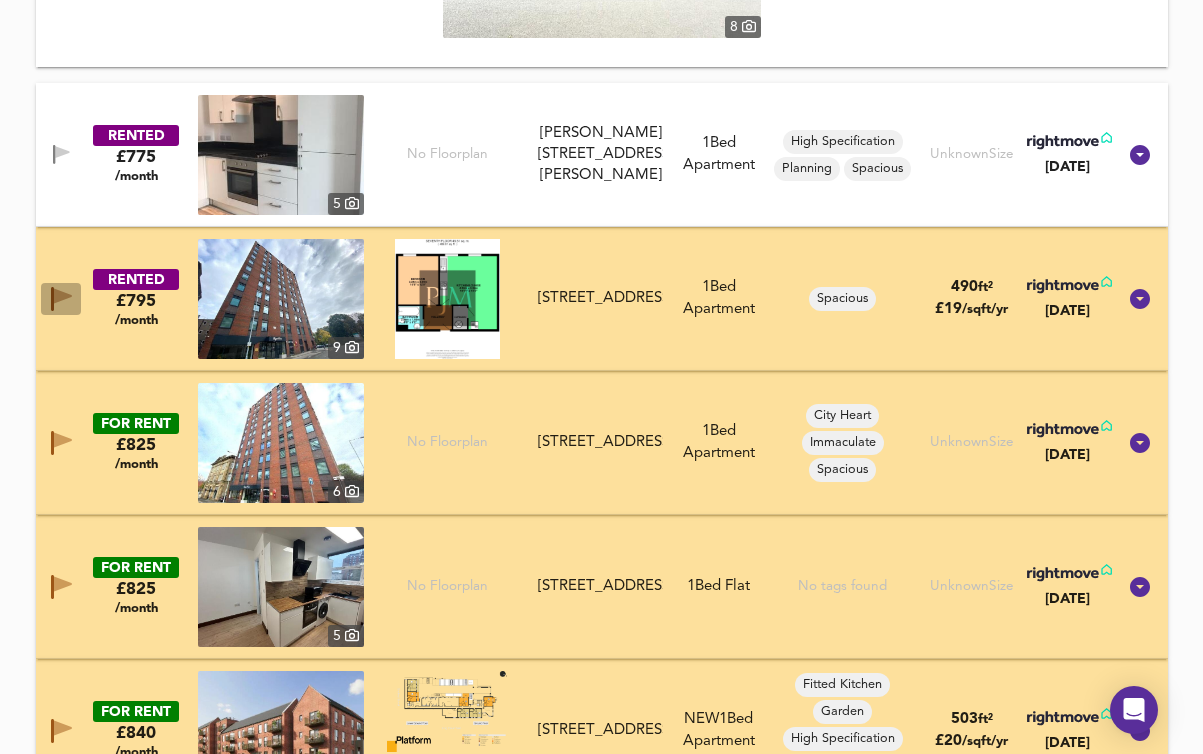 click 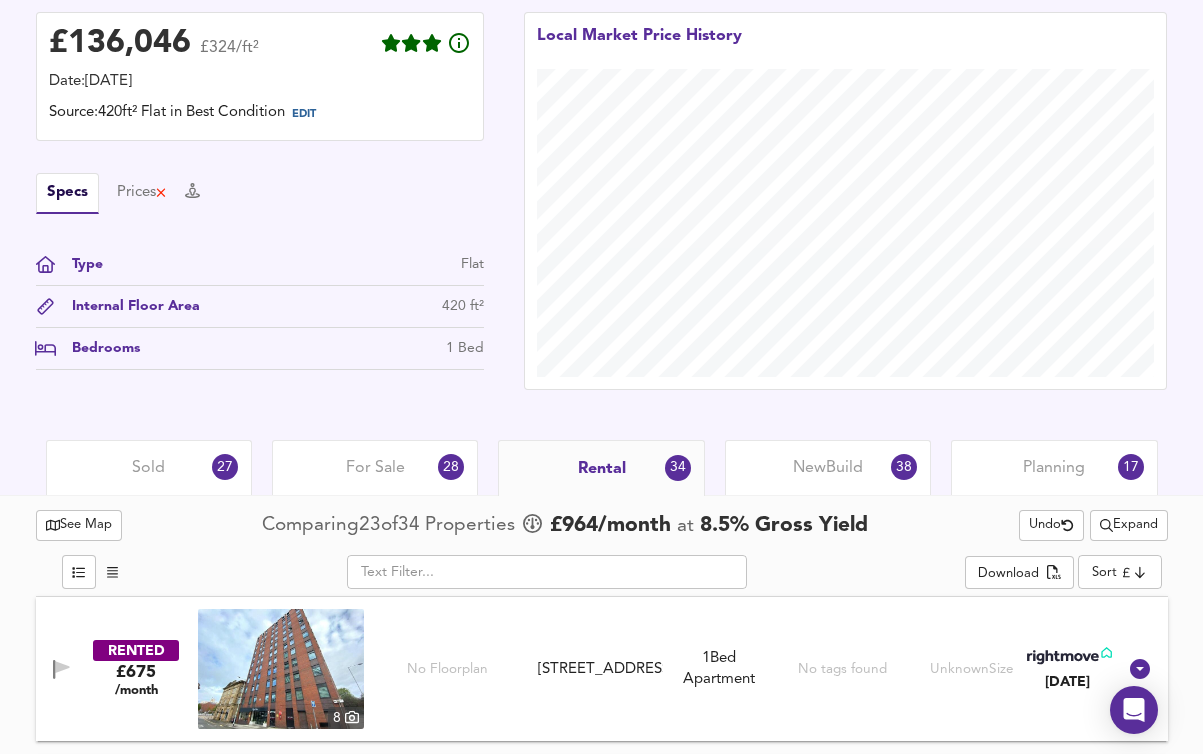 scroll, scrollTop: 639, scrollLeft: 0, axis: vertical 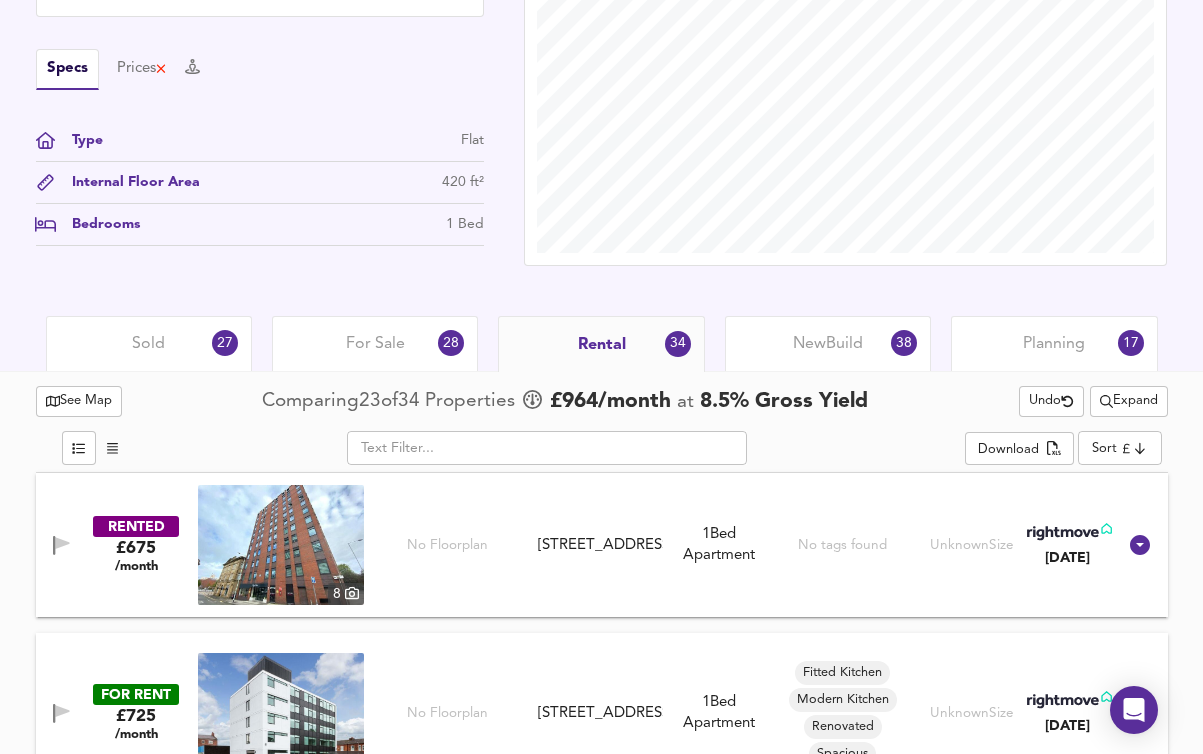 click on "New  Build 38" at bounding box center (828, 343) 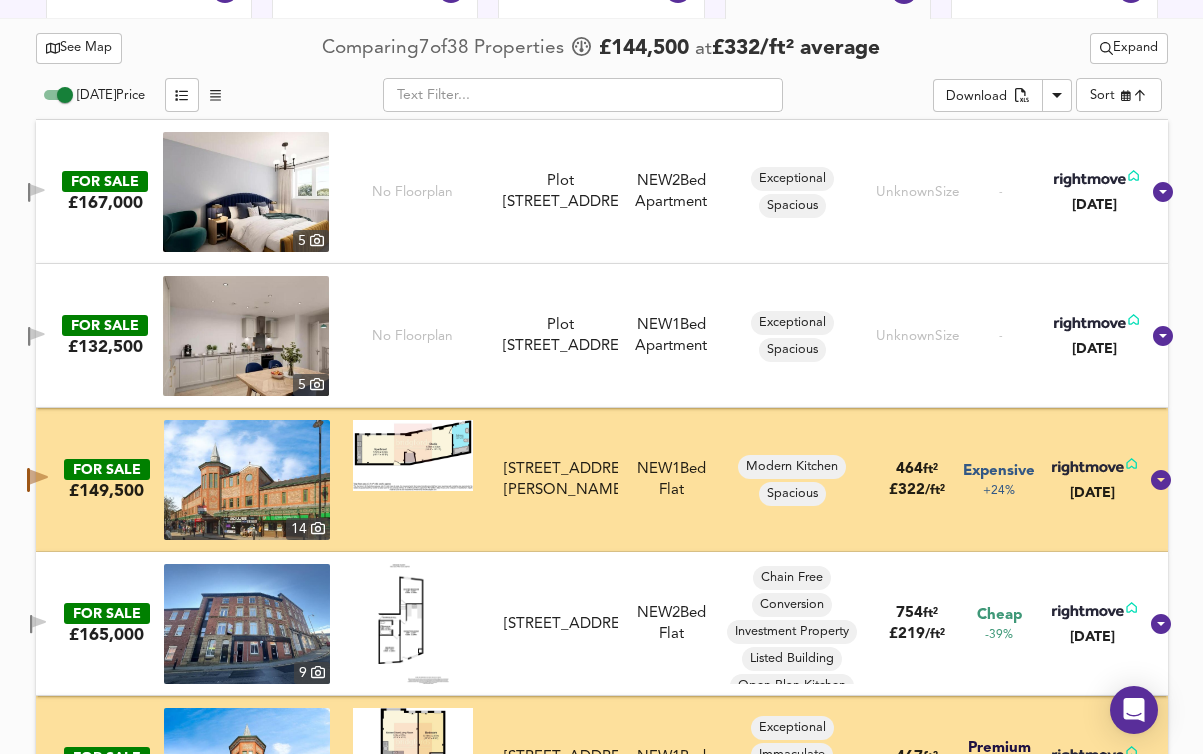 scroll, scrollTop: 1089, scrollLeft: 0, axis: vertical 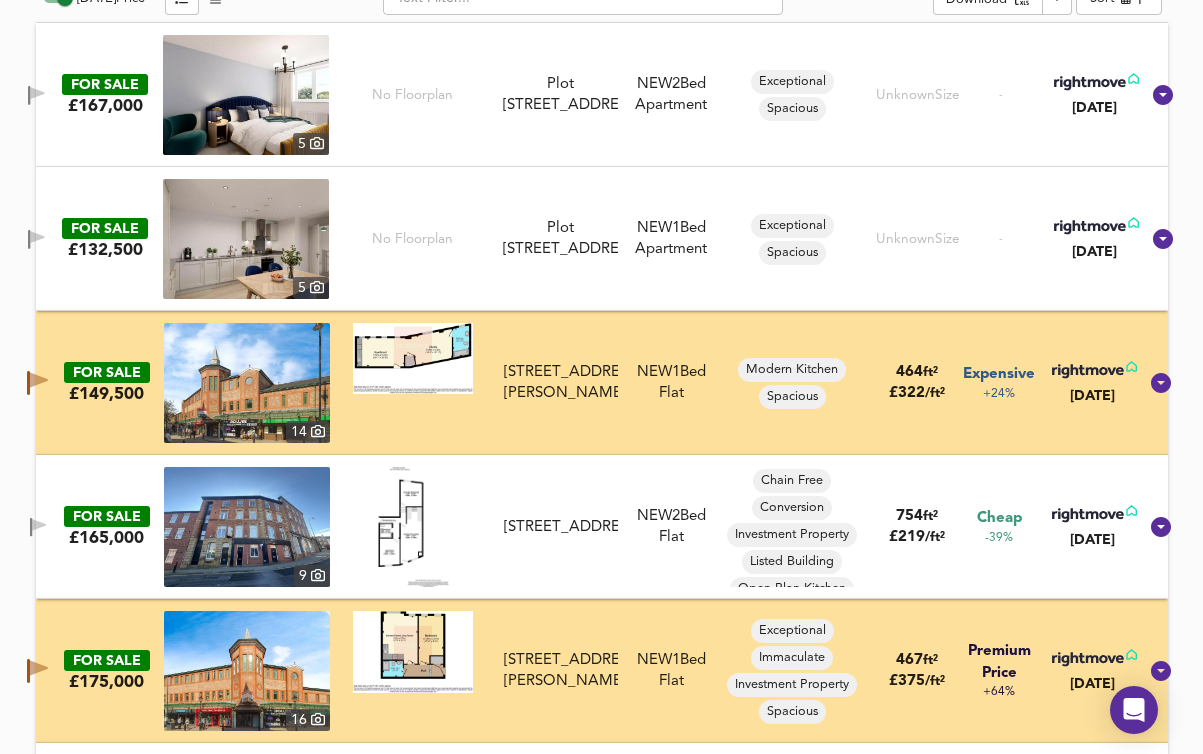 click at bounding box center (36, 95) 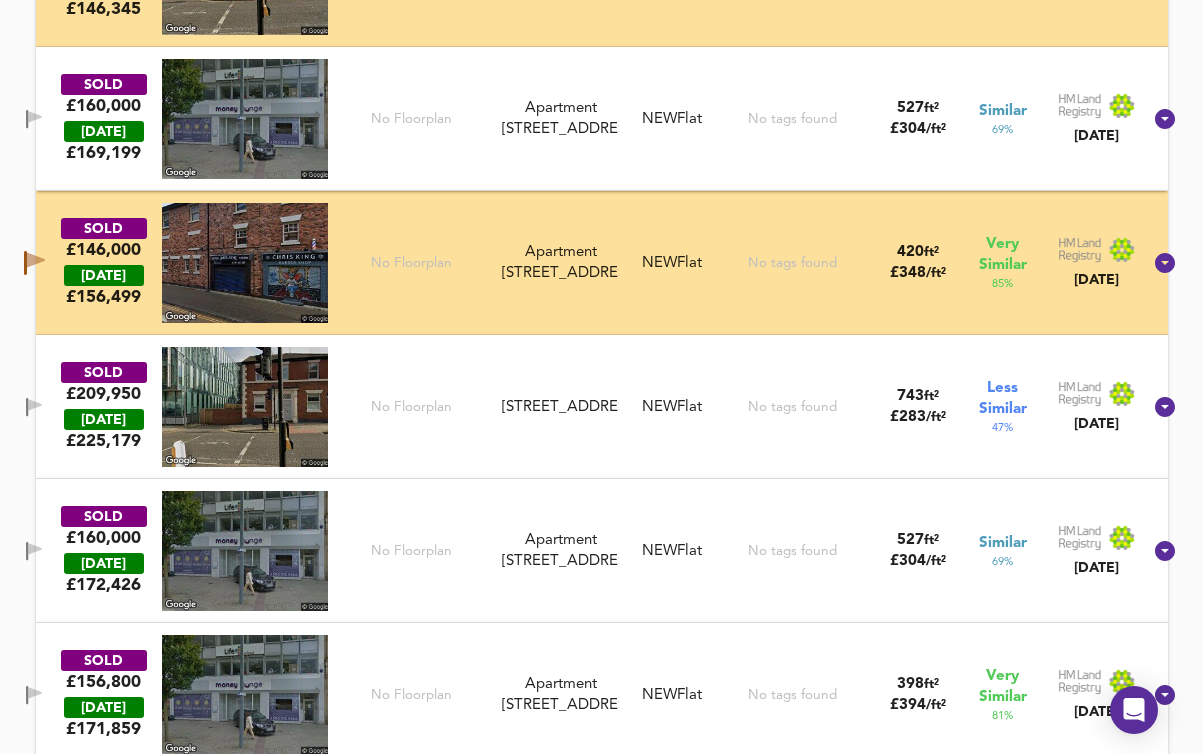 scroll, scrollTop: 2641, scrollLeft: 0, axis: vertical 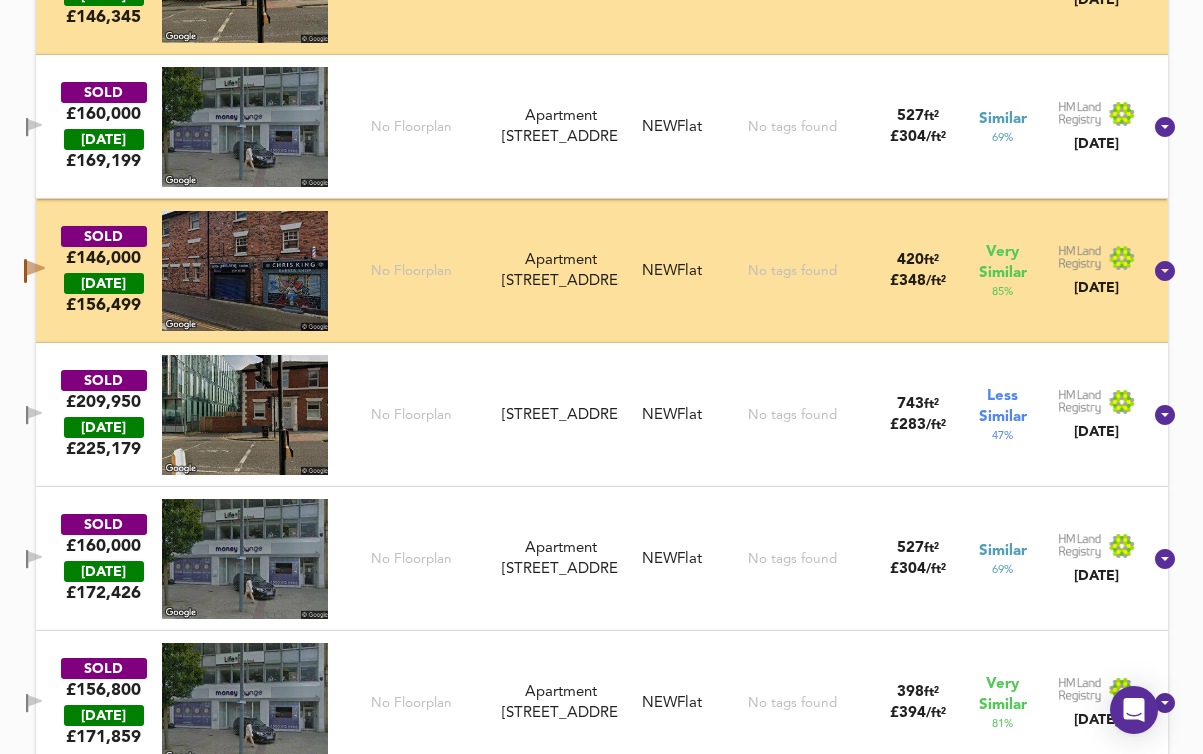 click 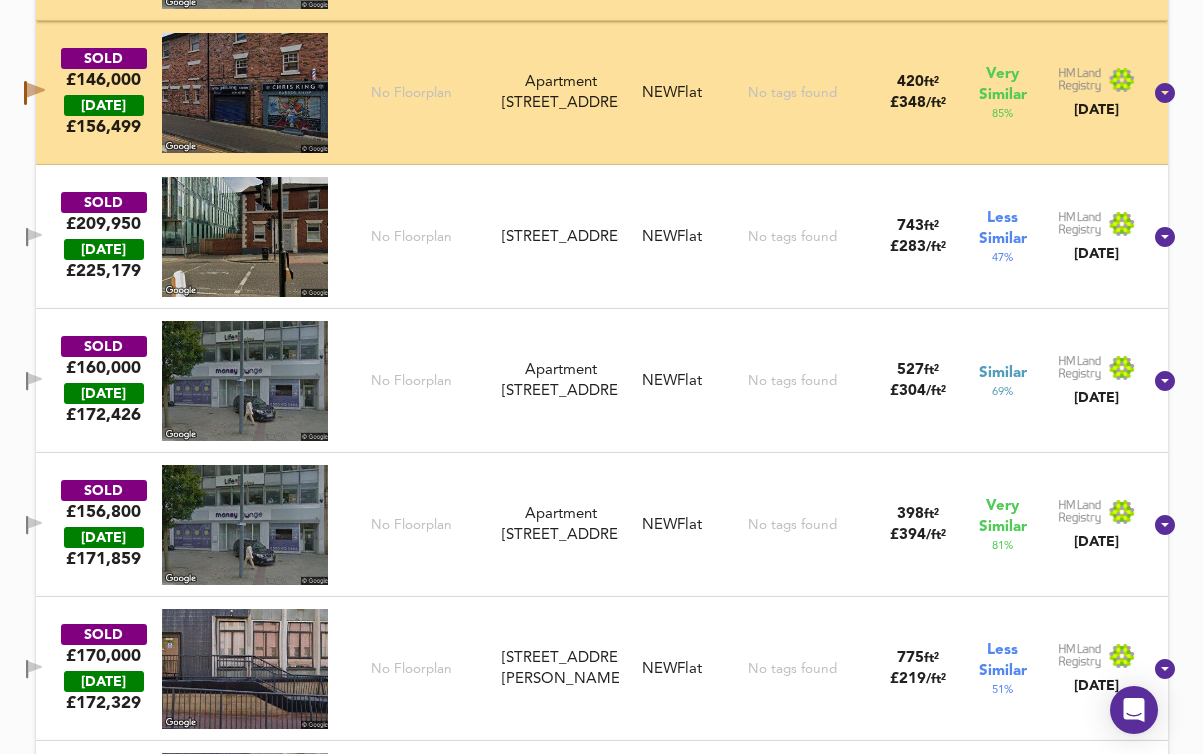 scroll, scrollTop: 2829, scrollLeft: 0, axis: vertical 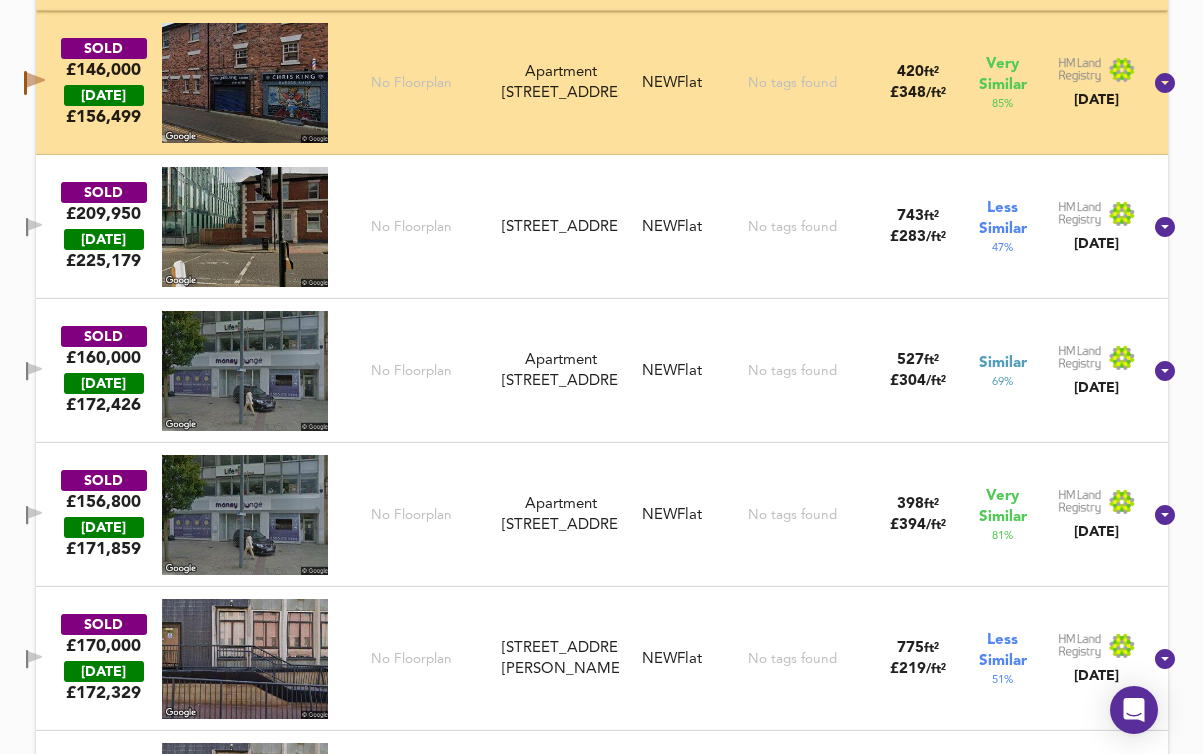 click 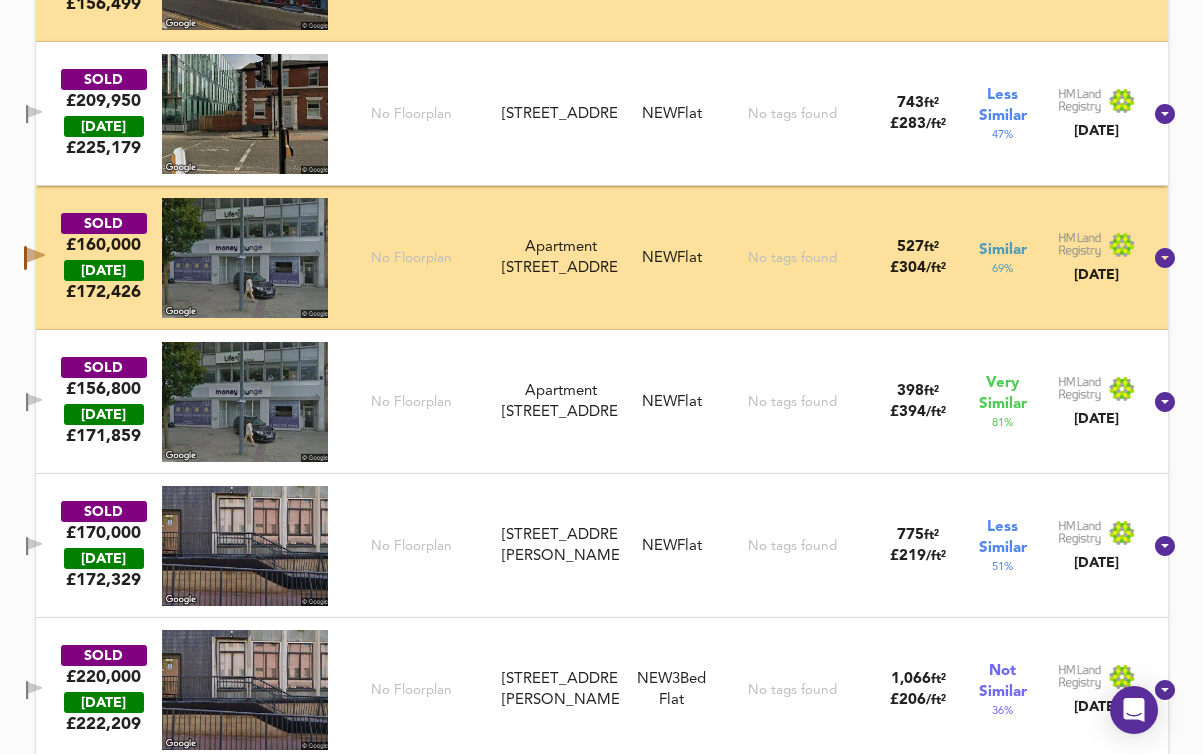 scroll, scrollTop: 3035, scrollLeft: 0, axis: vertical 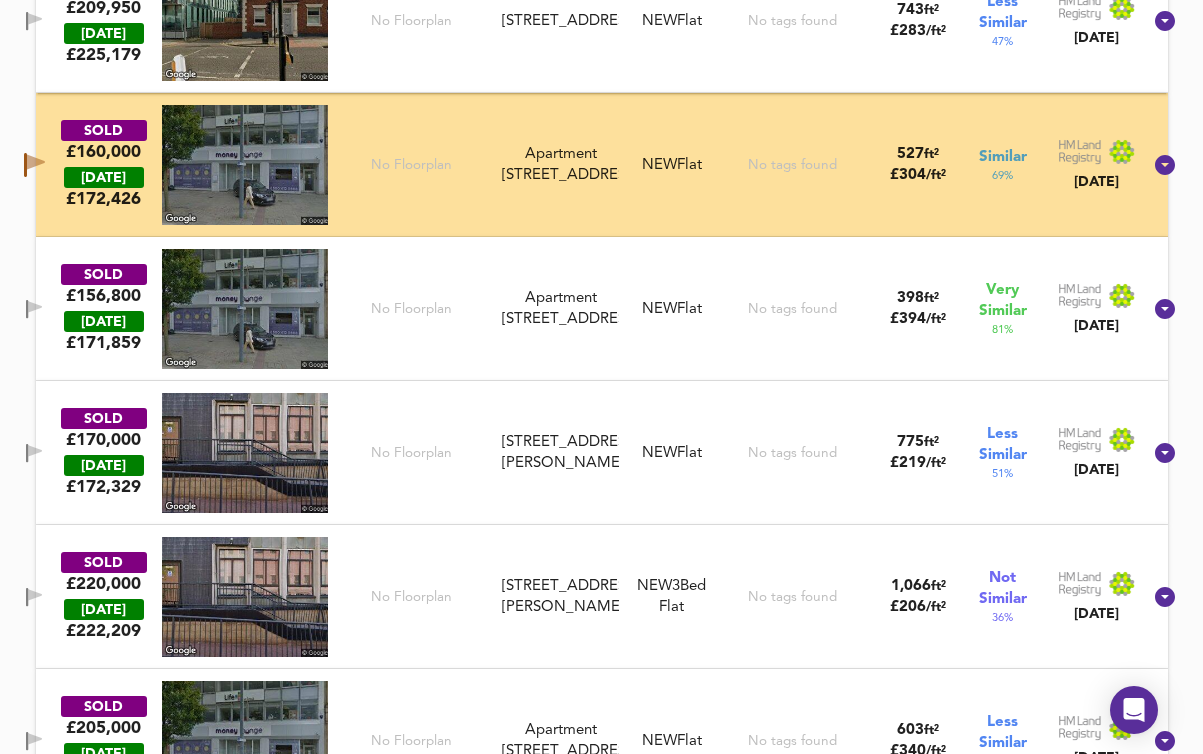 click at bounding box center (34, 309) 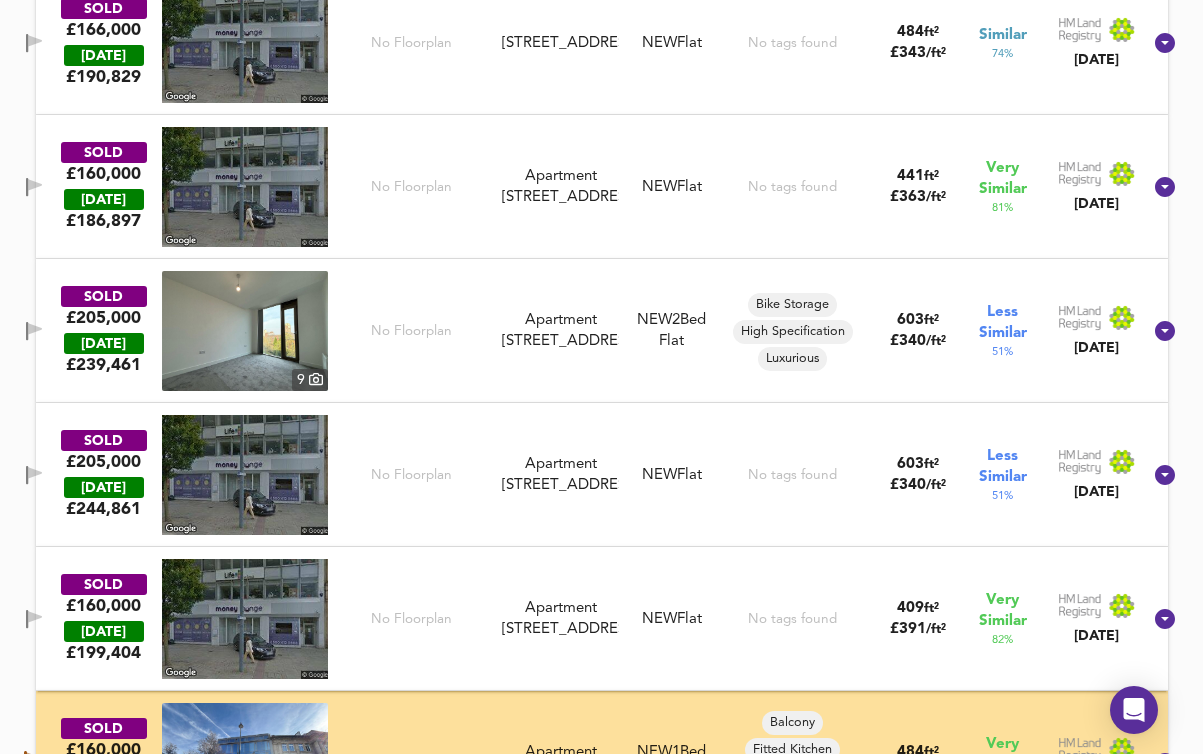 scroll, scrollTop: 4170, scrollLeft: 0, axis: vertical 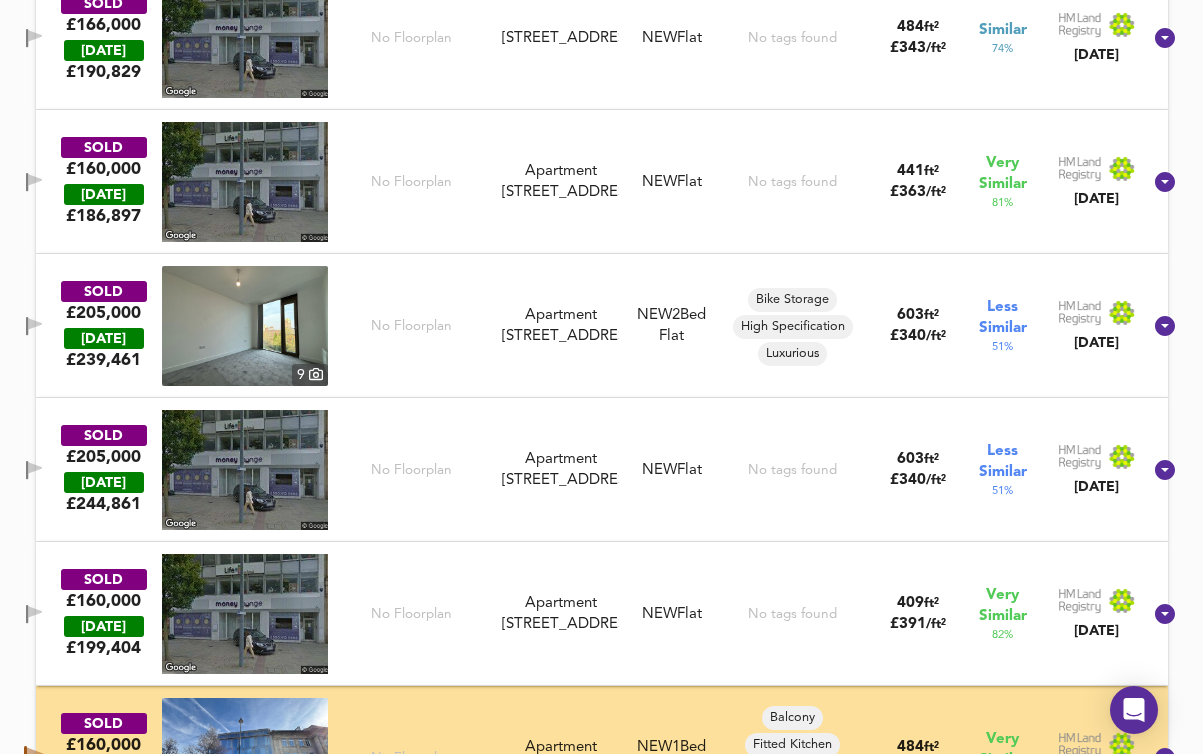 click 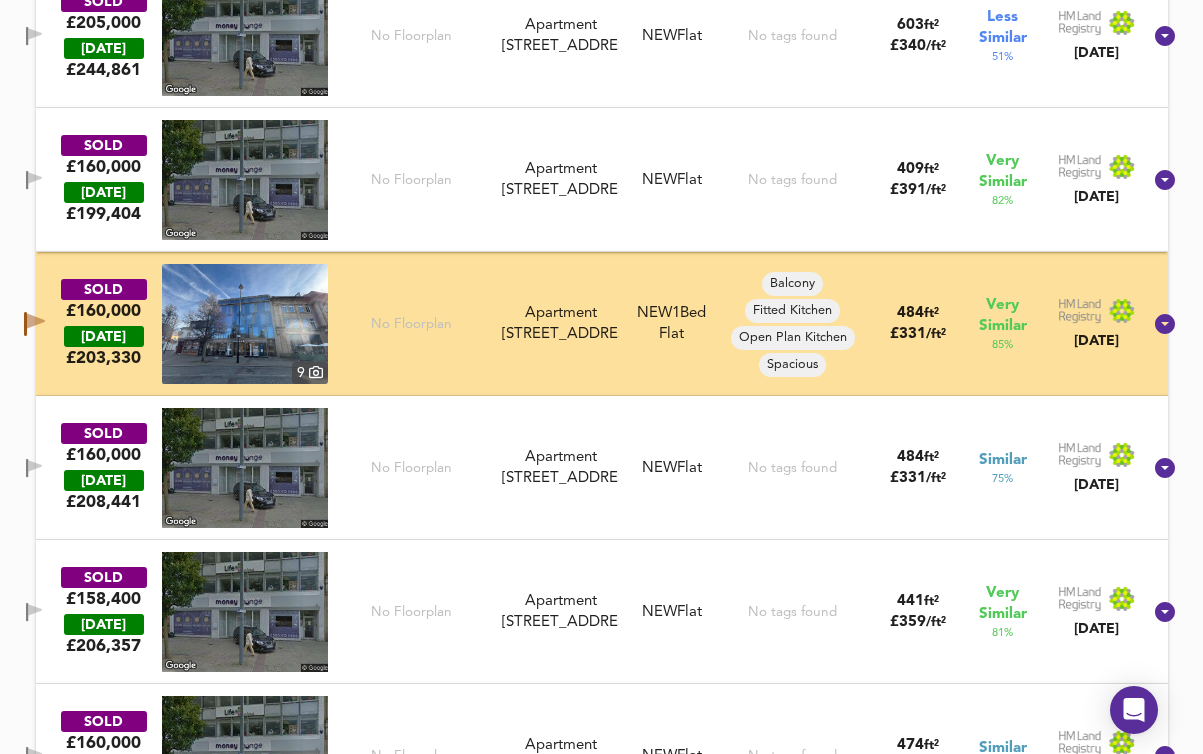 scroll, scrollTop: 4608, scrollLeft: 0, axis: vertical 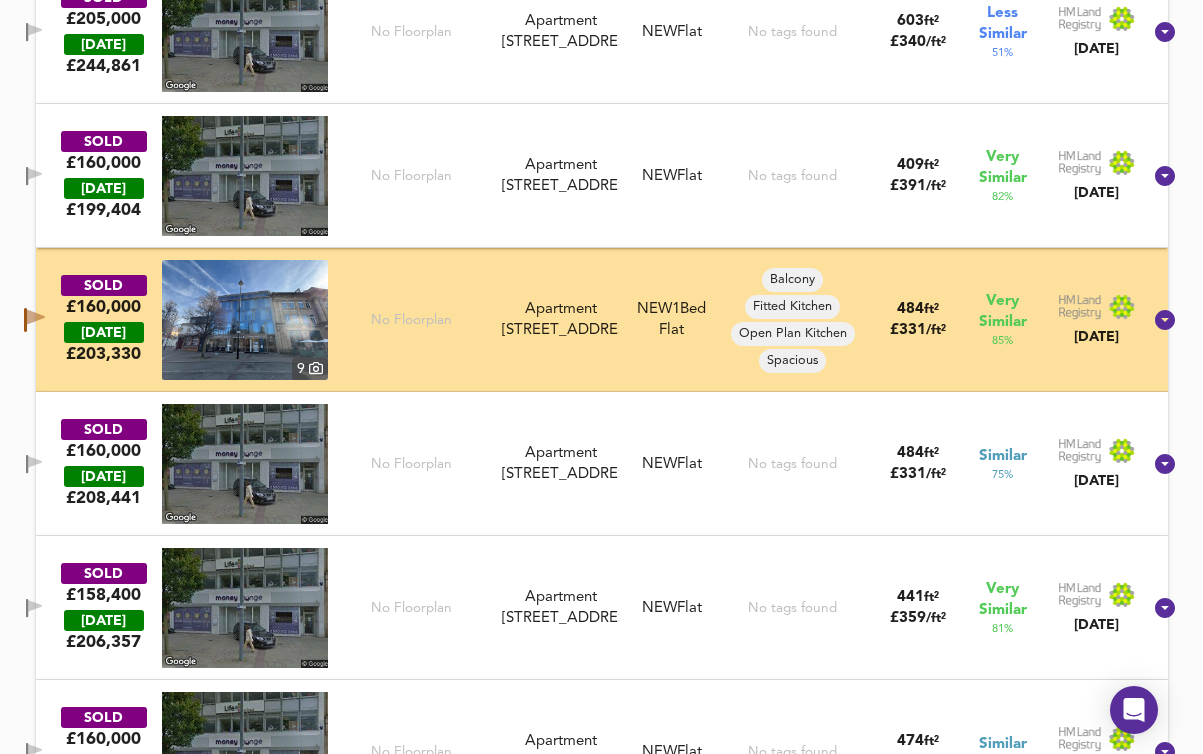 click 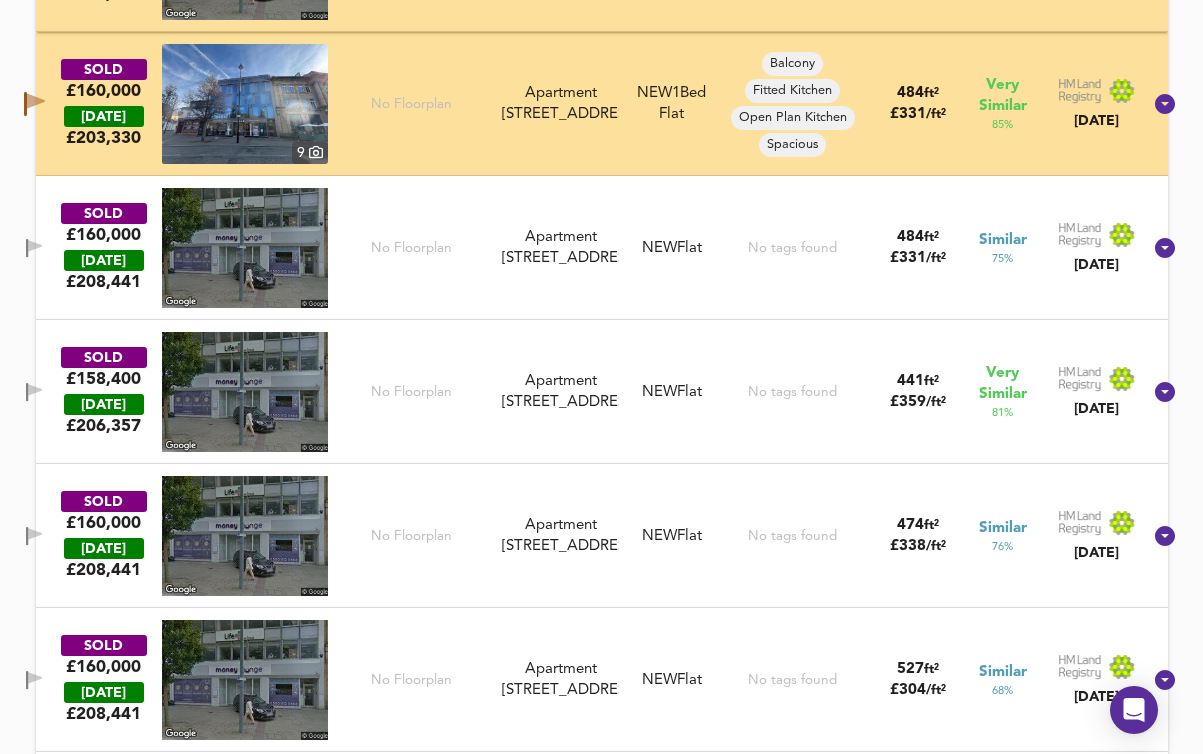 scroll, scrollTop: 4845, scrollLeft: 0, axis: vertical 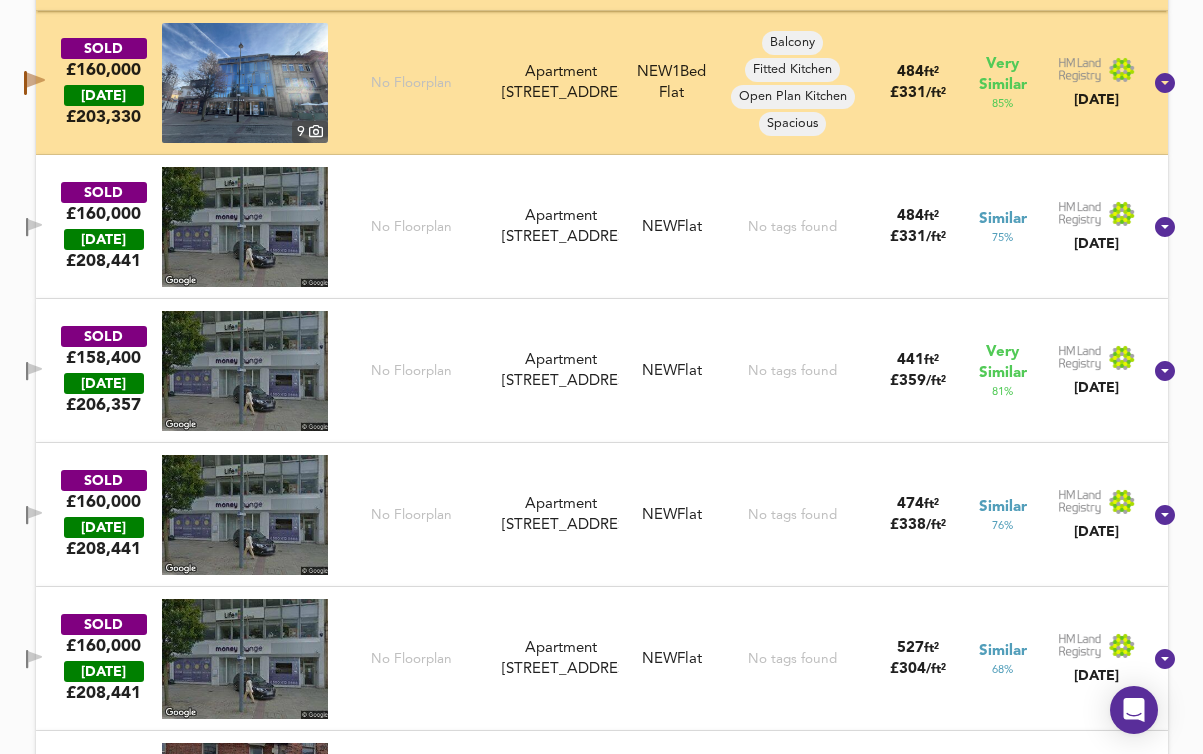 click 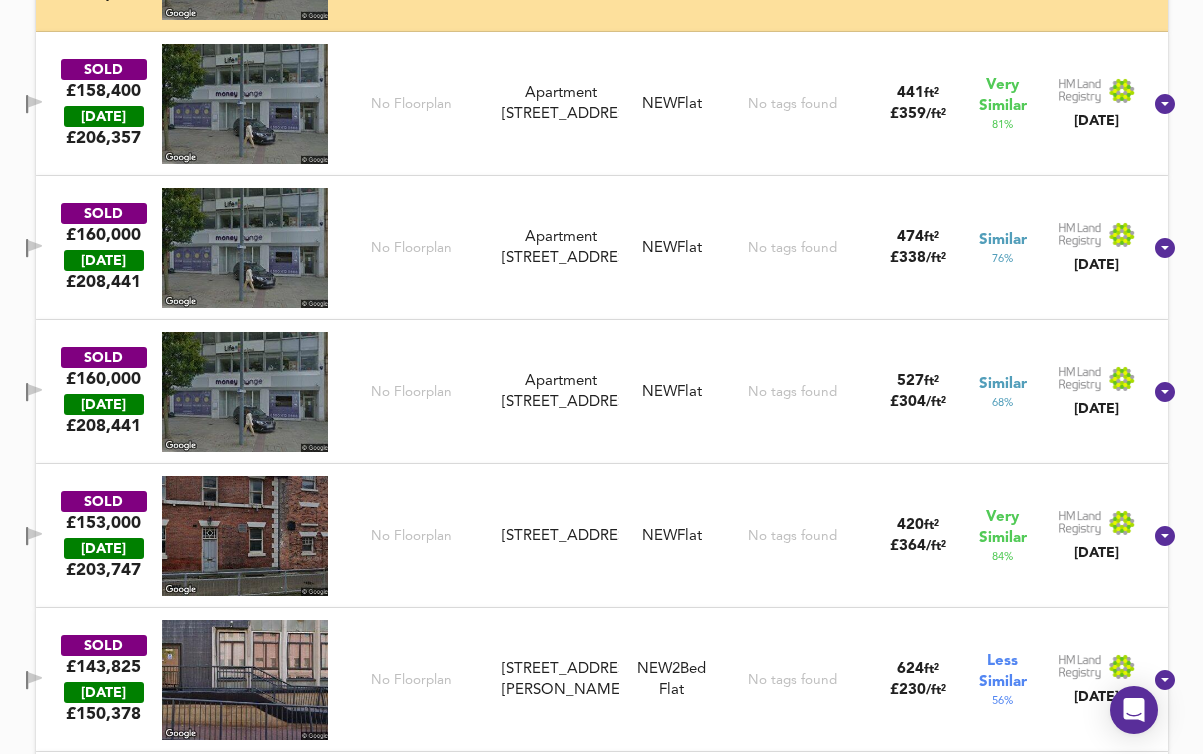 scroll, scrollTop: 5117, scrollLeft: 0, axis: vertical 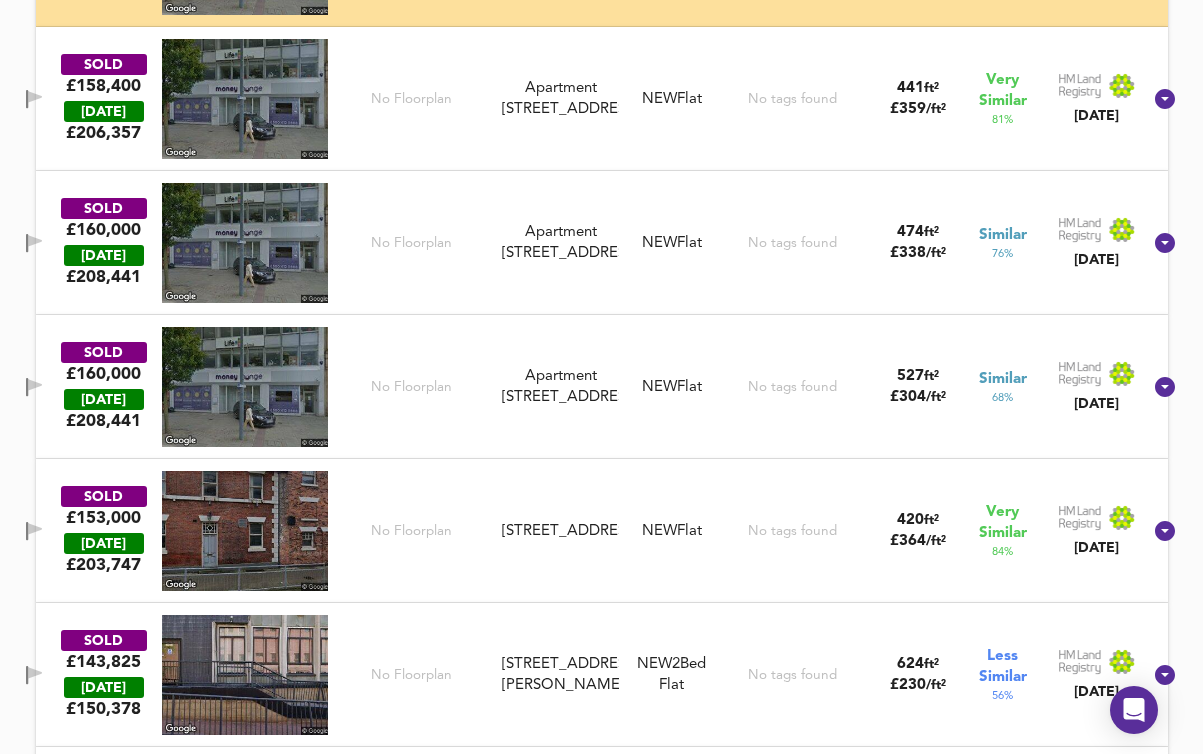 click 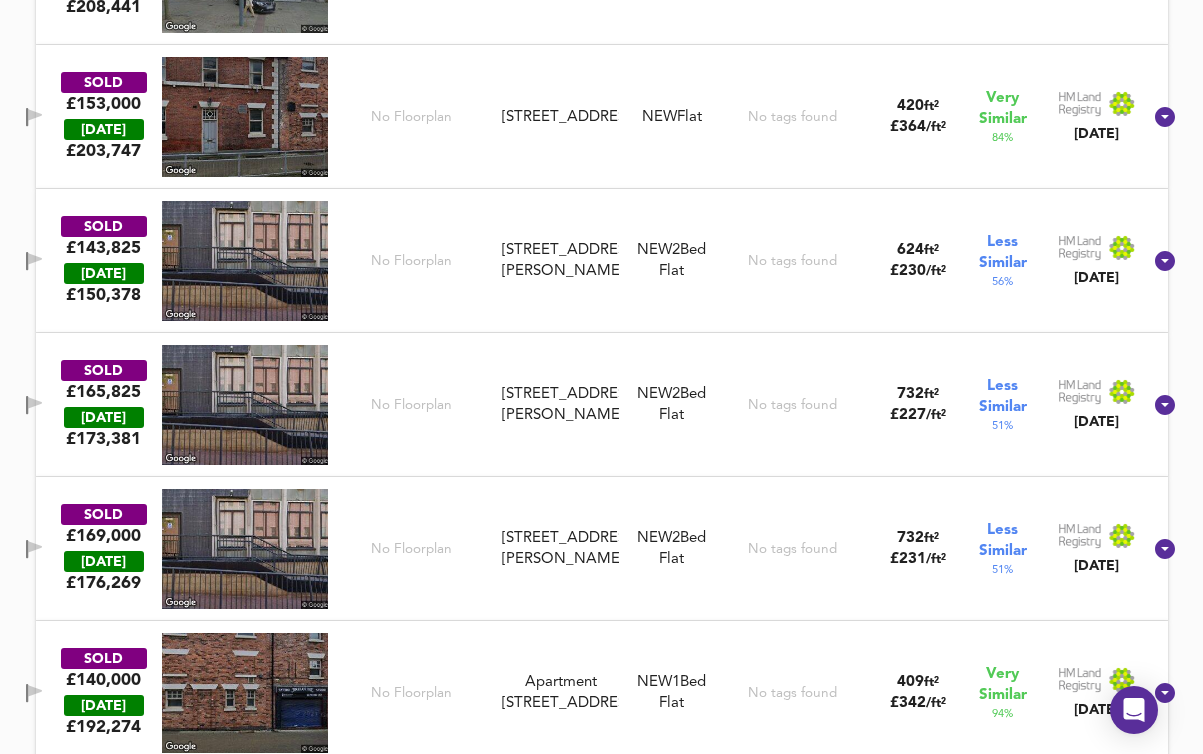 scroll, scrollTop: 5556, scrollLeft: 0, axis: vertical 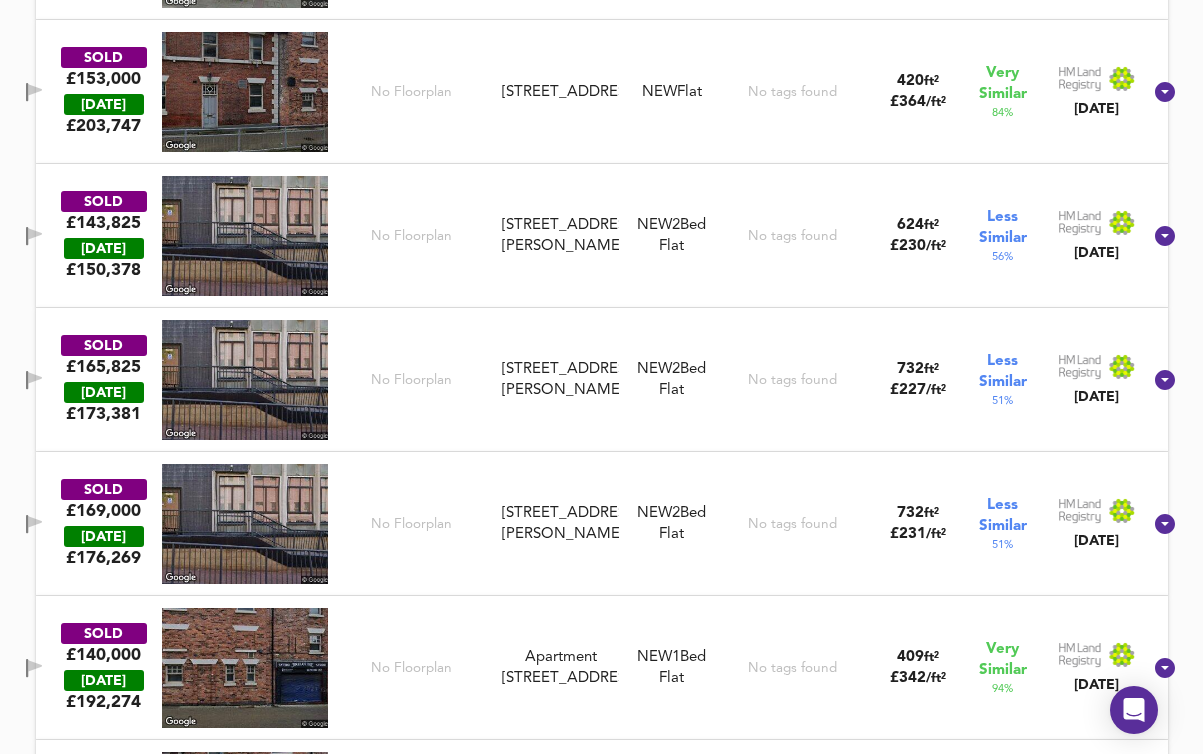 click 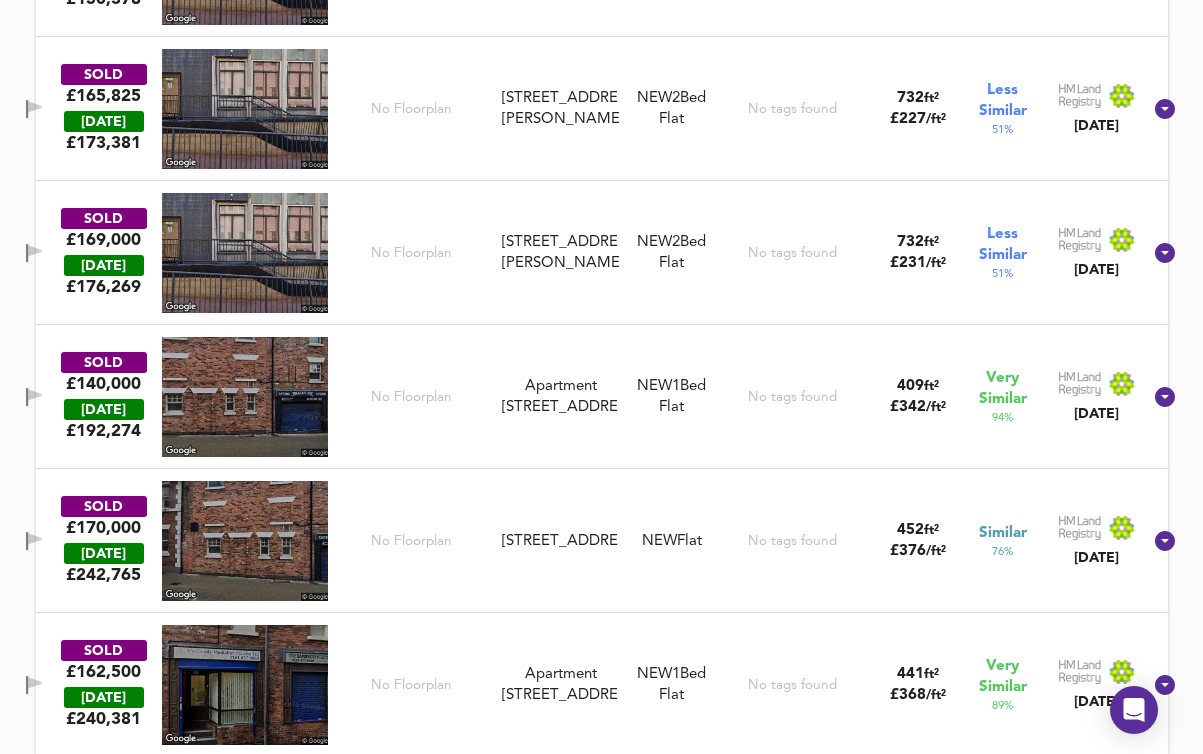 scroll, scrollTop: 5840, scrollLeft: 0, axis: vertical 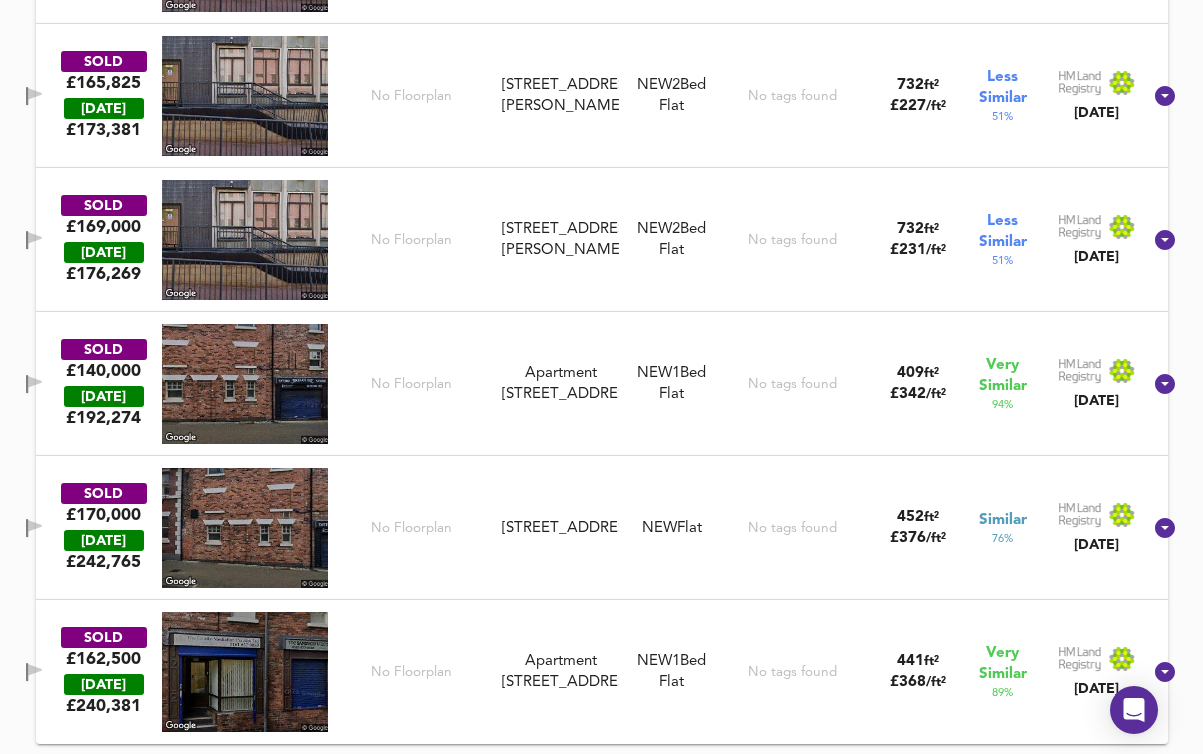 click at bounding box center [34, 384] 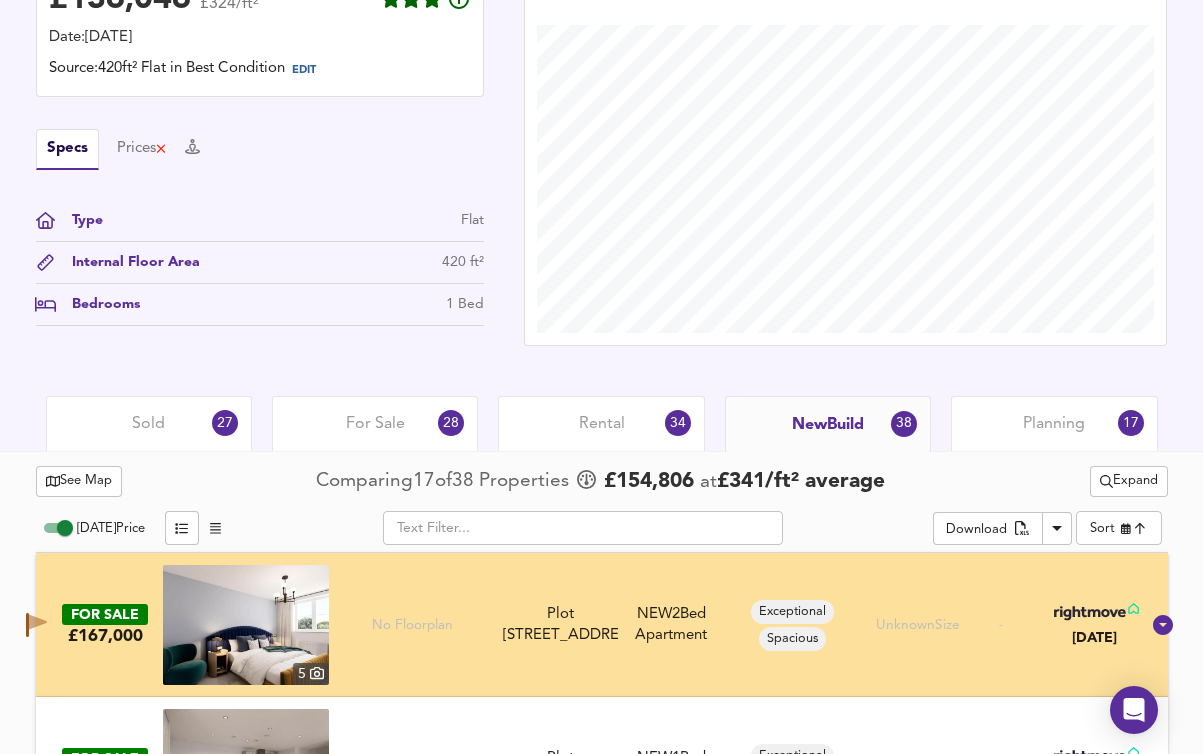 scroll, scrollTop: 541, scrollLeft: 0, axis: vertical 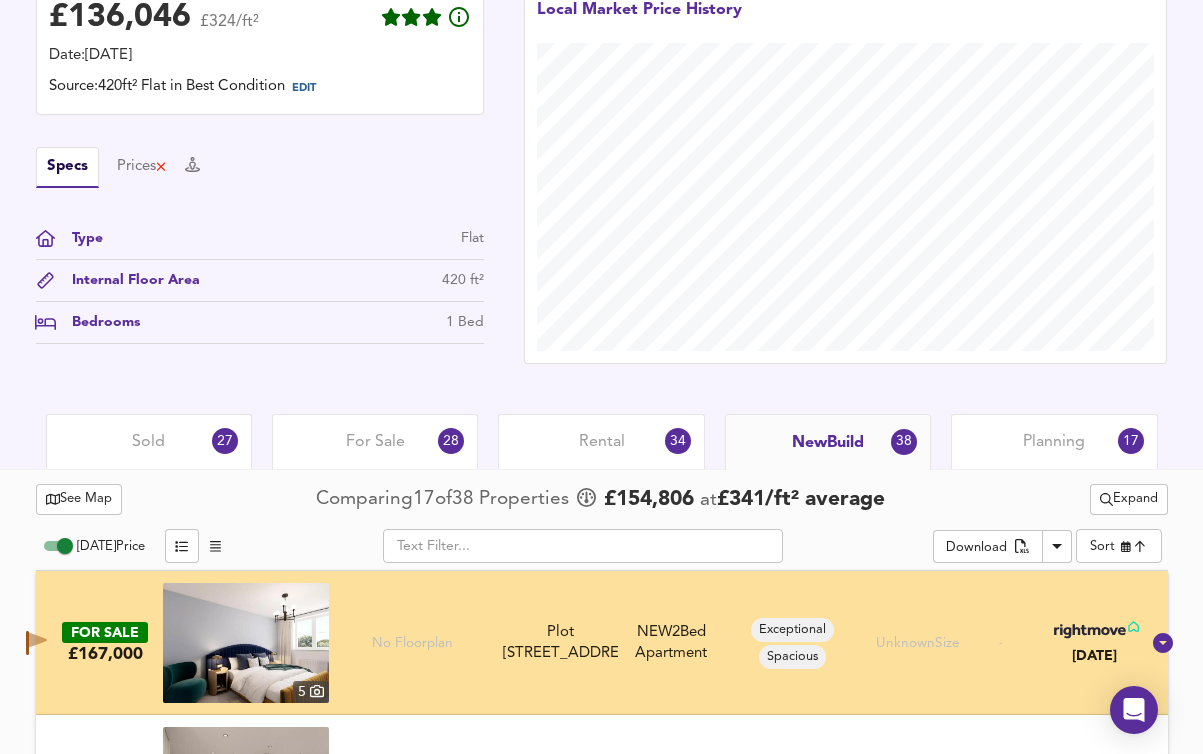 click on "Planning 17" at bounding box center (1054, 441) 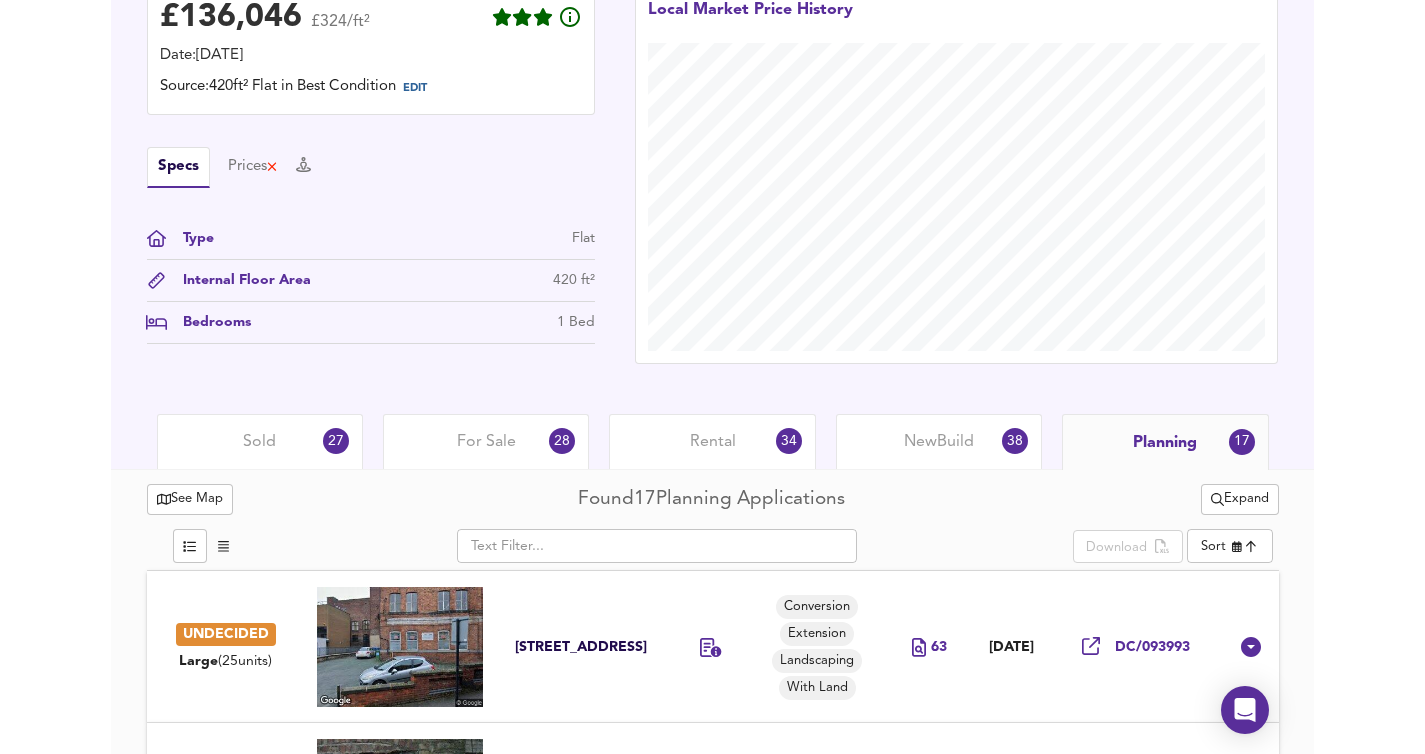 scroll, scrollTop: 0, scrollLeft: 0, axis: both 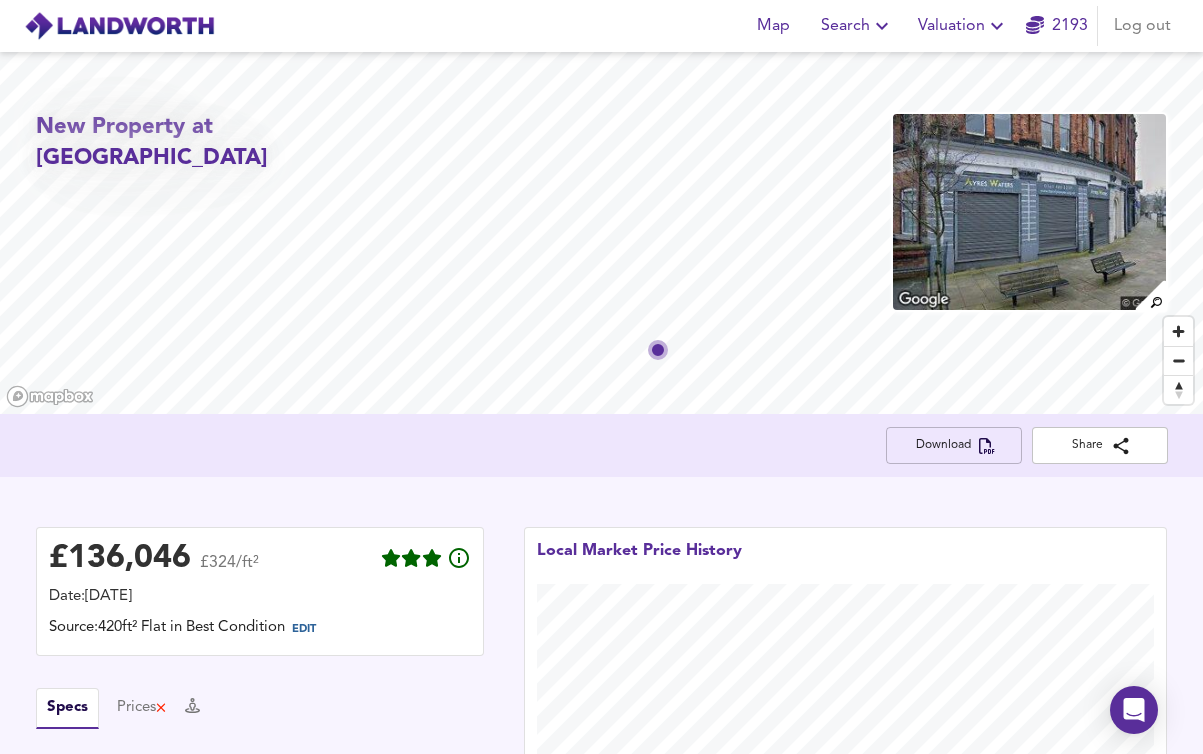 click on "Download" at bounding box center [954, 445] 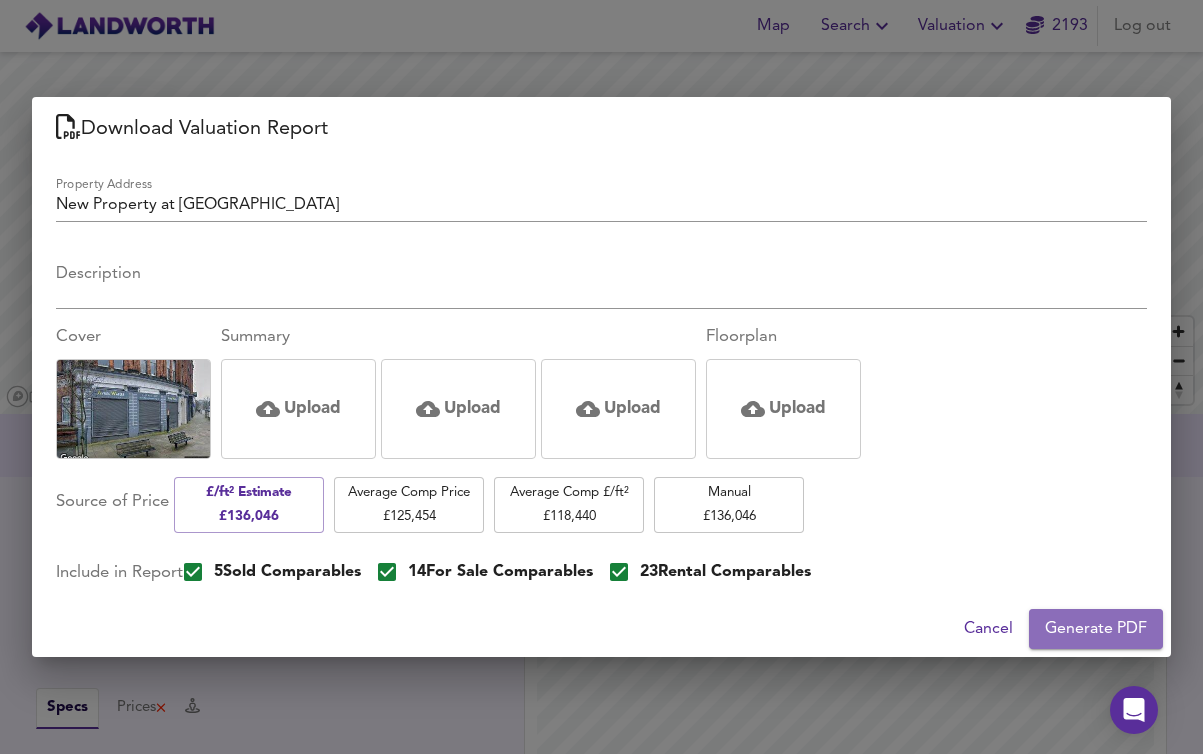 click on "Generate PDF" at bounding box center (1096, 629) 